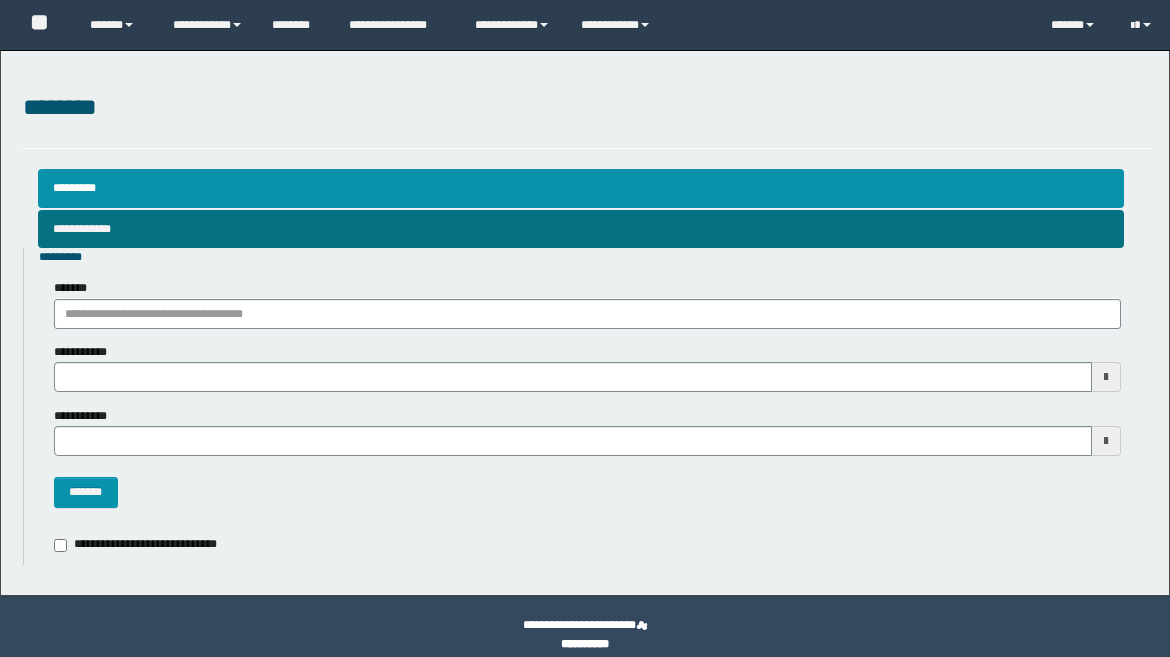 scroll, scrollTop: 0, scrollLeft: 0, axis: both 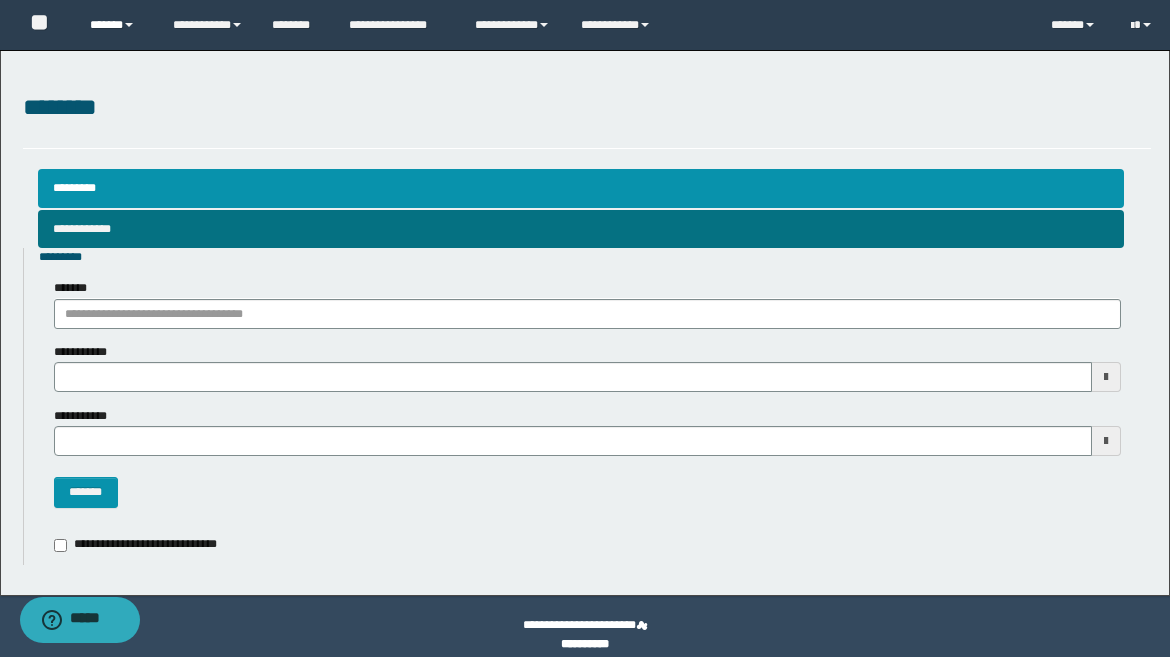 click on "******" at bounding box center [116, 25] 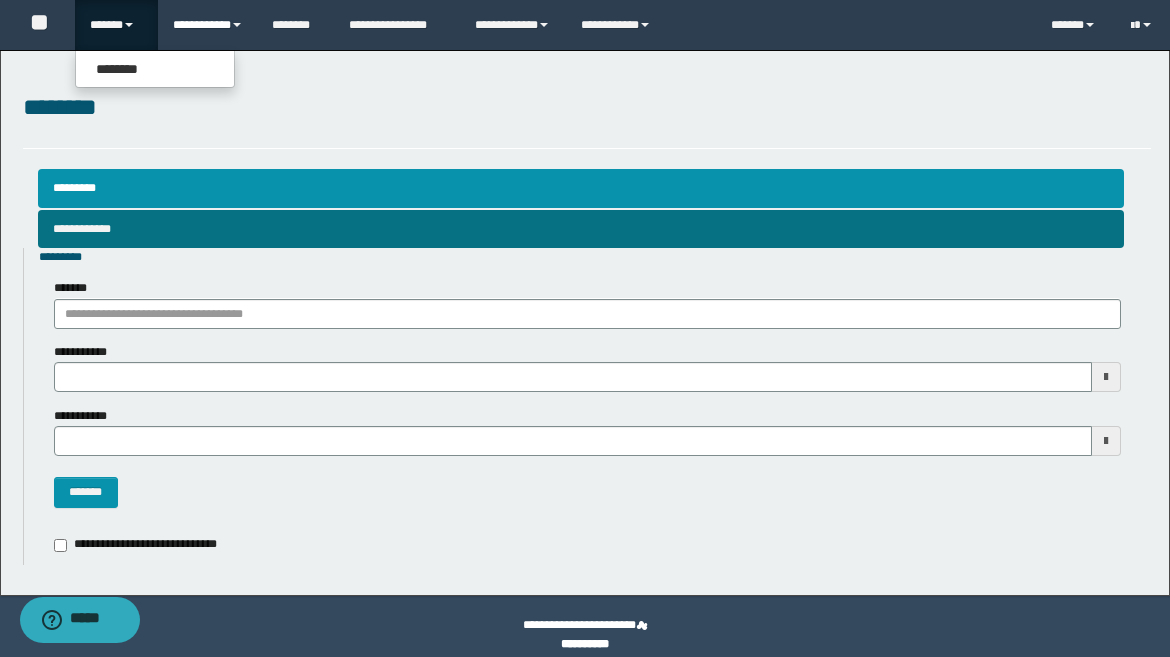 click on "**********" at bounding box center [207, 25] 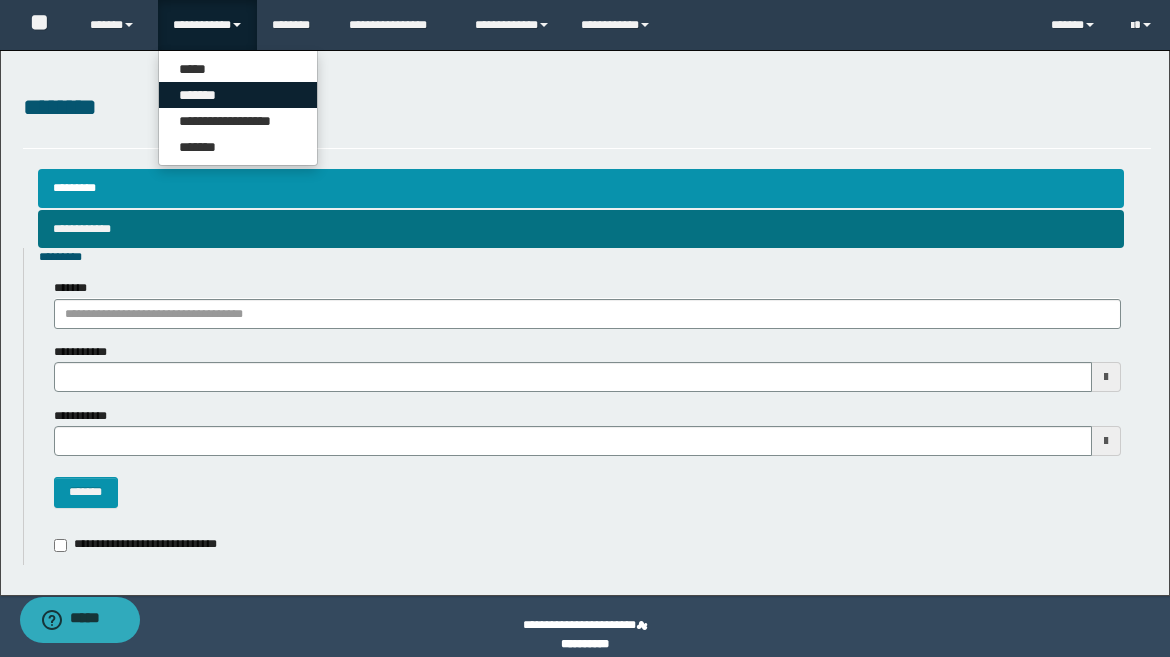 click on "*******" at bounding box center [238, 95] 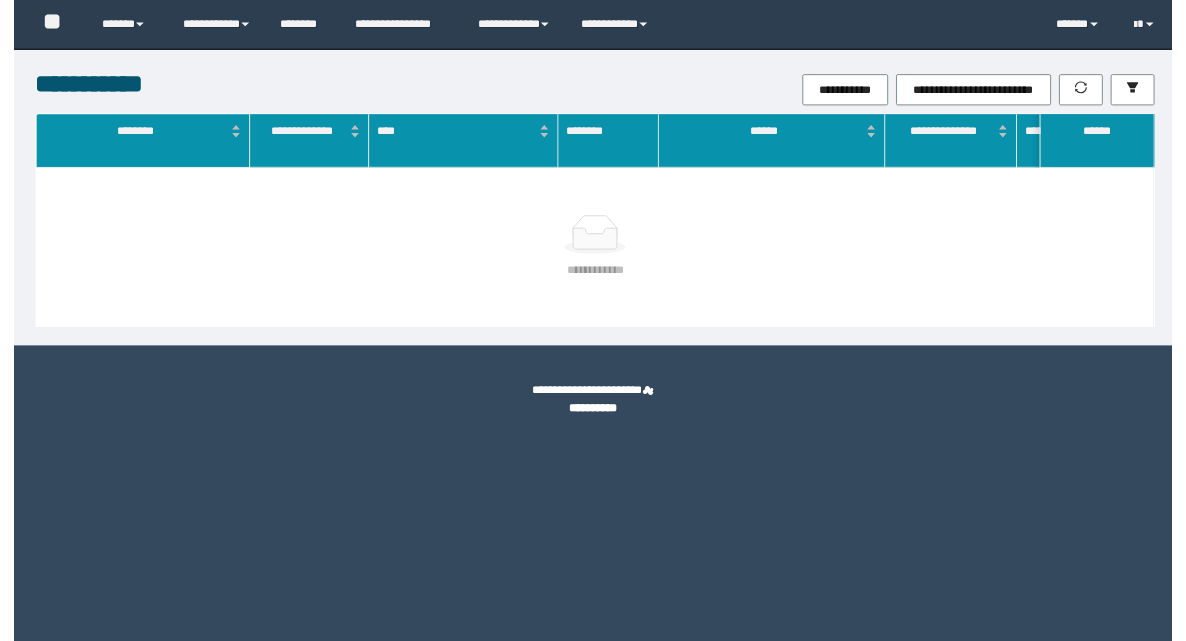 scroll, scrollTop: 0, scrollLeft: 0, axis: both 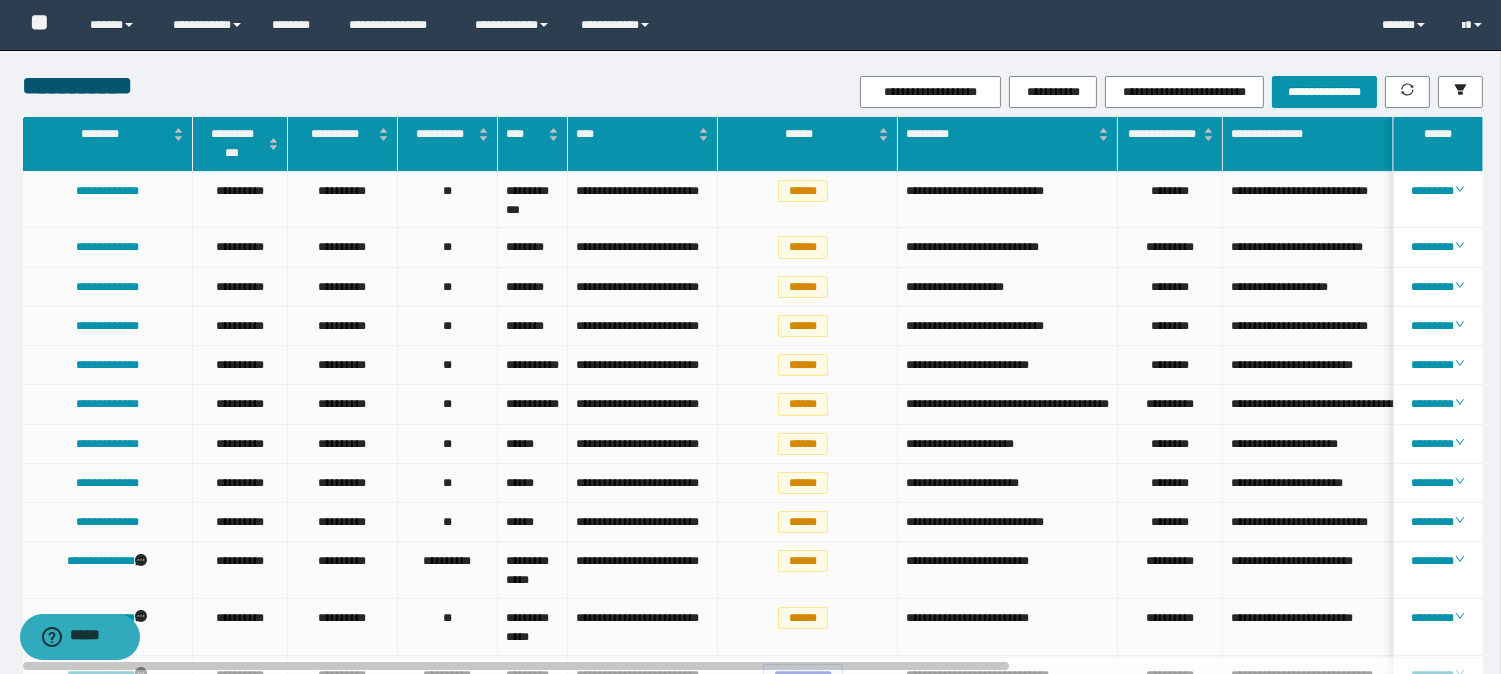 click on "**********" at bounding box center [996, 92] 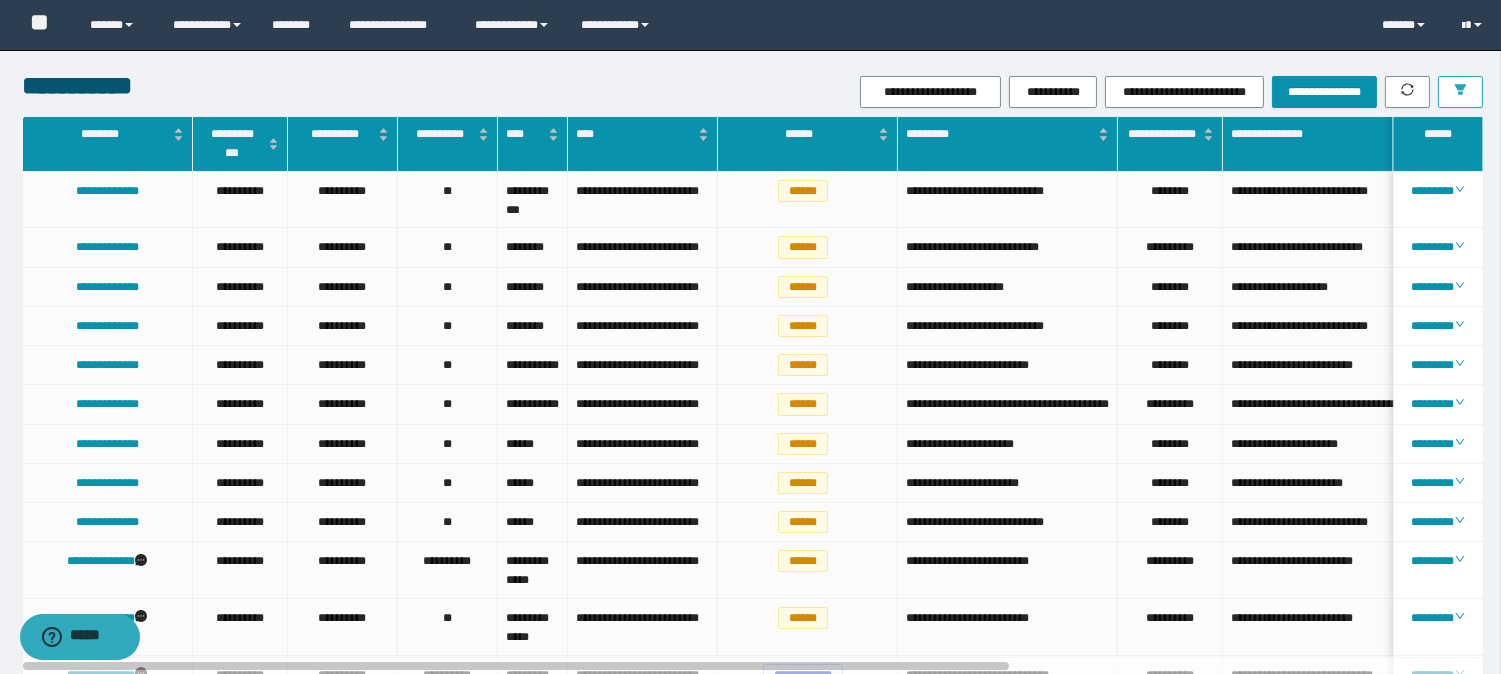 click 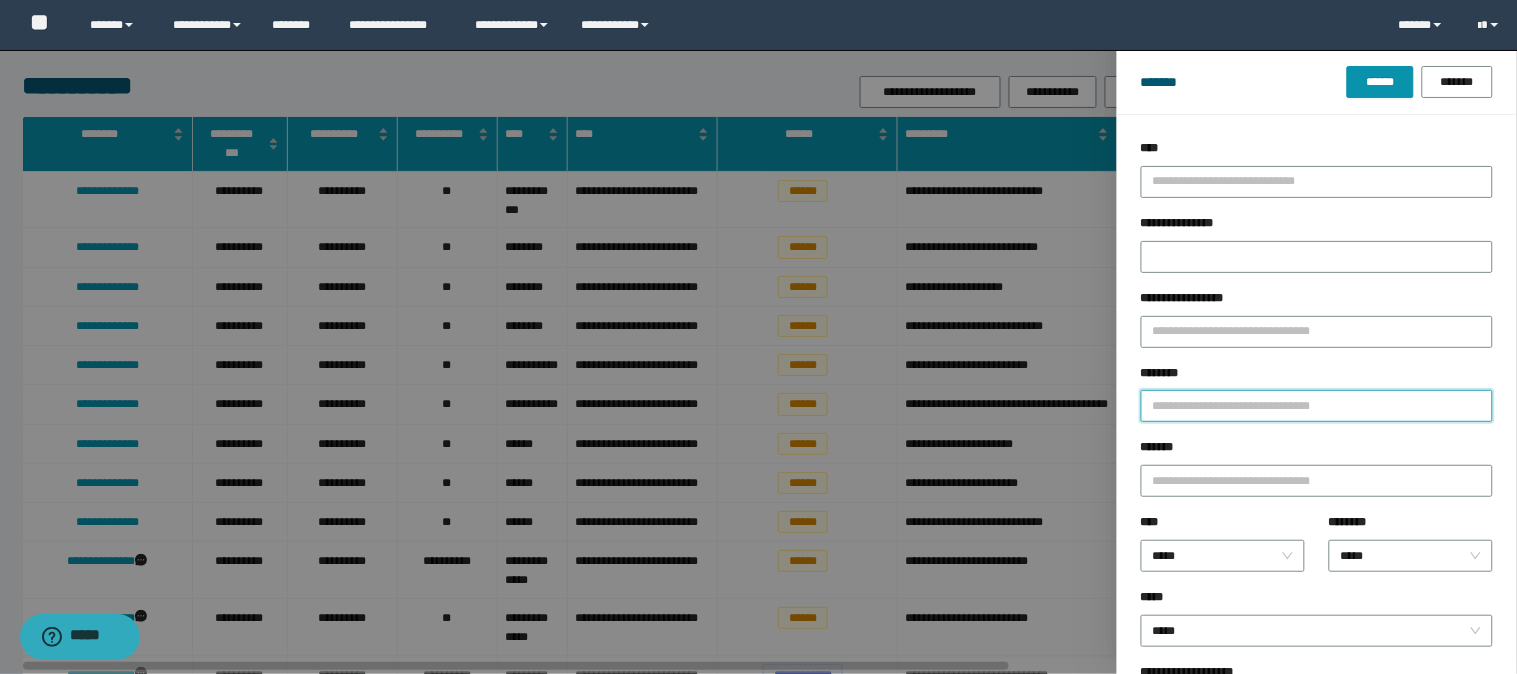 drag, startPoint x: 1160, startPoint y: 406, endPoint x: 1172, endPoint y: 390, distance: 20 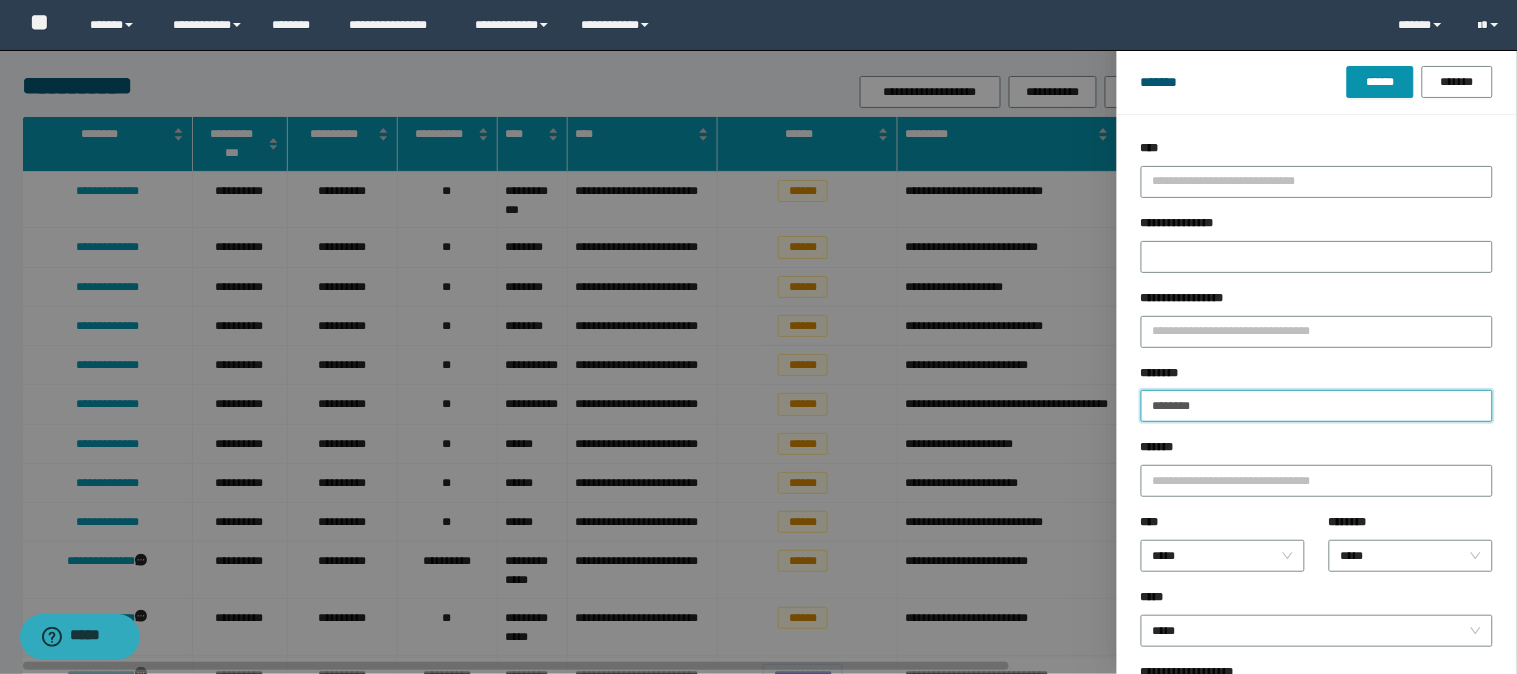 type 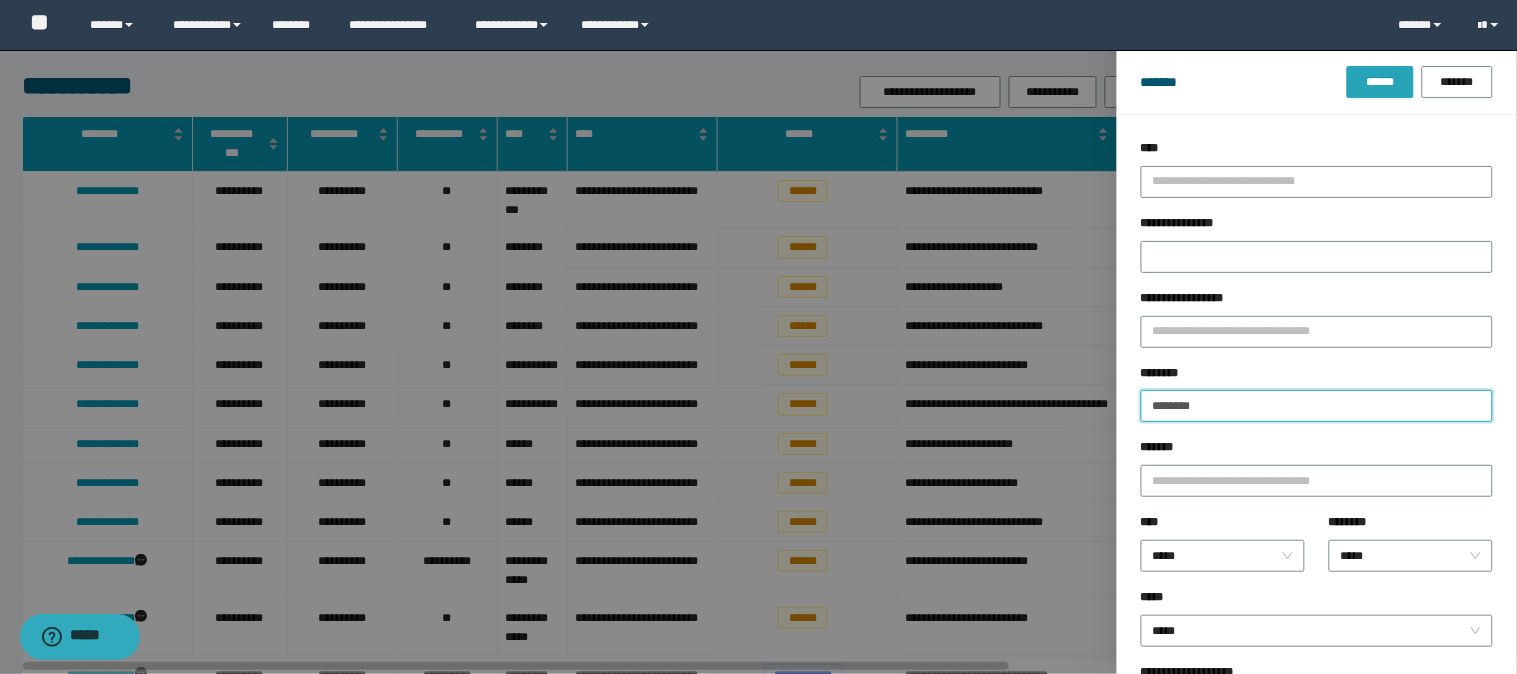 type on "********" 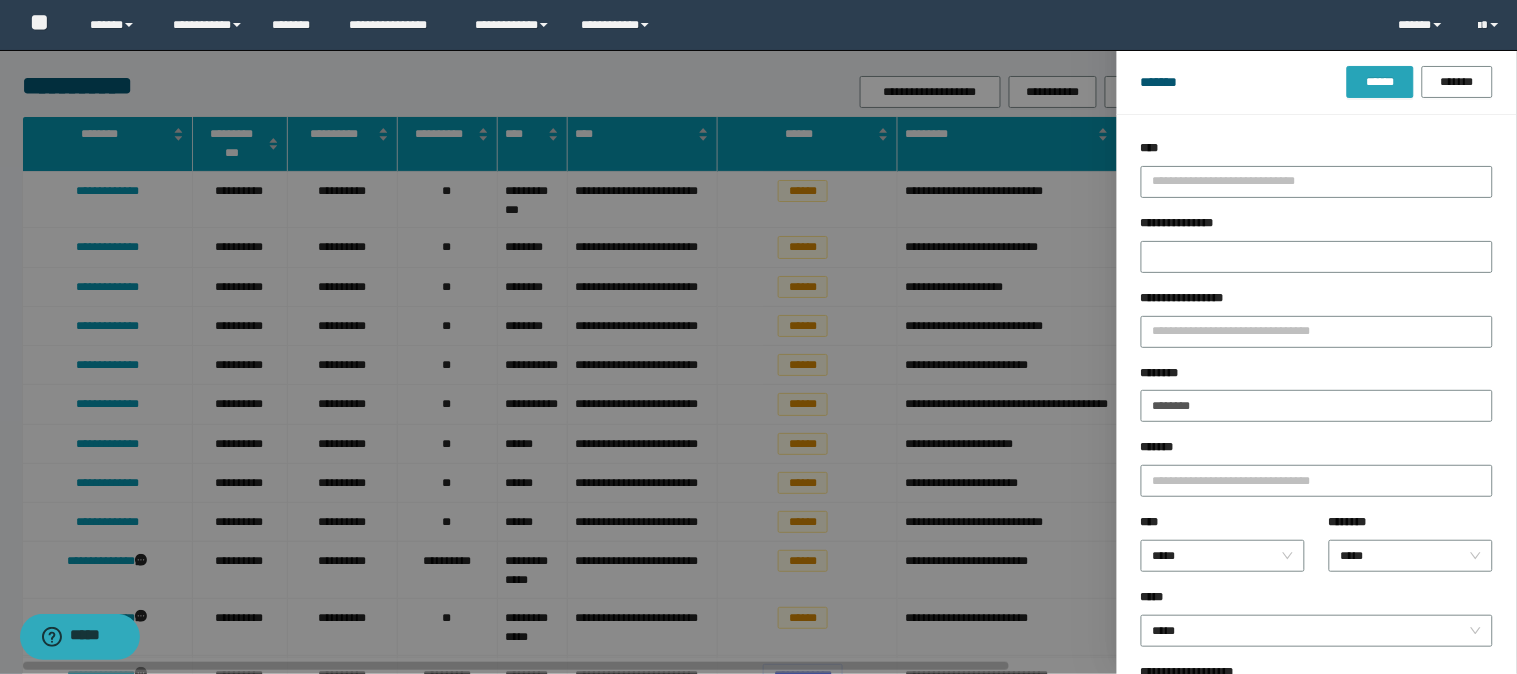 drag, startPoint x: 1363, startPoint y: 81, endPoint x: 777, endPoint y: 213, distance: 600.6829 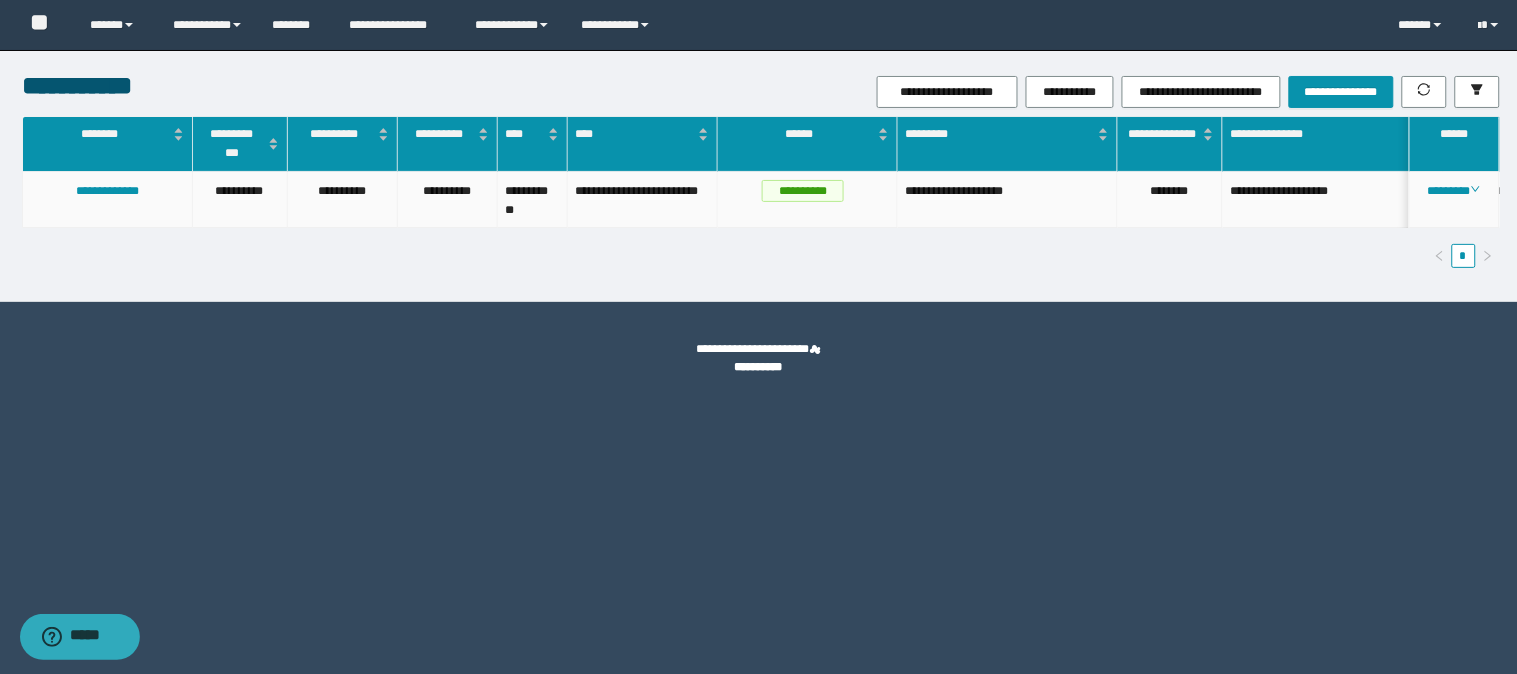 click on "**********" at bounding box center (761, 172) 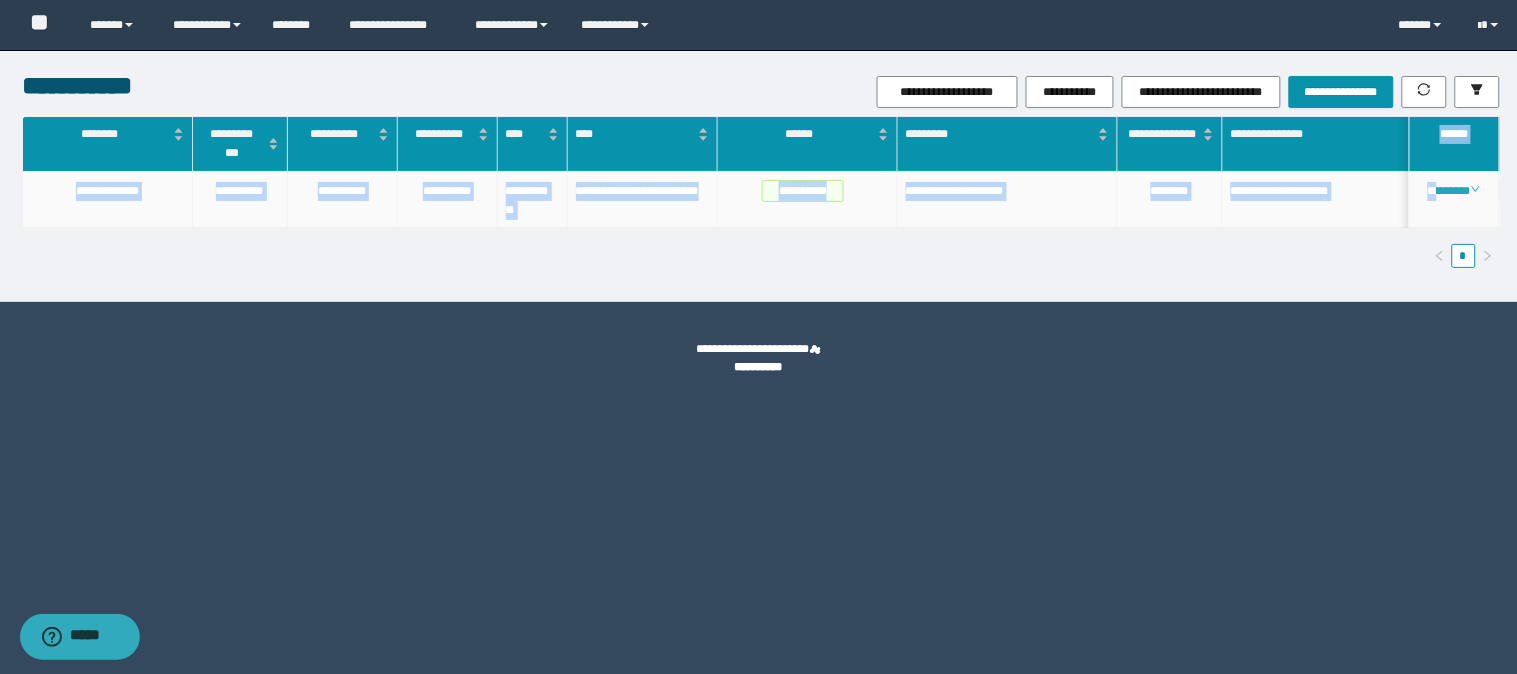click on "********" at bounding box center (1454, 191) 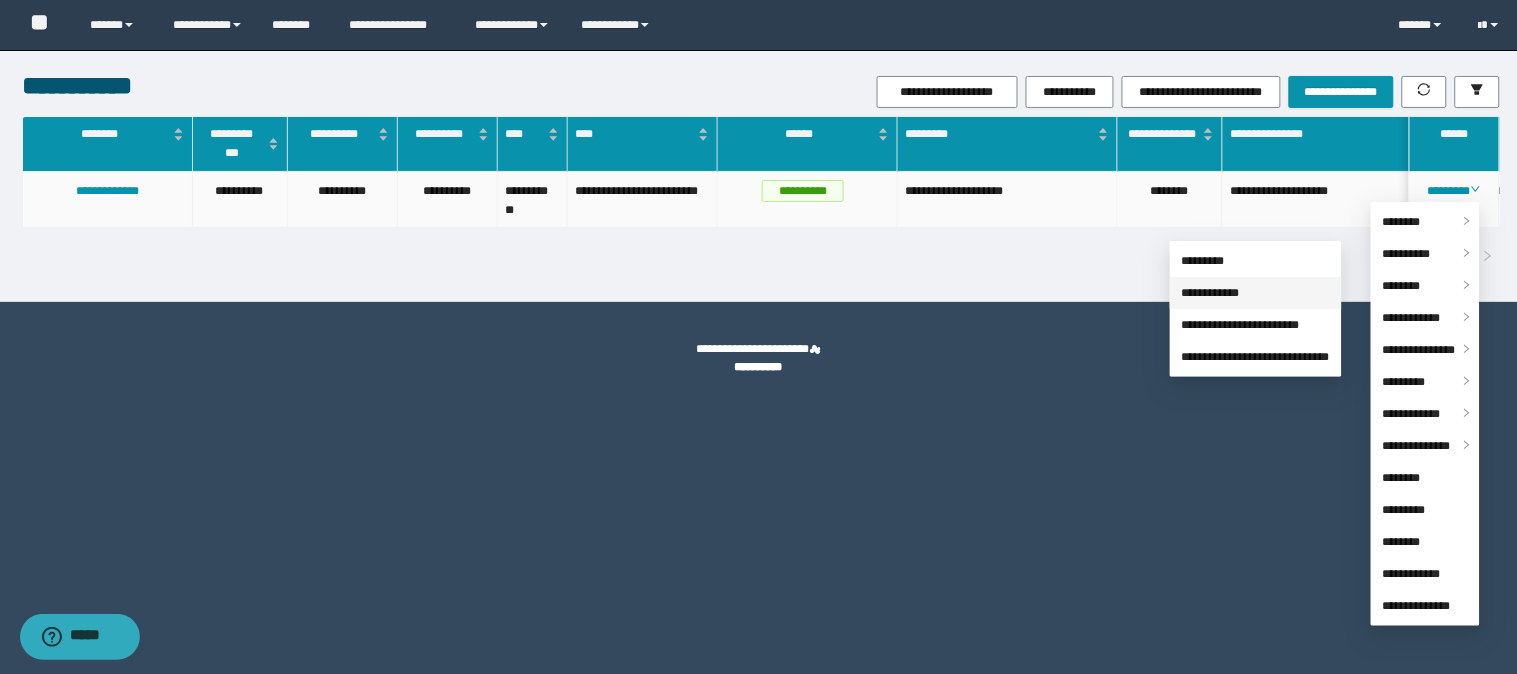 click on "**********" at bounding box center [1211, 293] 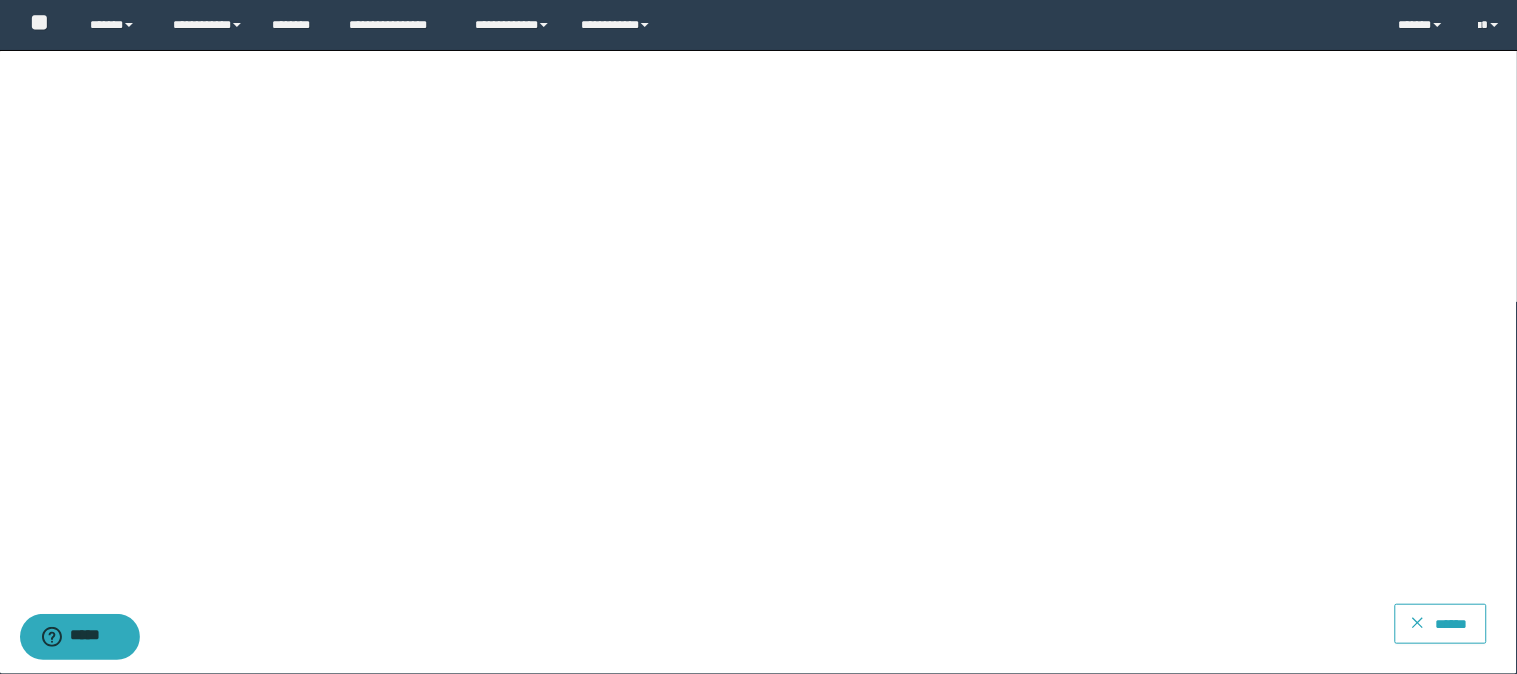 click 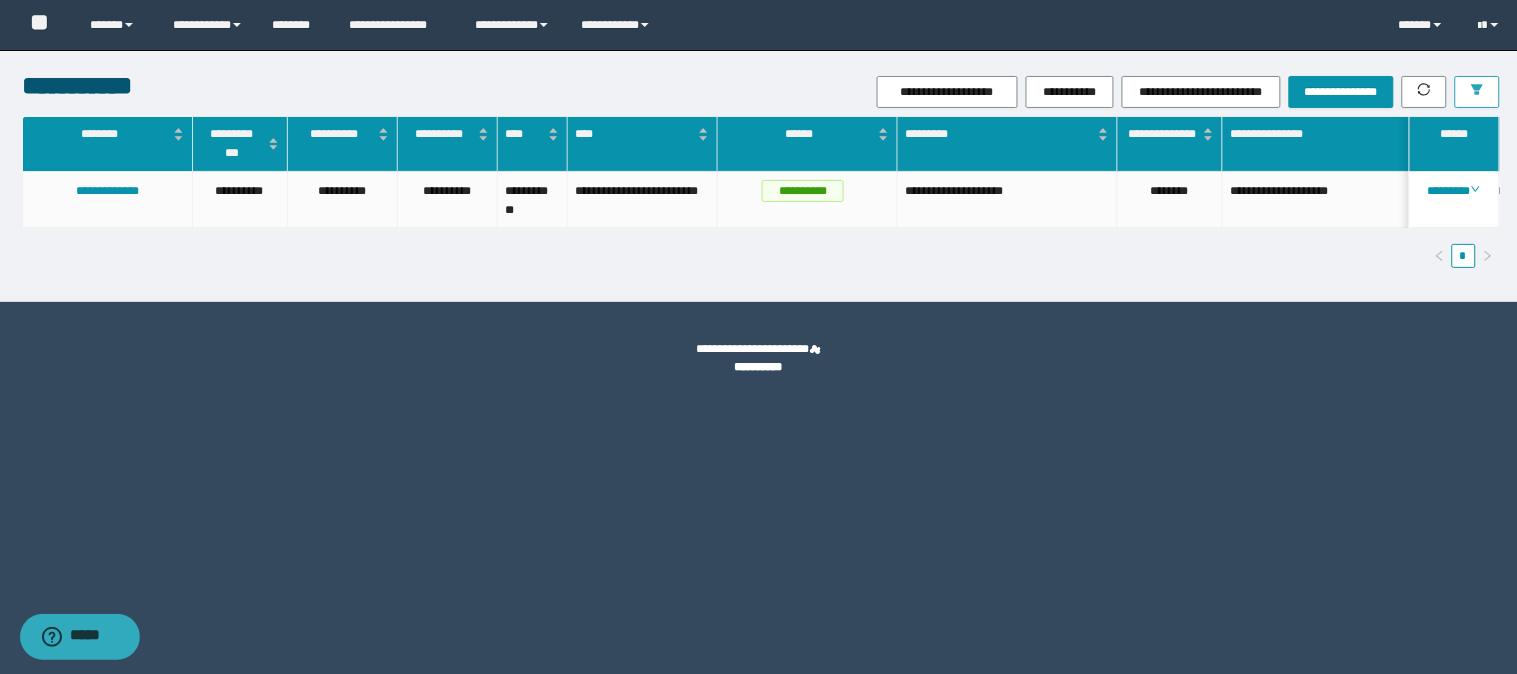 click at bounding box center (1477, 92) 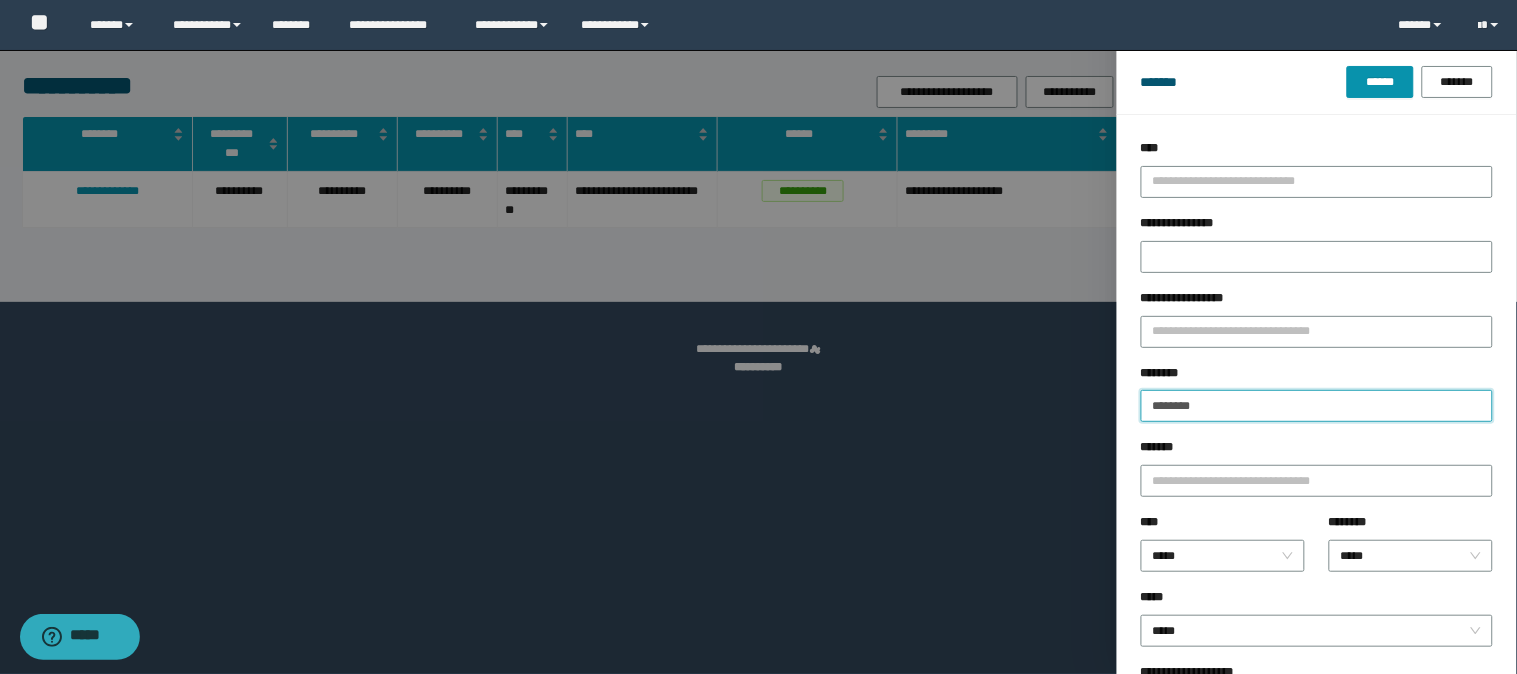 click on "********" at bounding box center [1317, 406] 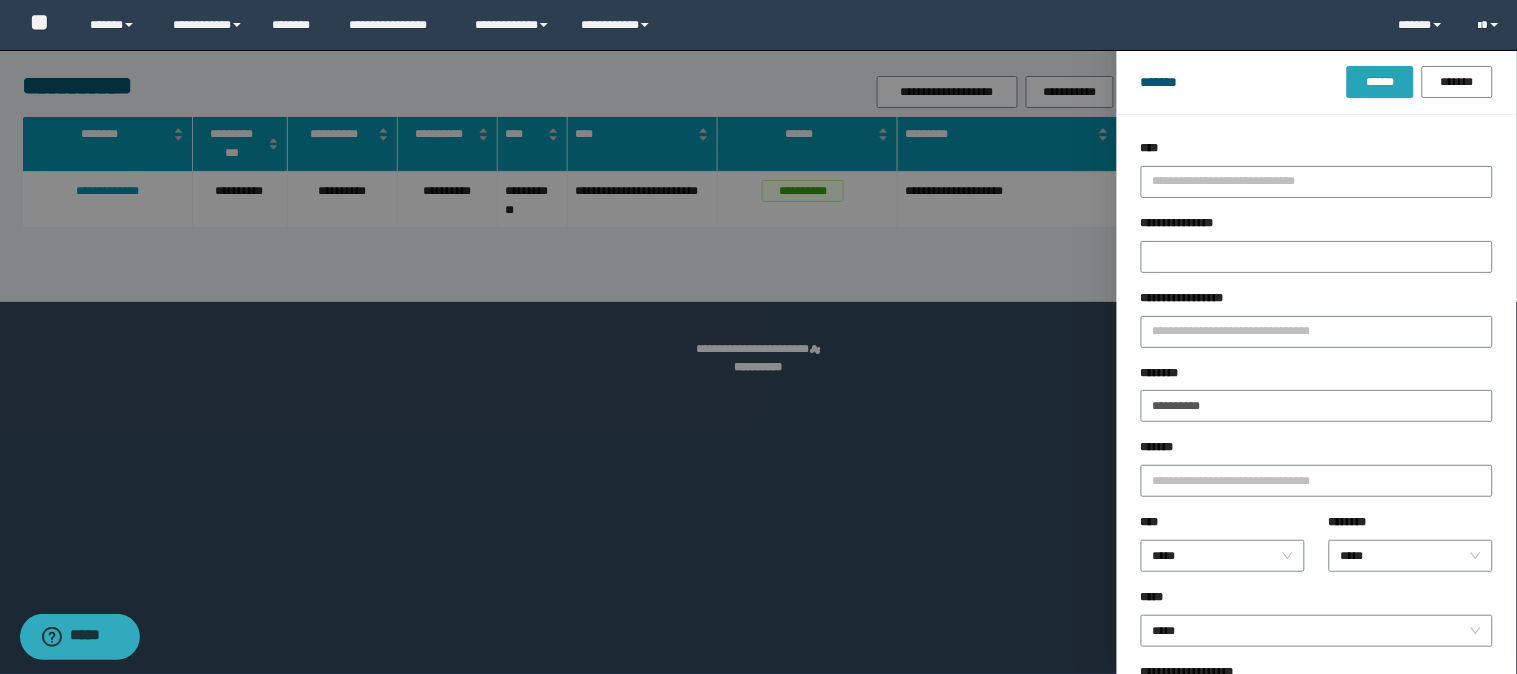 click on "******" at bounding box center (1380, 82) 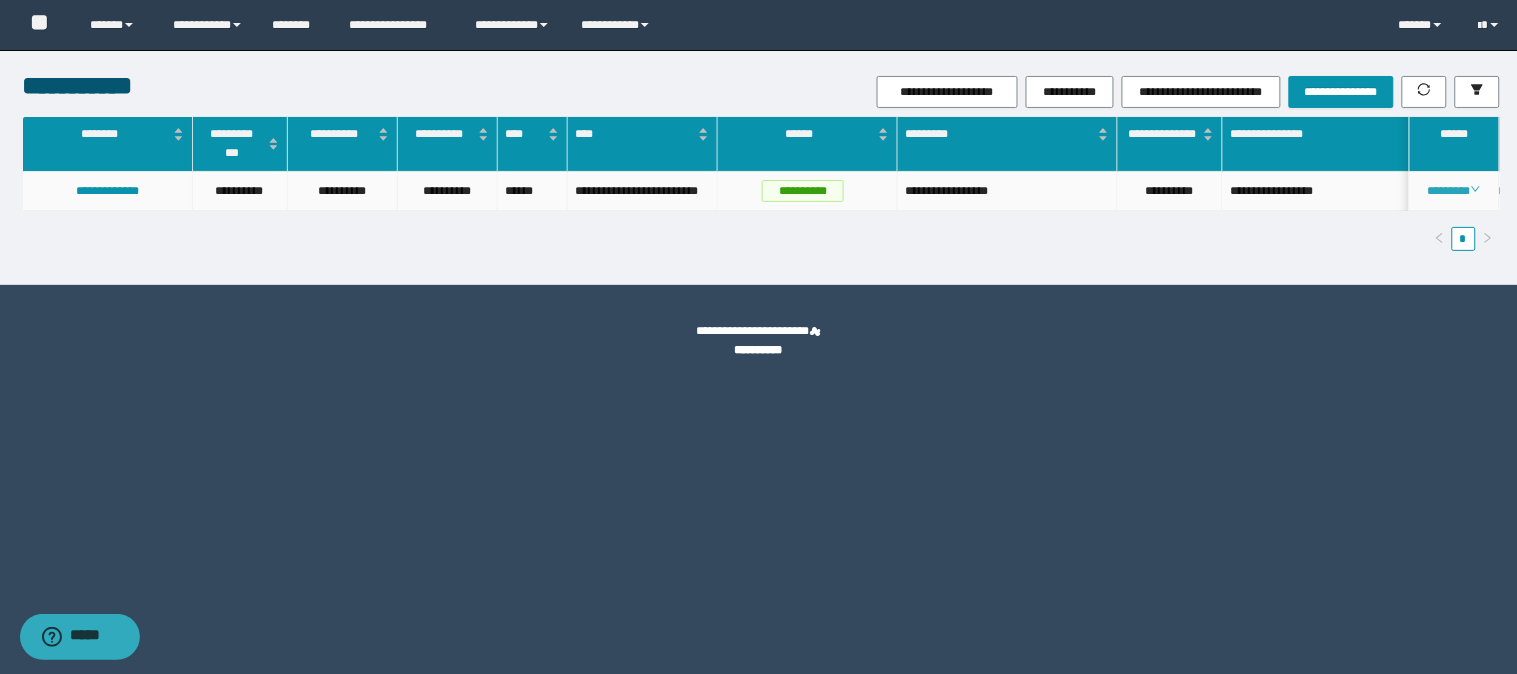 click on "********" at bounding box center [1454, 191] 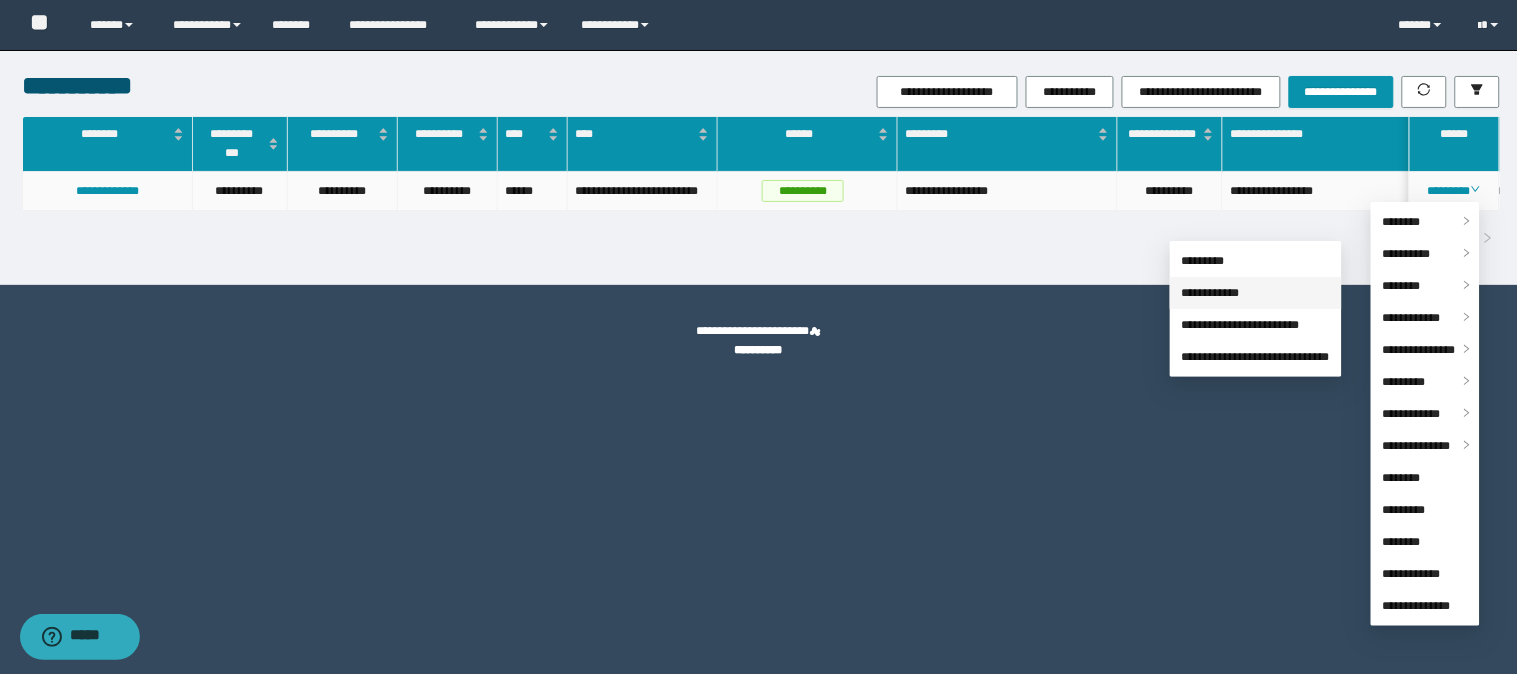 click on "**********" at bounding box center [1211, 293] 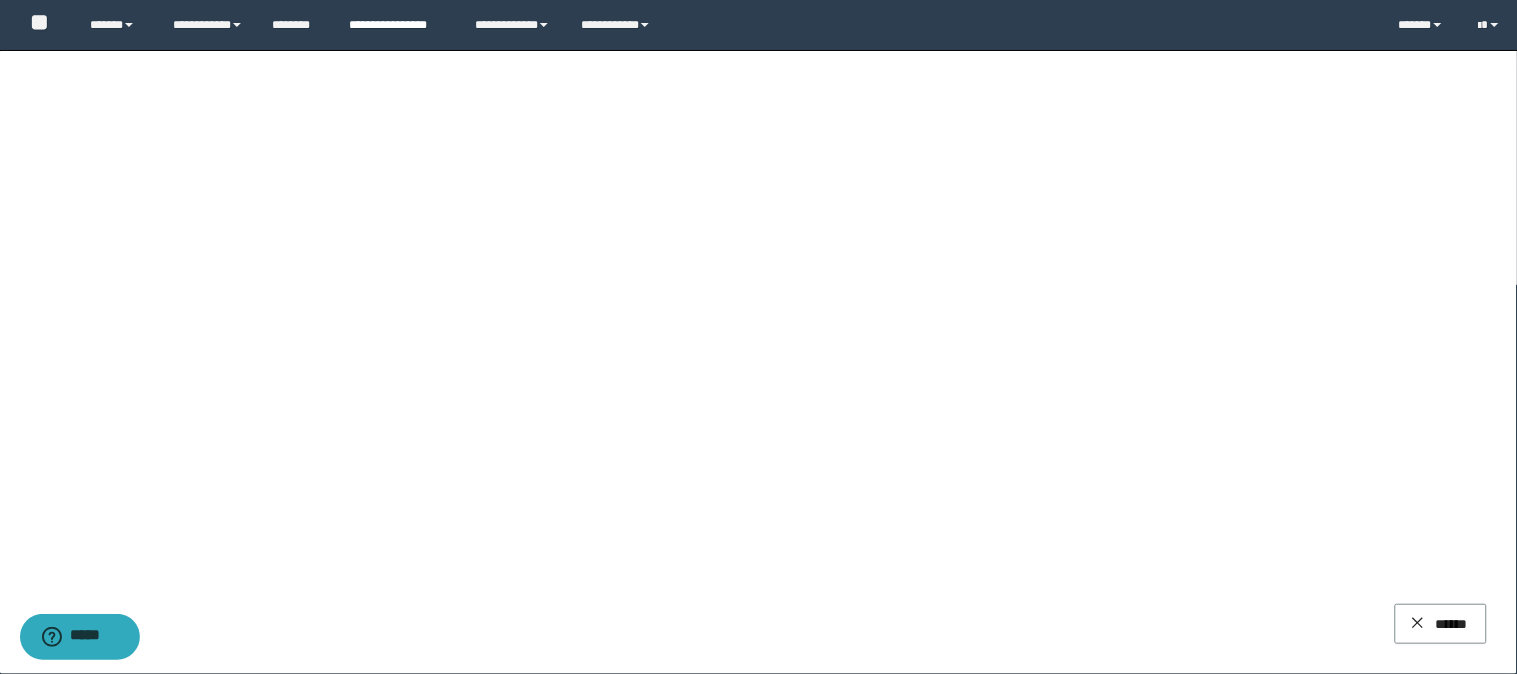 click on "**********" at bounding box center (397, 25) 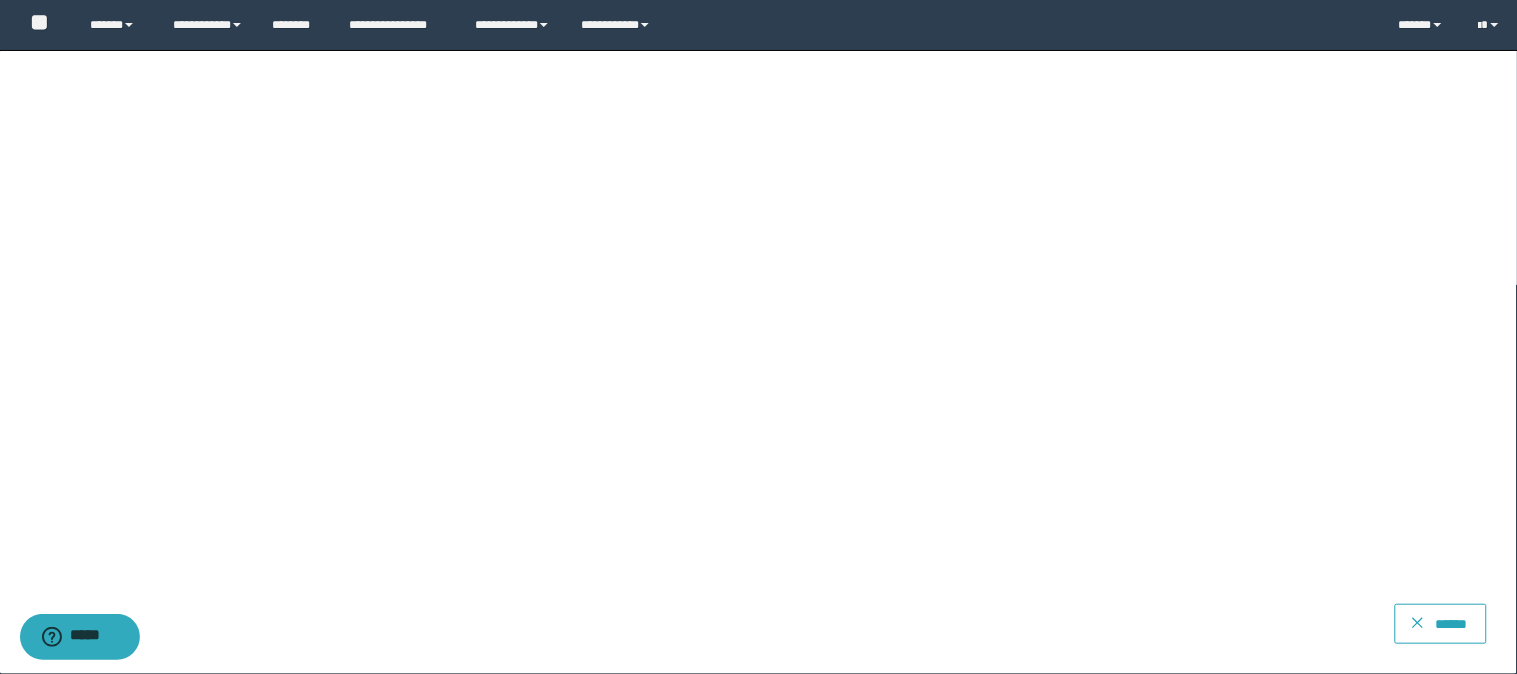 click on "******" at bounding box center (1452, 624) 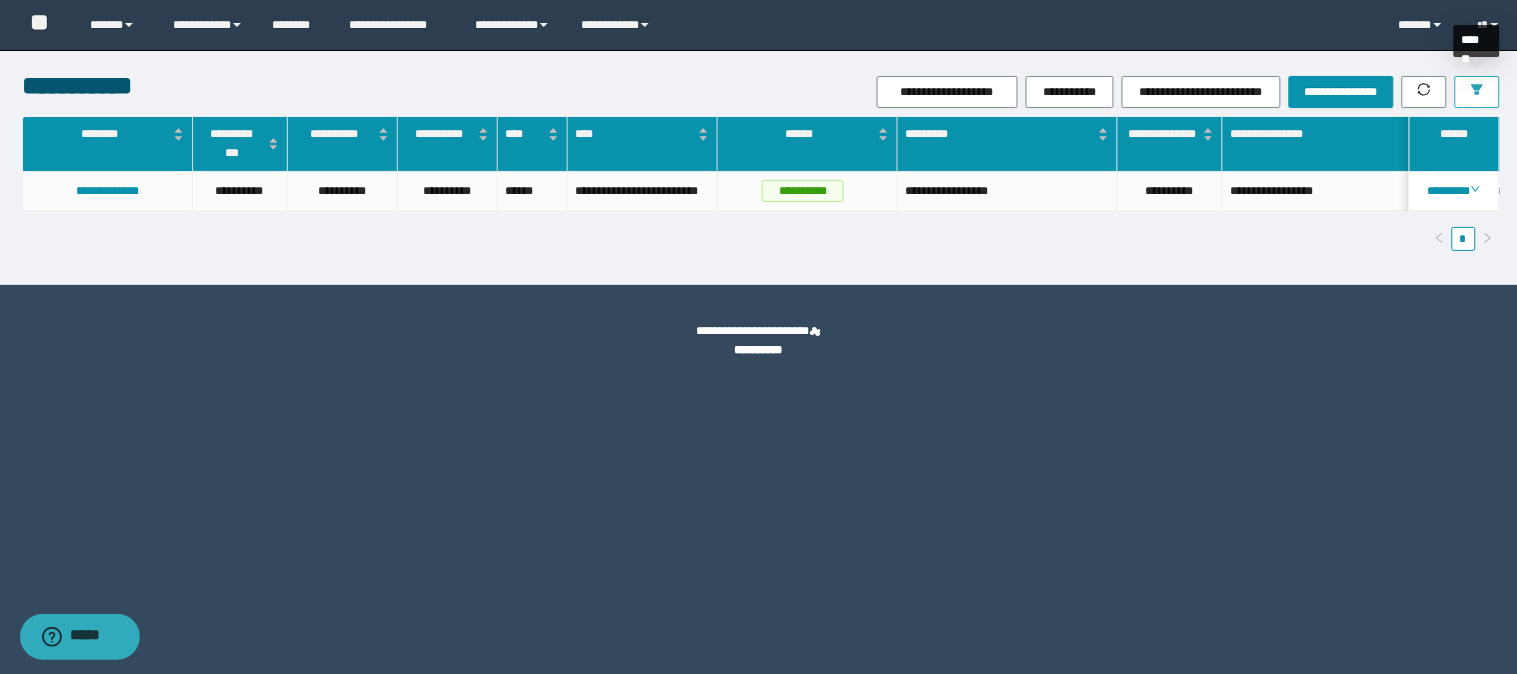 drag, startPoint x: 1484, startPoint y: 86, endPoint x: 1474, endPoint y: 123, distance: 38.327538 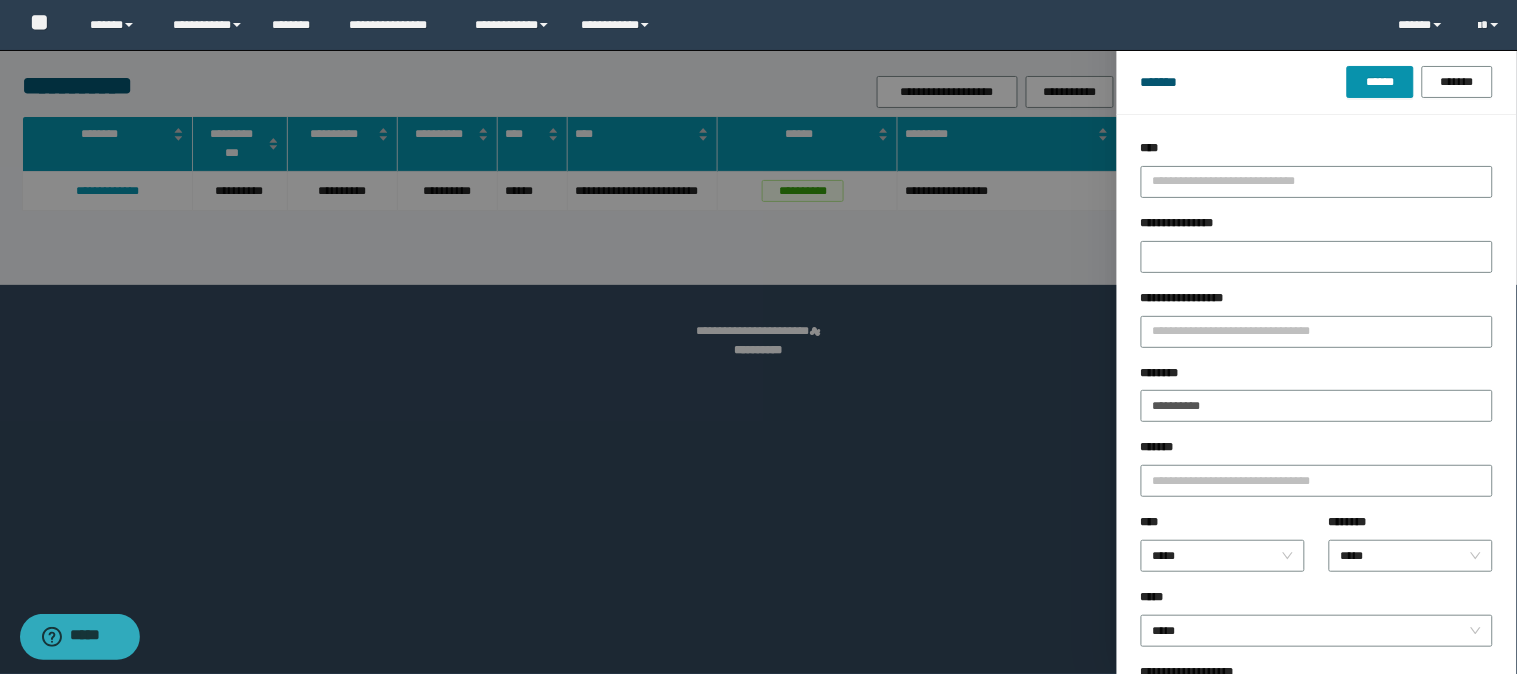 click at bounding box center (758, 337) 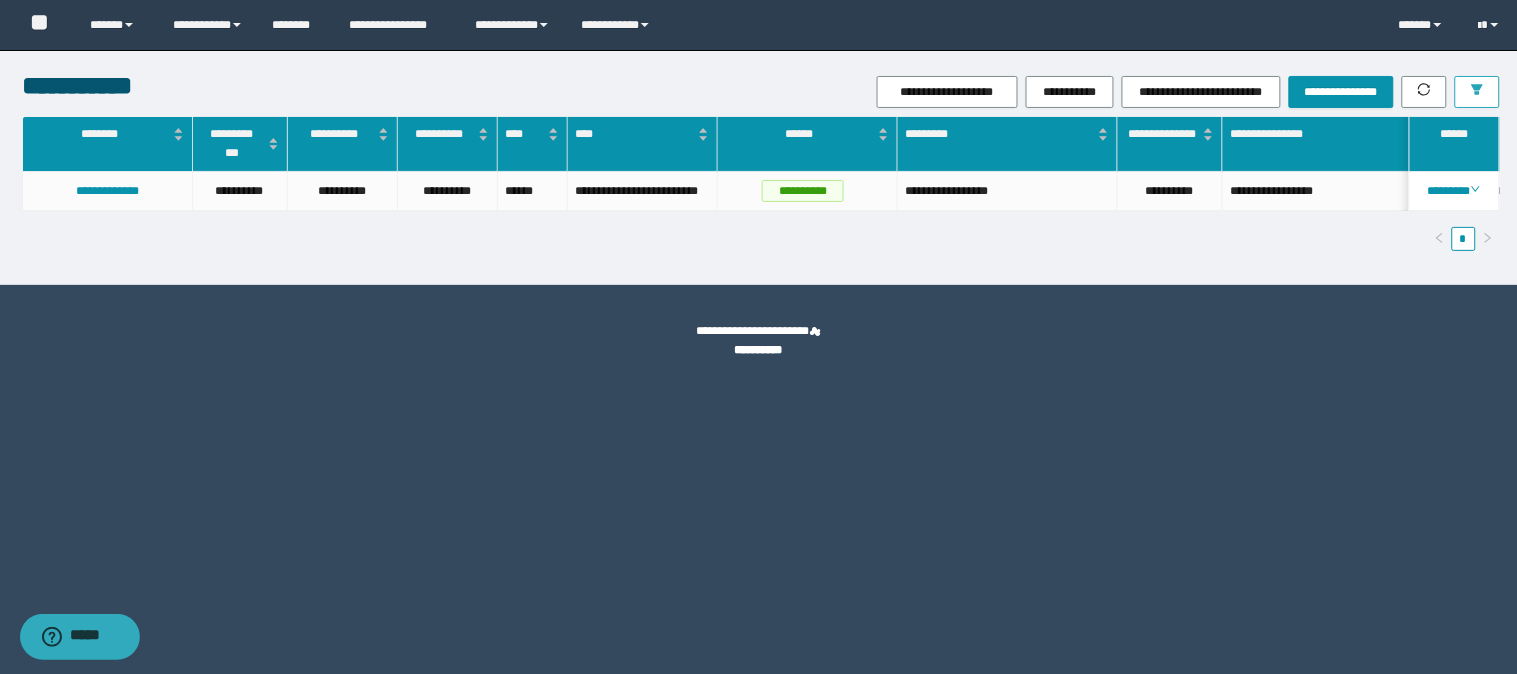click at bounding box center [1477, 92] 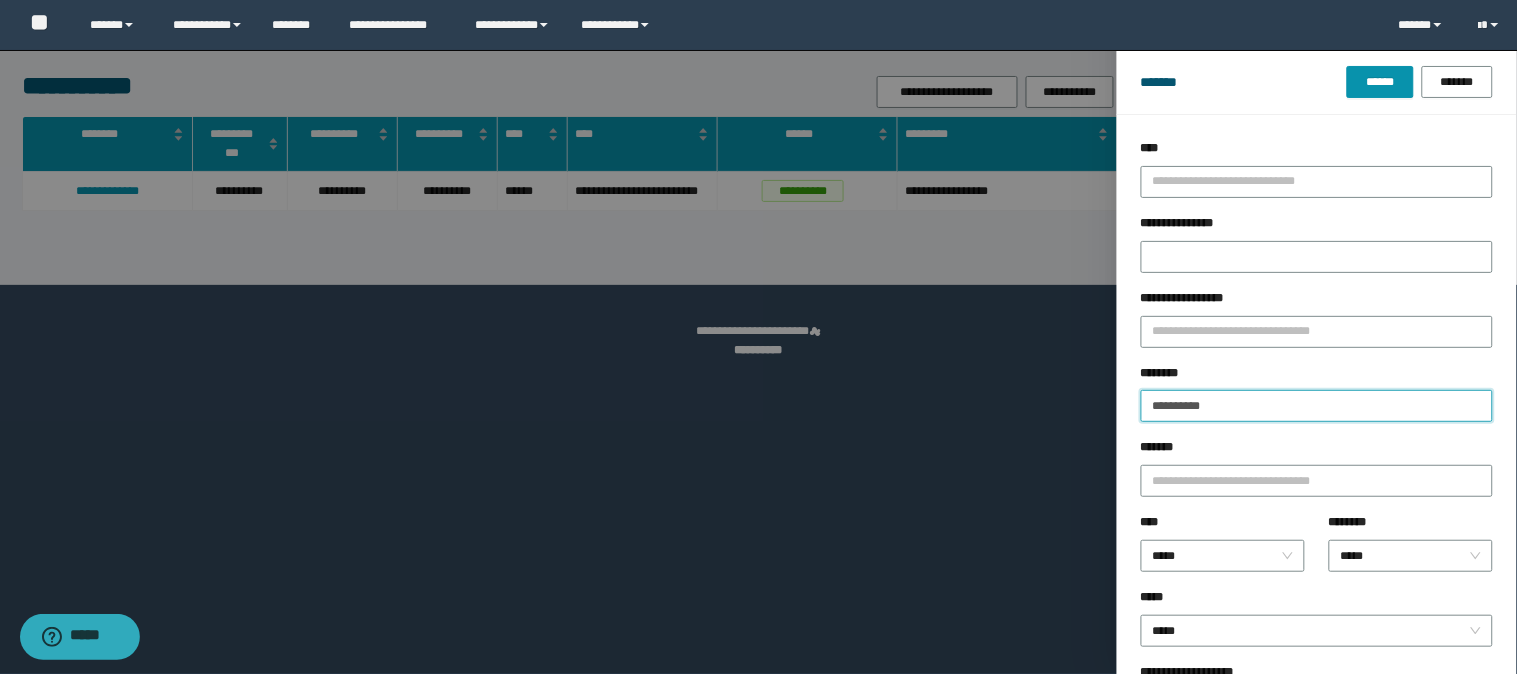 click on "**********" at bounding box center [1317, 406] 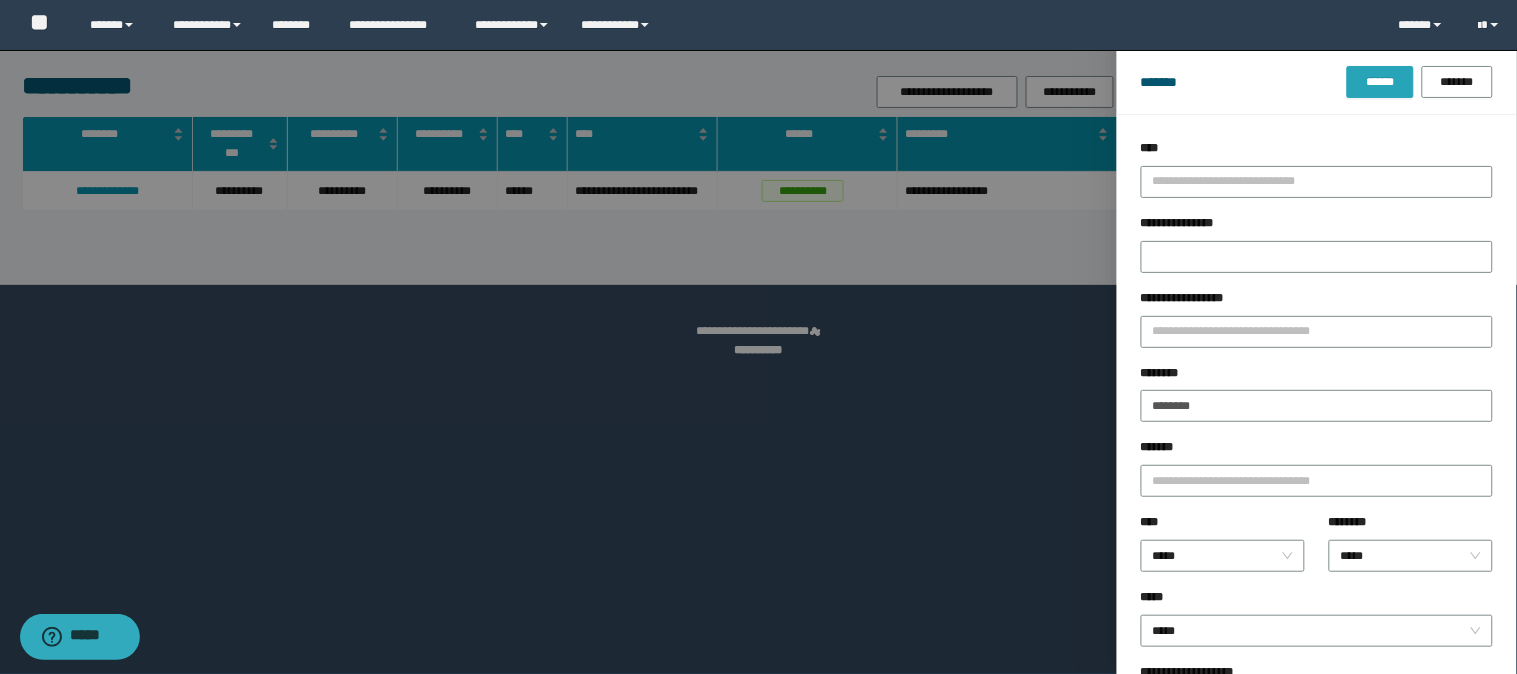 drag, startPoint x: 1373, startPoint y: 68, endPoint x: 1372, endPoint y: 84, distance: 16.03122 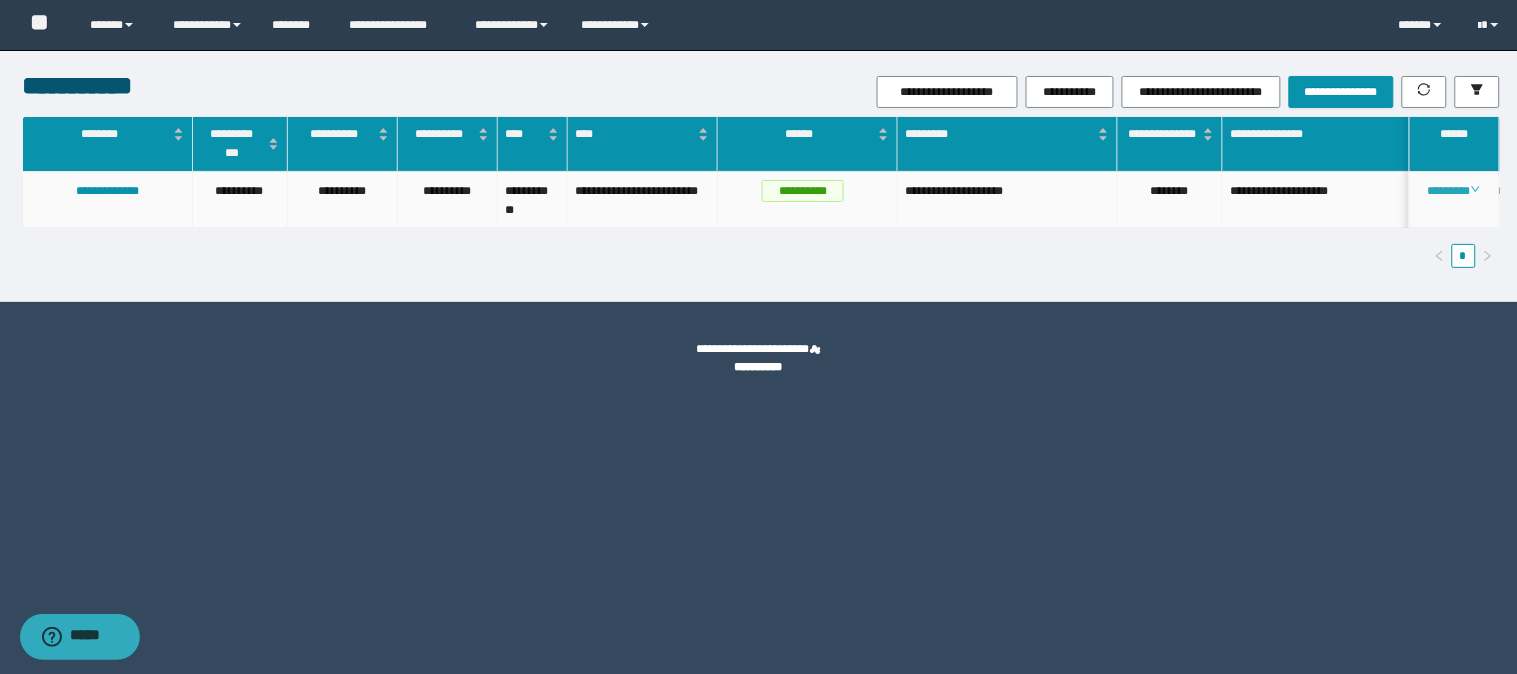 click on "********" at bounding box center [1454, 191] 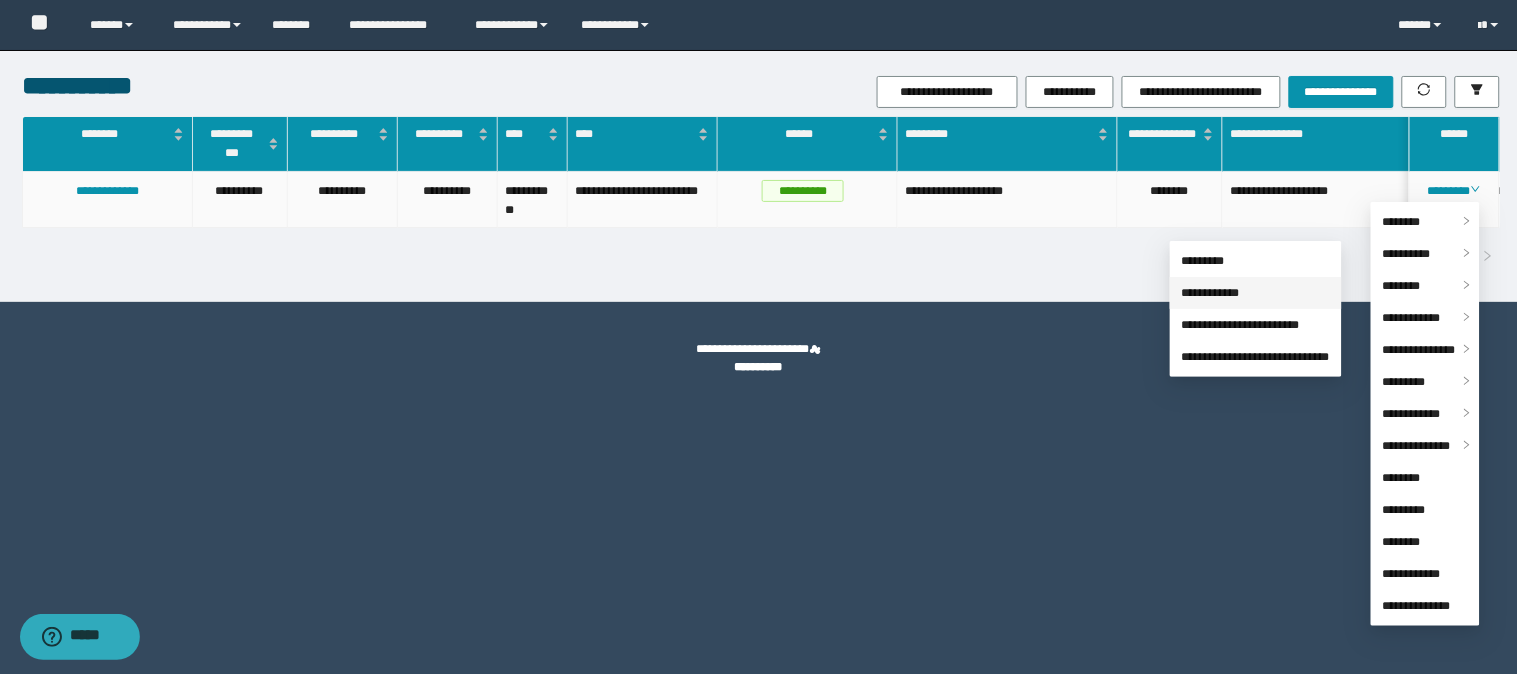 click on "**********" at bounding box center (1211, 293) 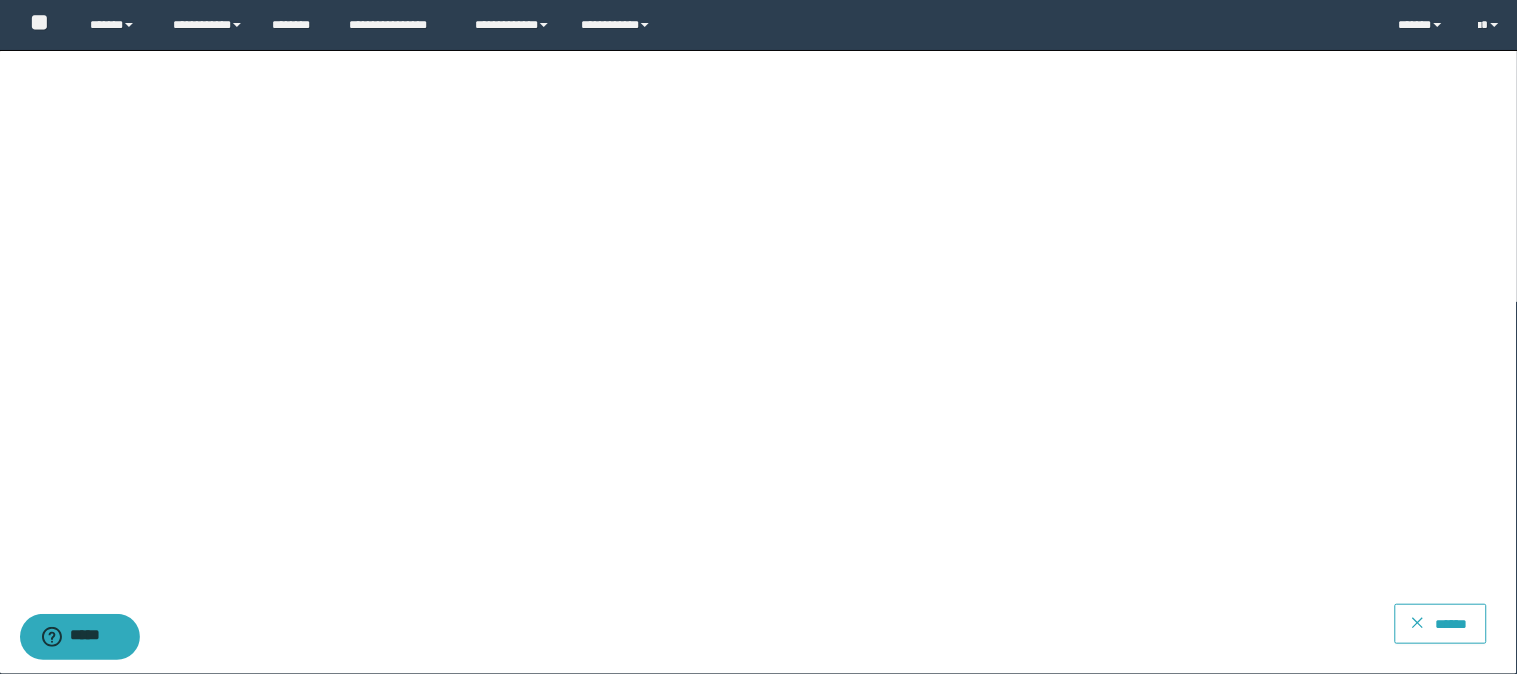 click on "******" at bounding box center (1452, 624) 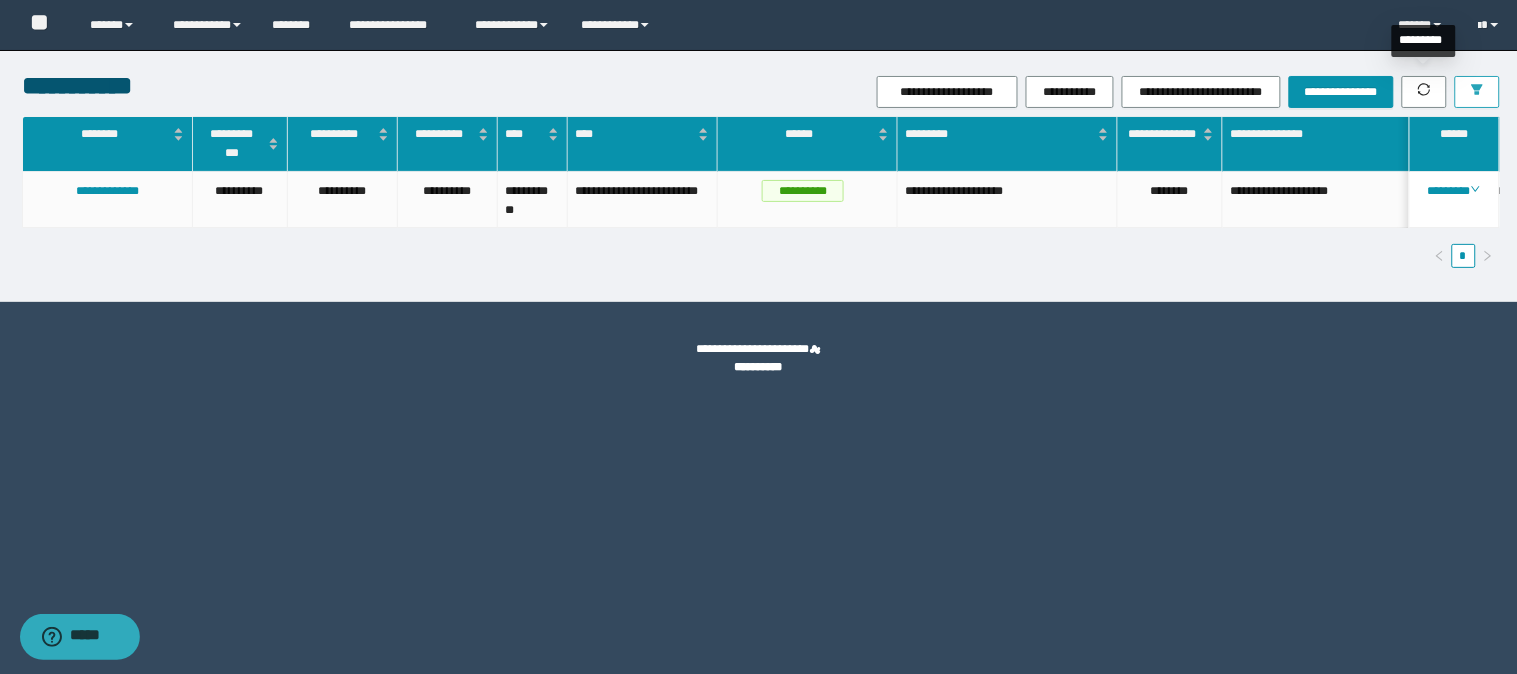 click 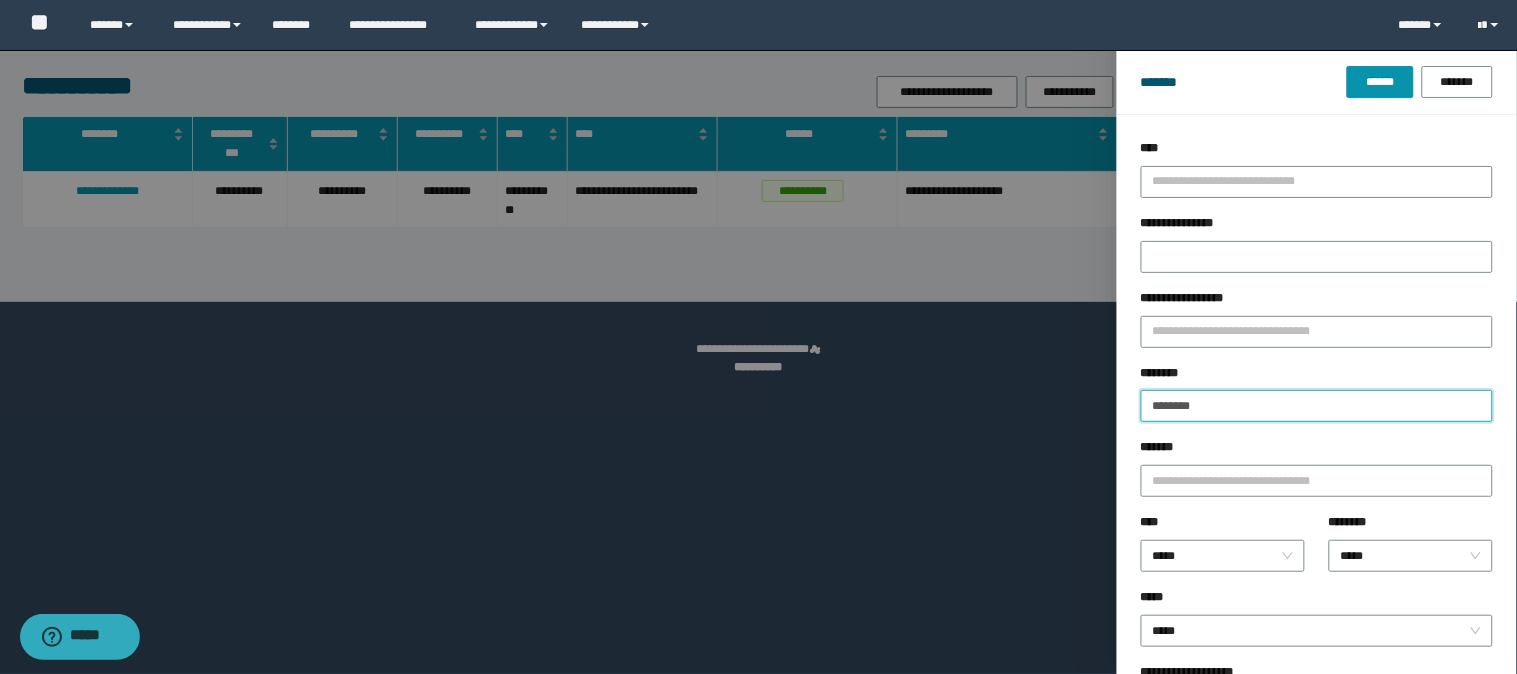 click on "********" at bounding box center [1317, 406] 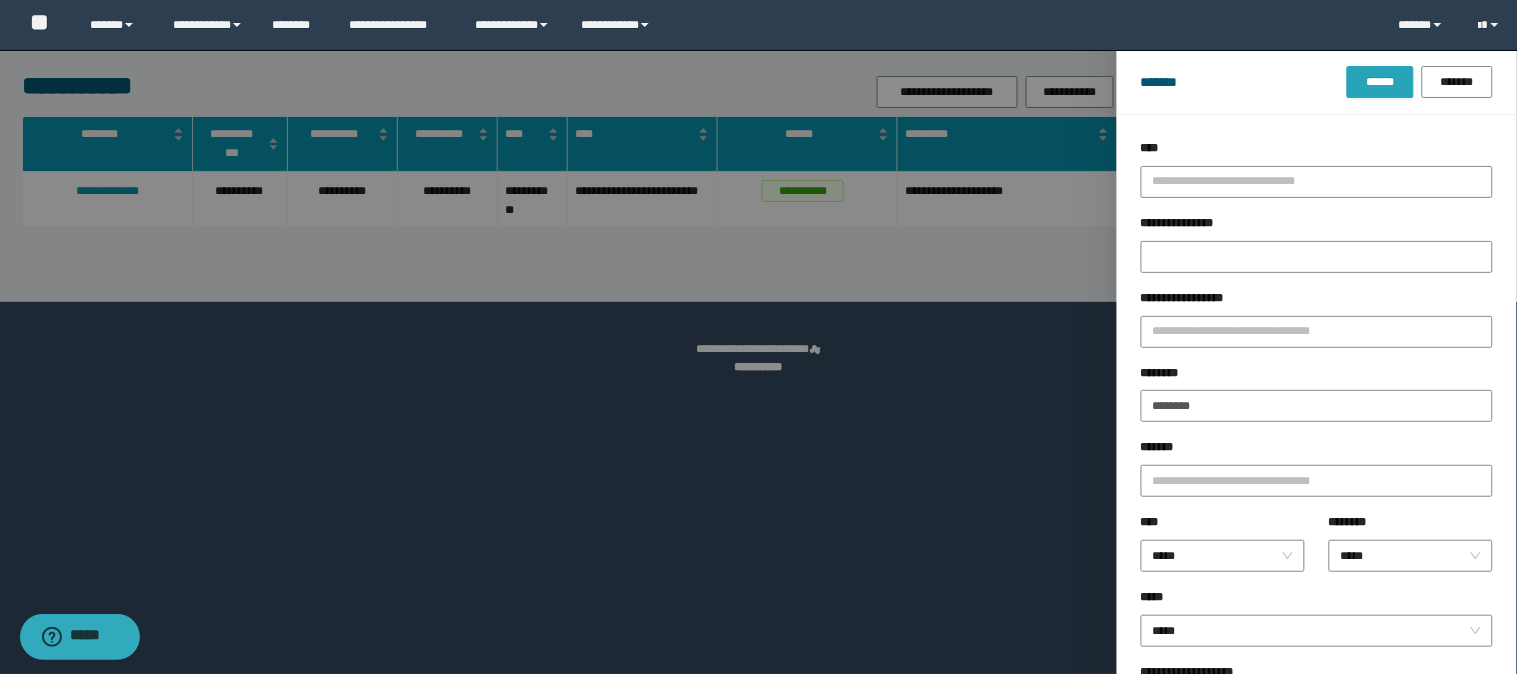 click on "******" at bounding box center [1380, 82] 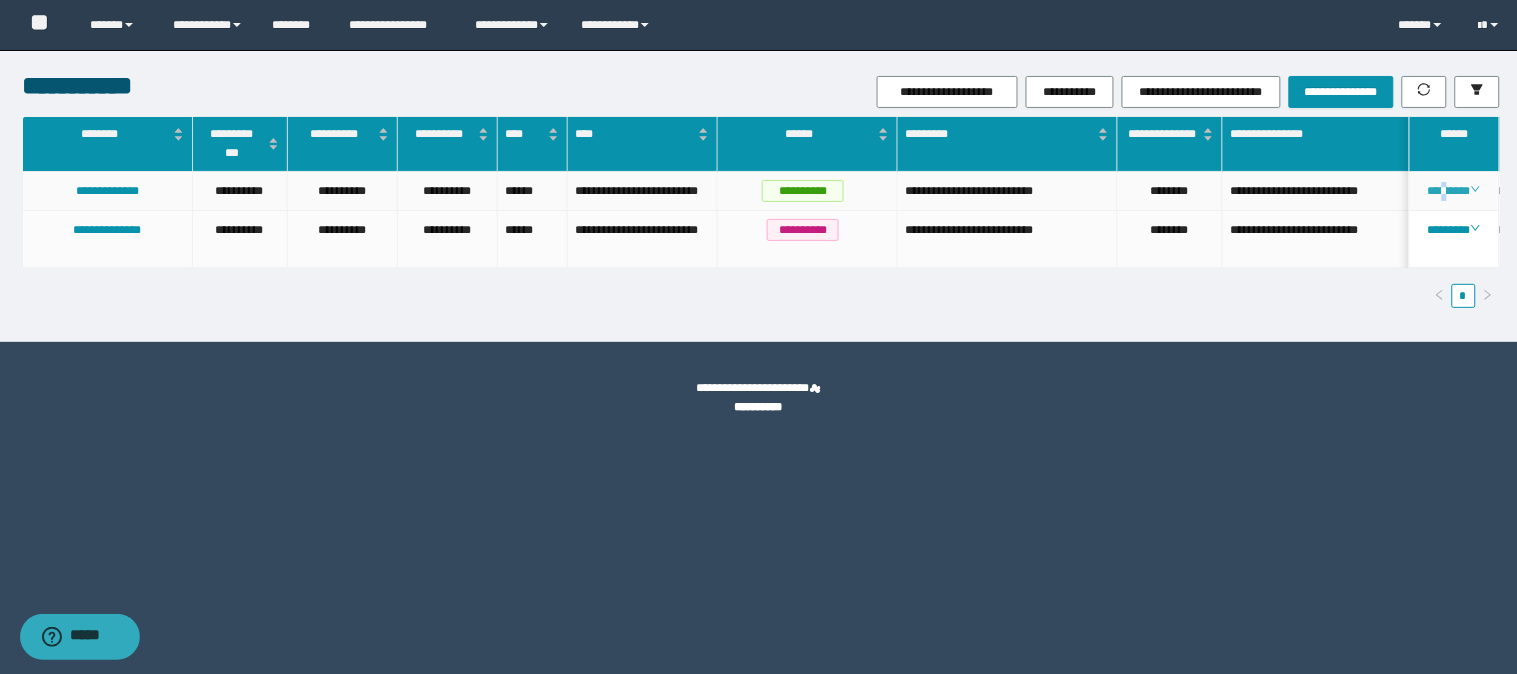click on "********" at bounding box center [1454, 191] 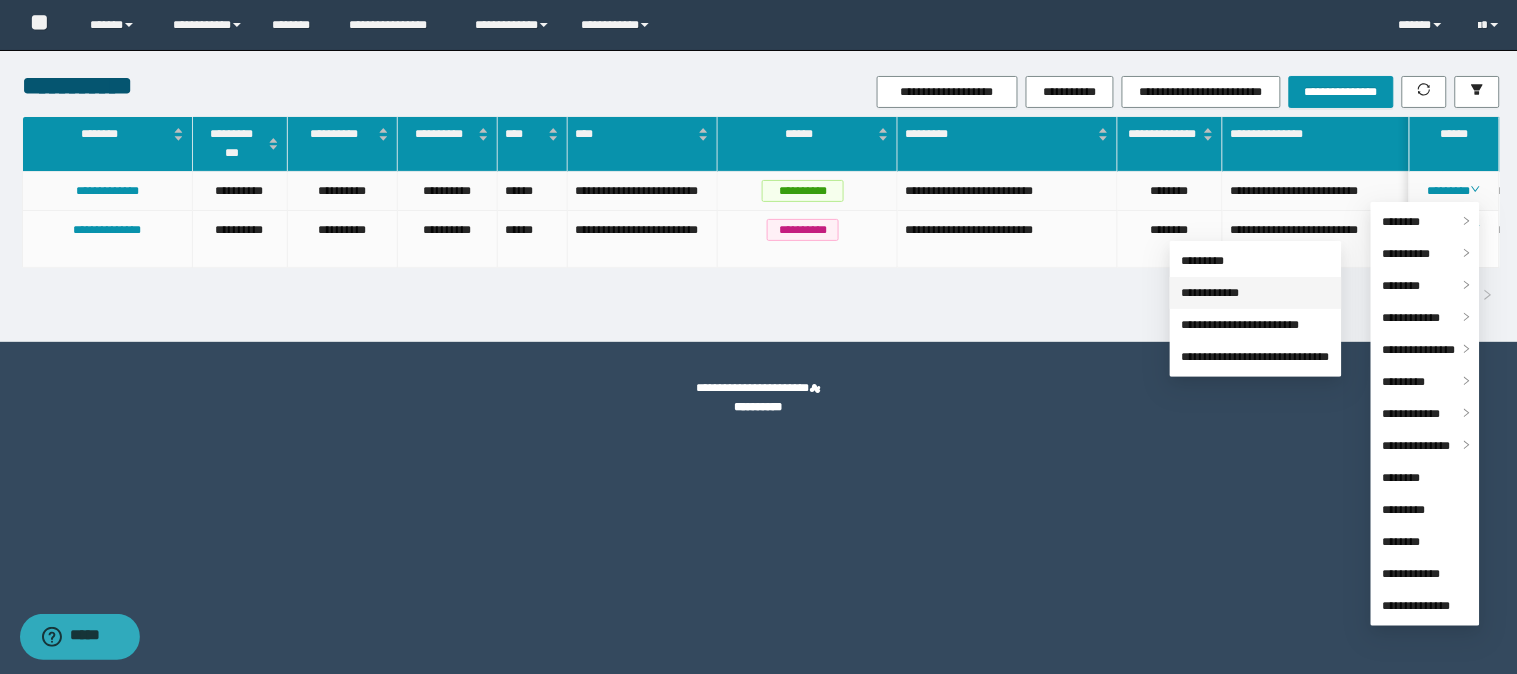 click on "**********" at bounding box center [1211, 293] 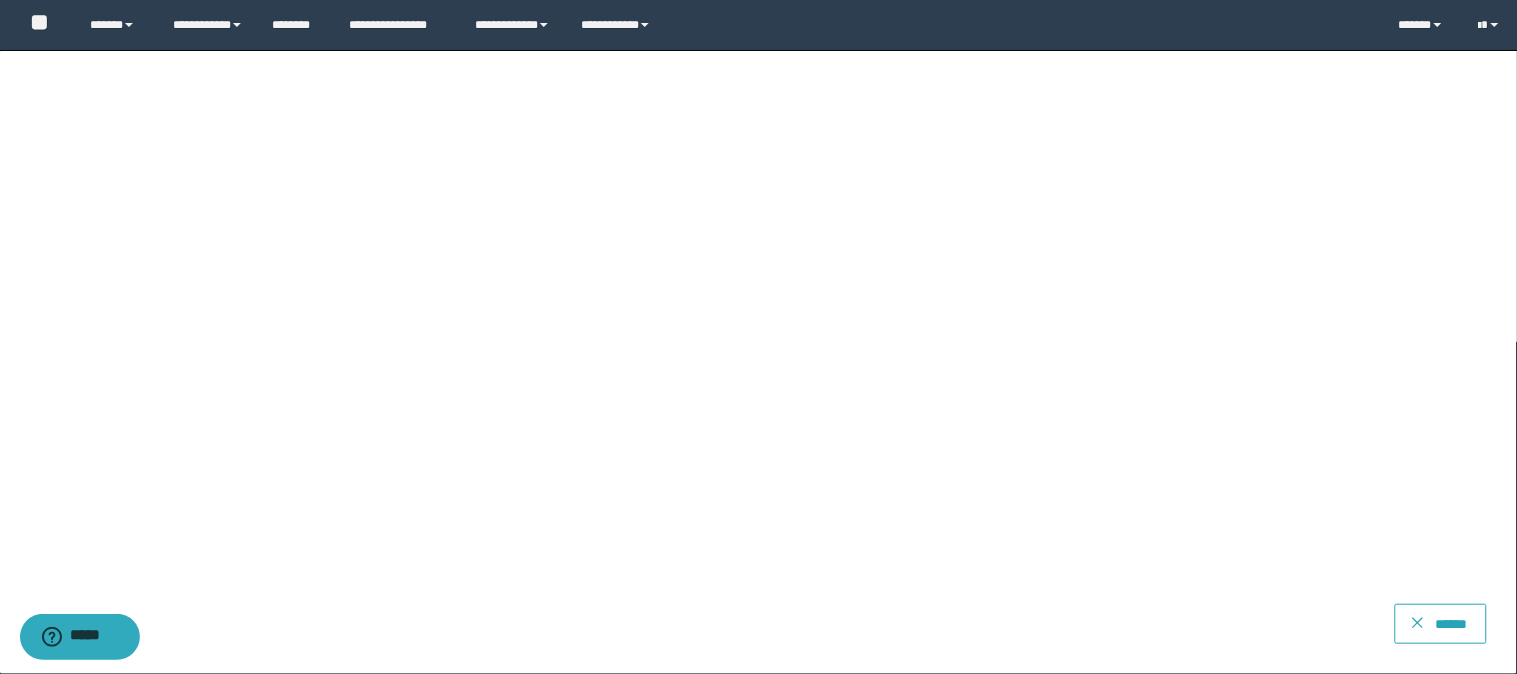 click on "******" at bounding box center (1441, 624) 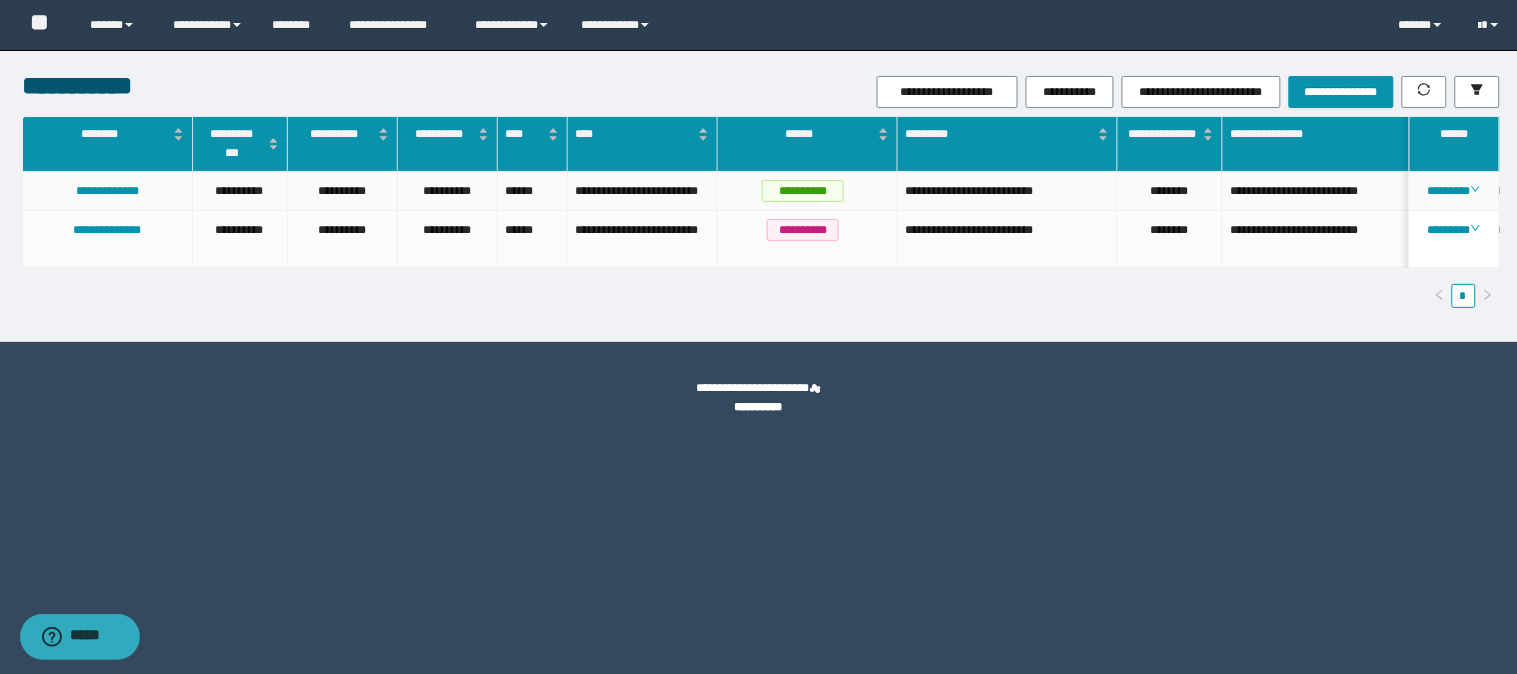 click on "********" at bounding box center [1455, 191] 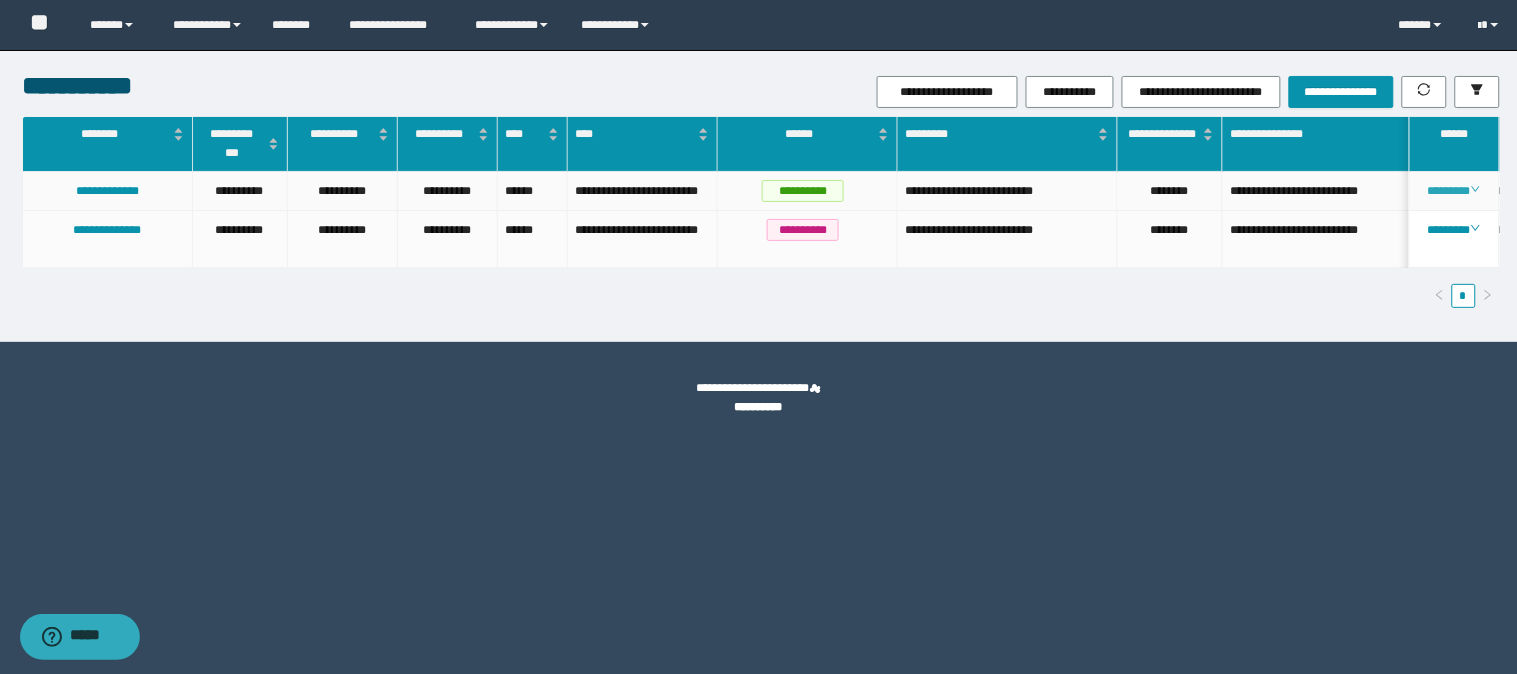 click on "********" at bounding box center [1454, 191] 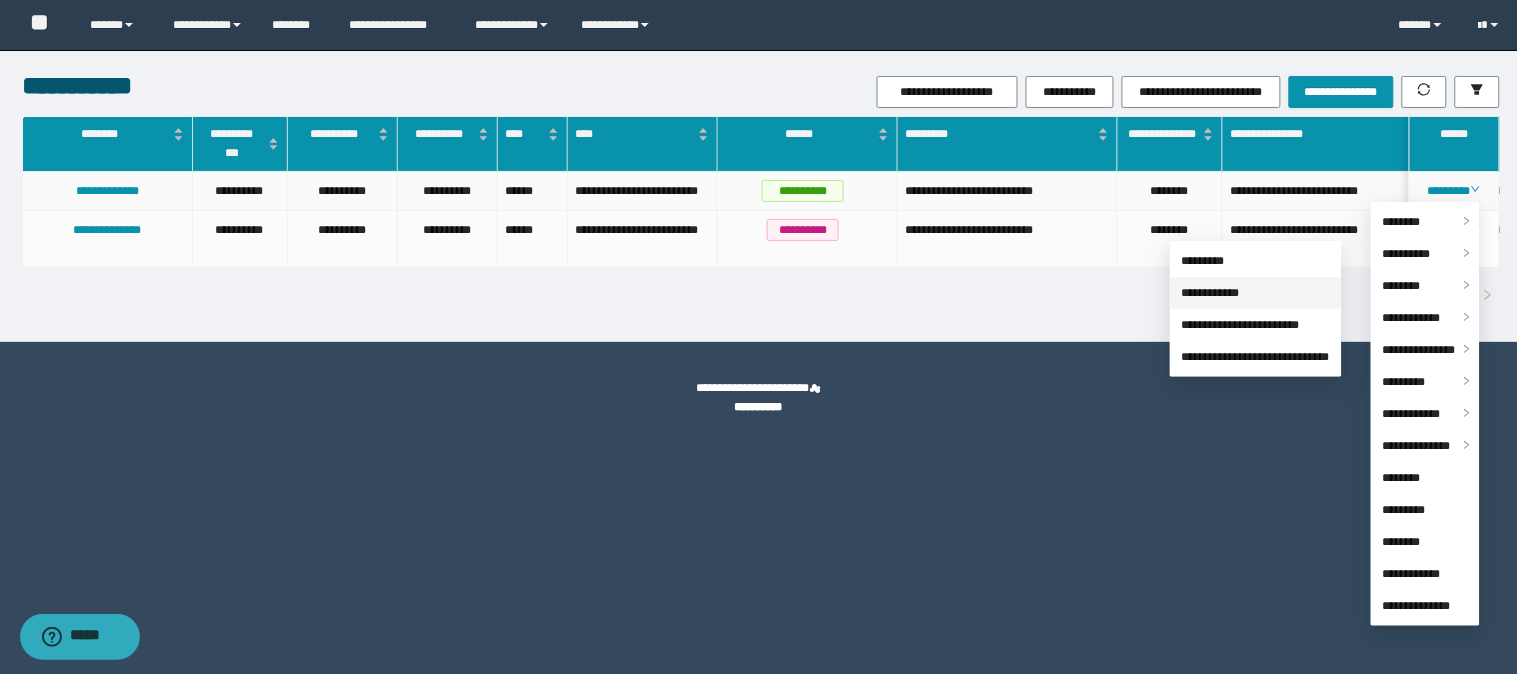 click on "**********" at bounding box center [1211, 293] 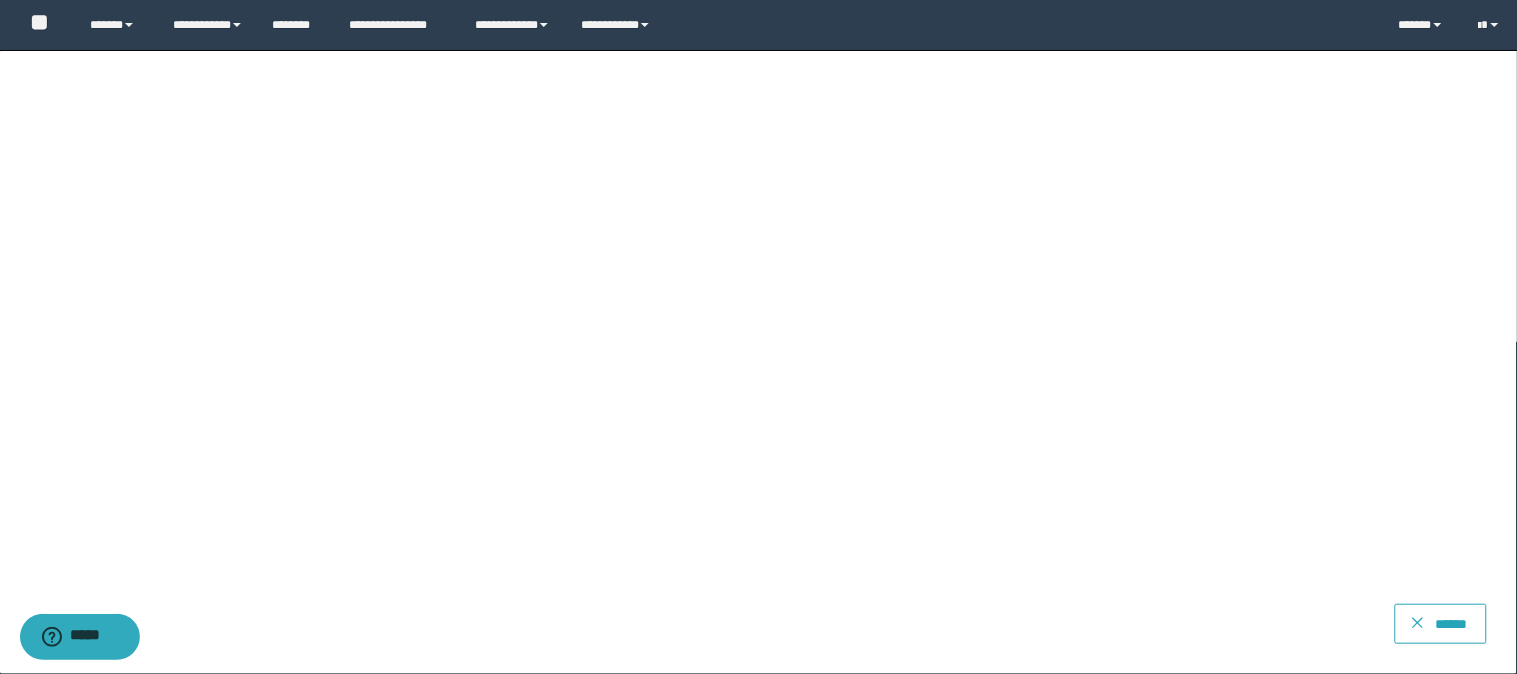 click on "******" at bounding box center [1452, 624] 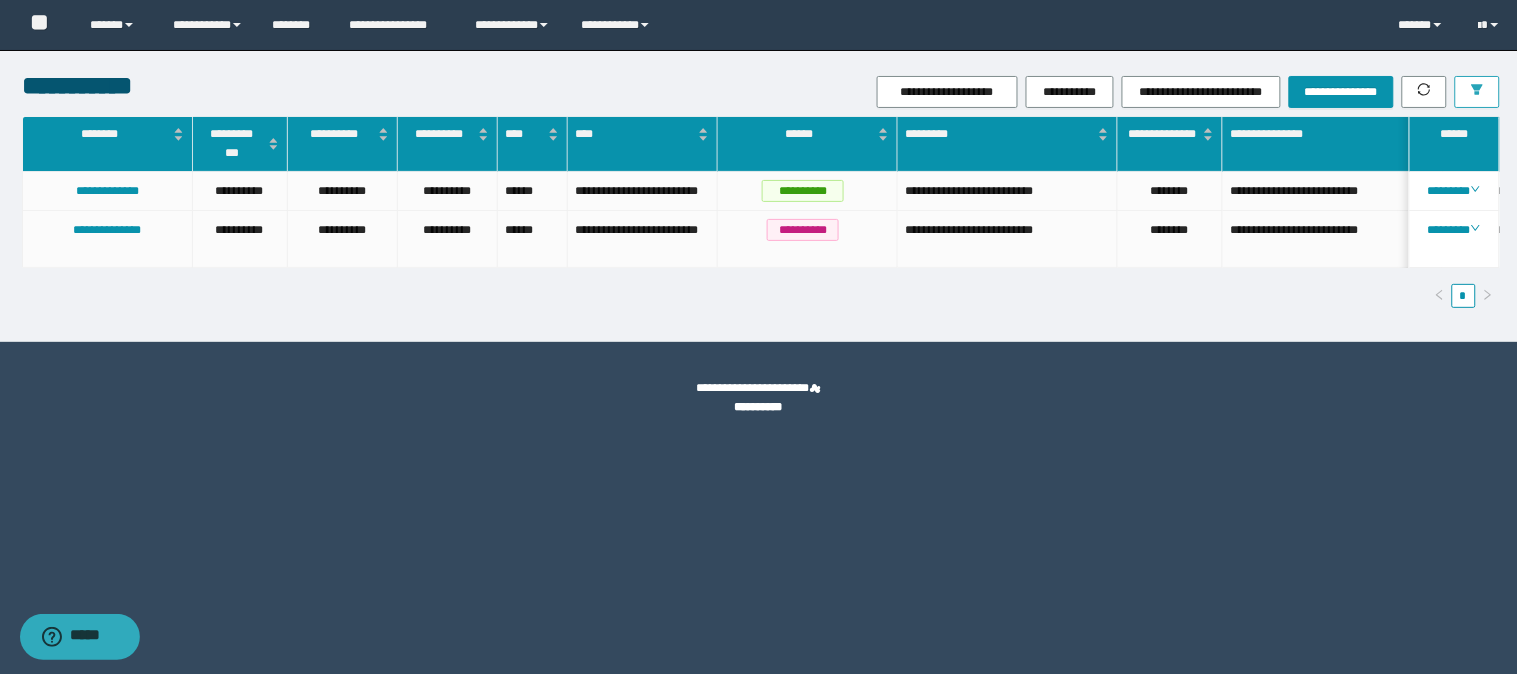 click 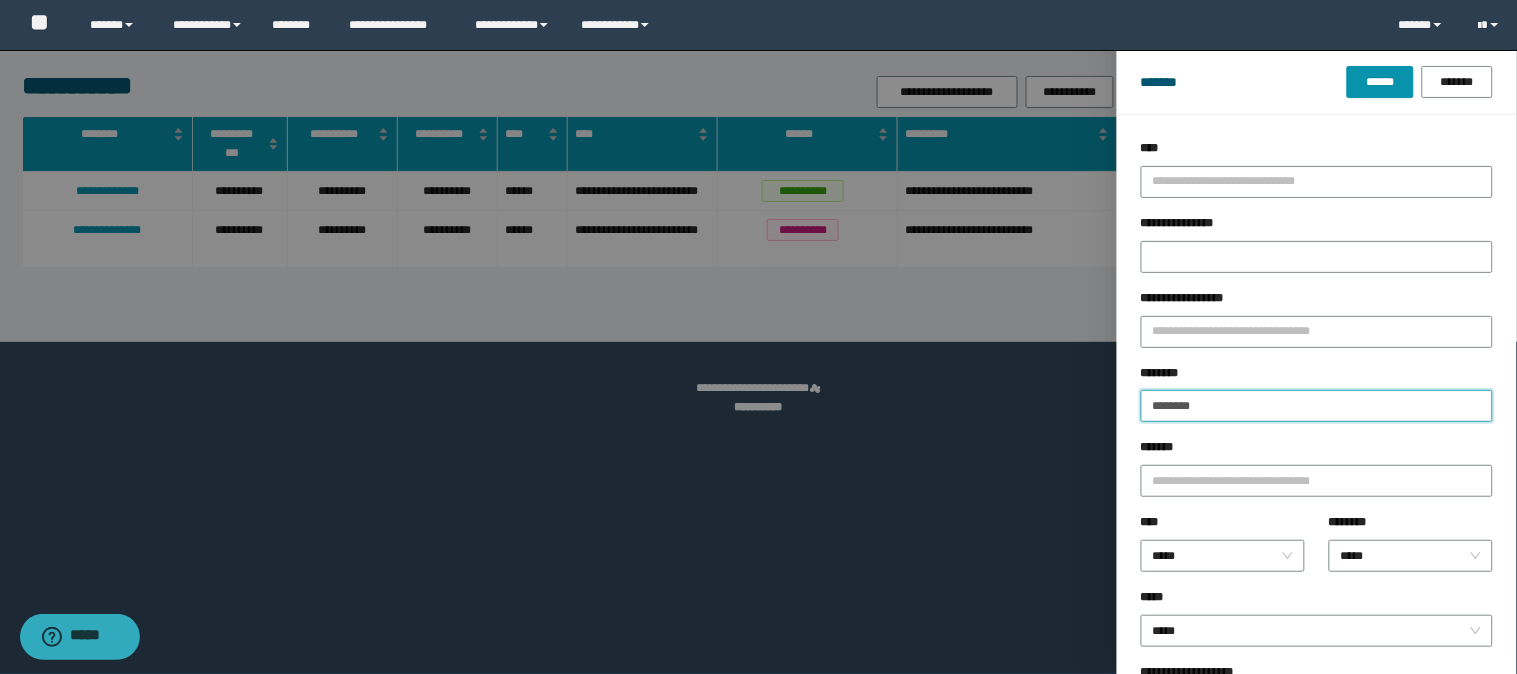 click on "********" at bounding box center [1317, 406] 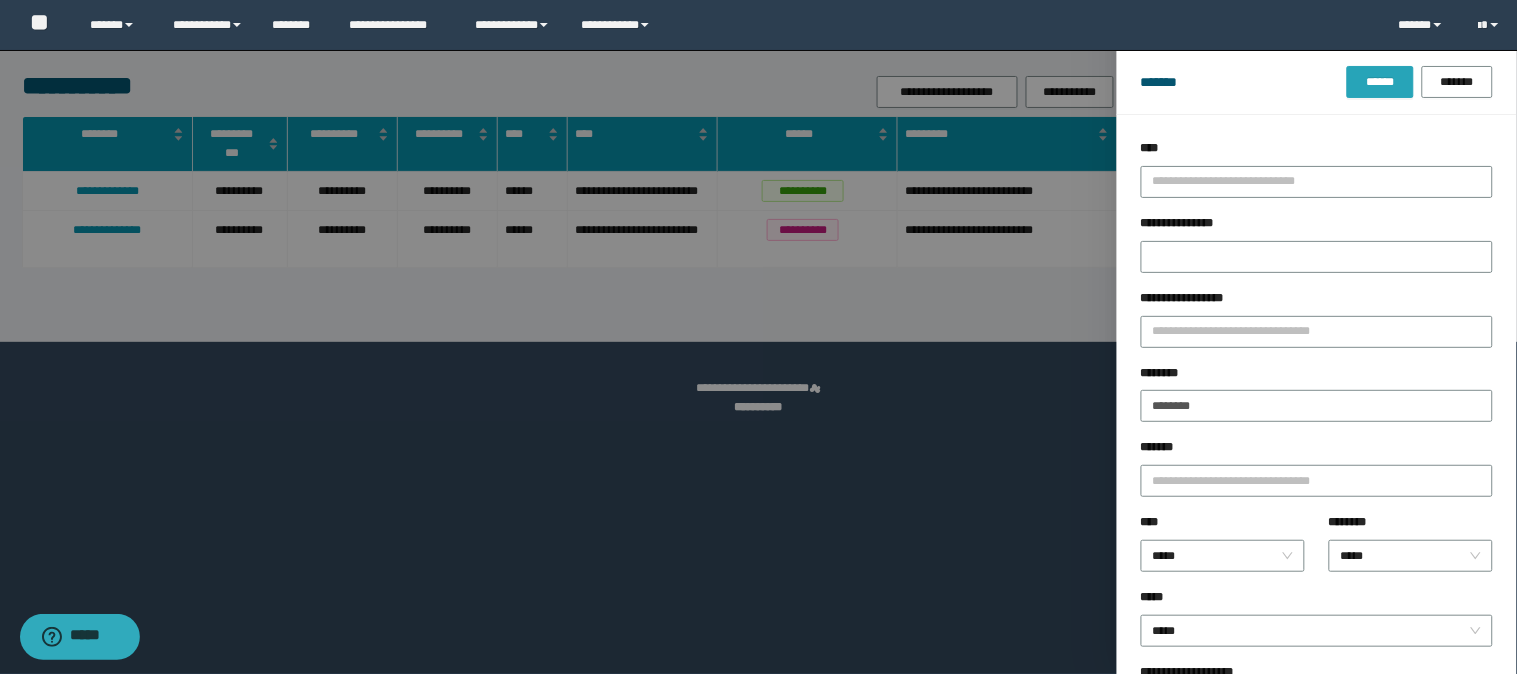 click on "******" at bounding box center (1380, 82) 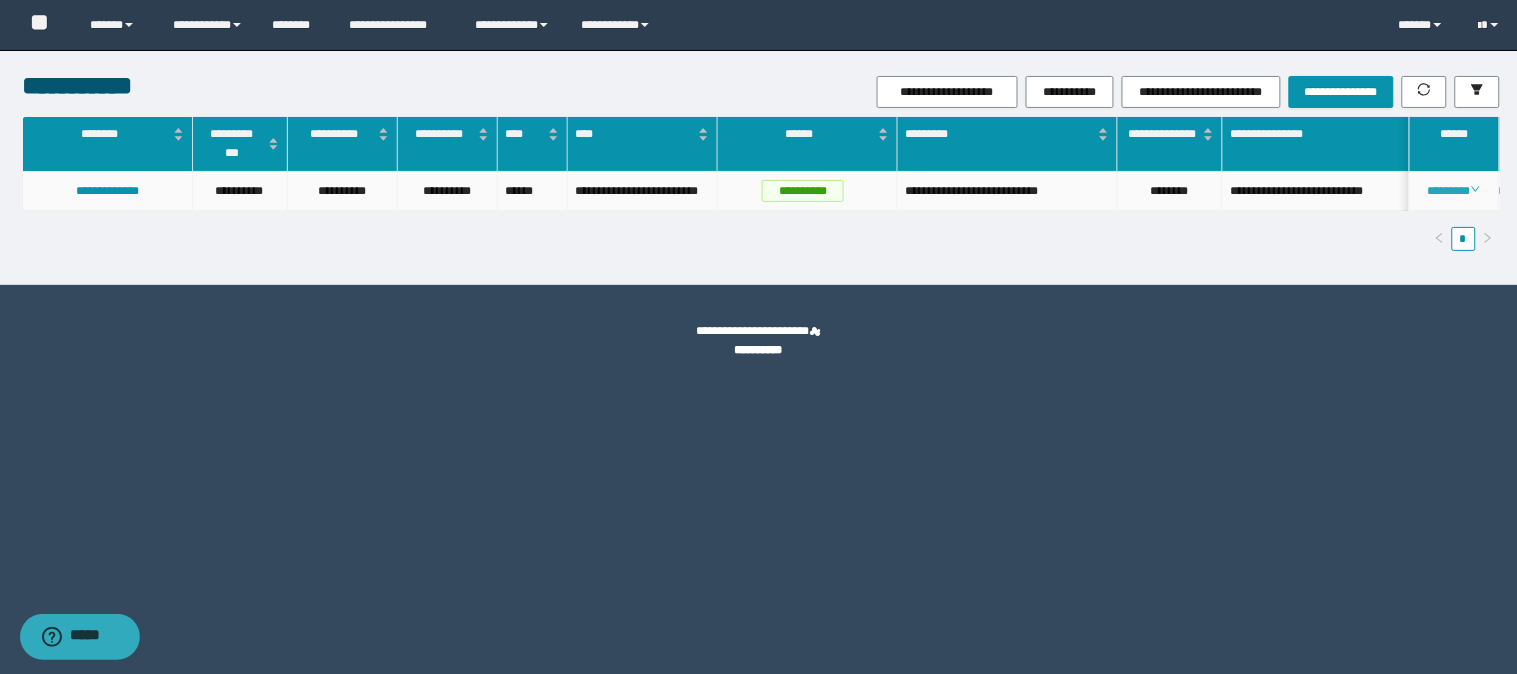 click on "********" at bounding box center [1454, 191] 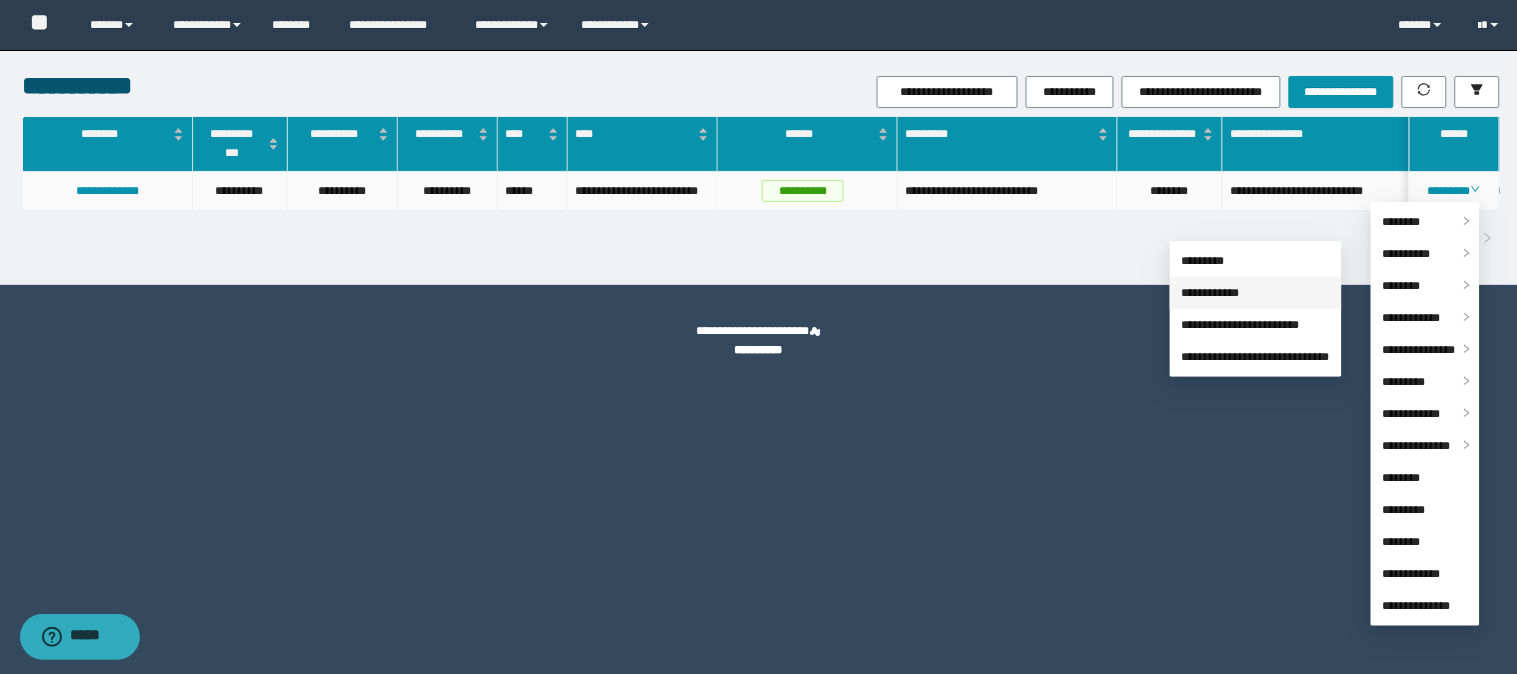 click on "**********" at bounding box center [1211, 293] 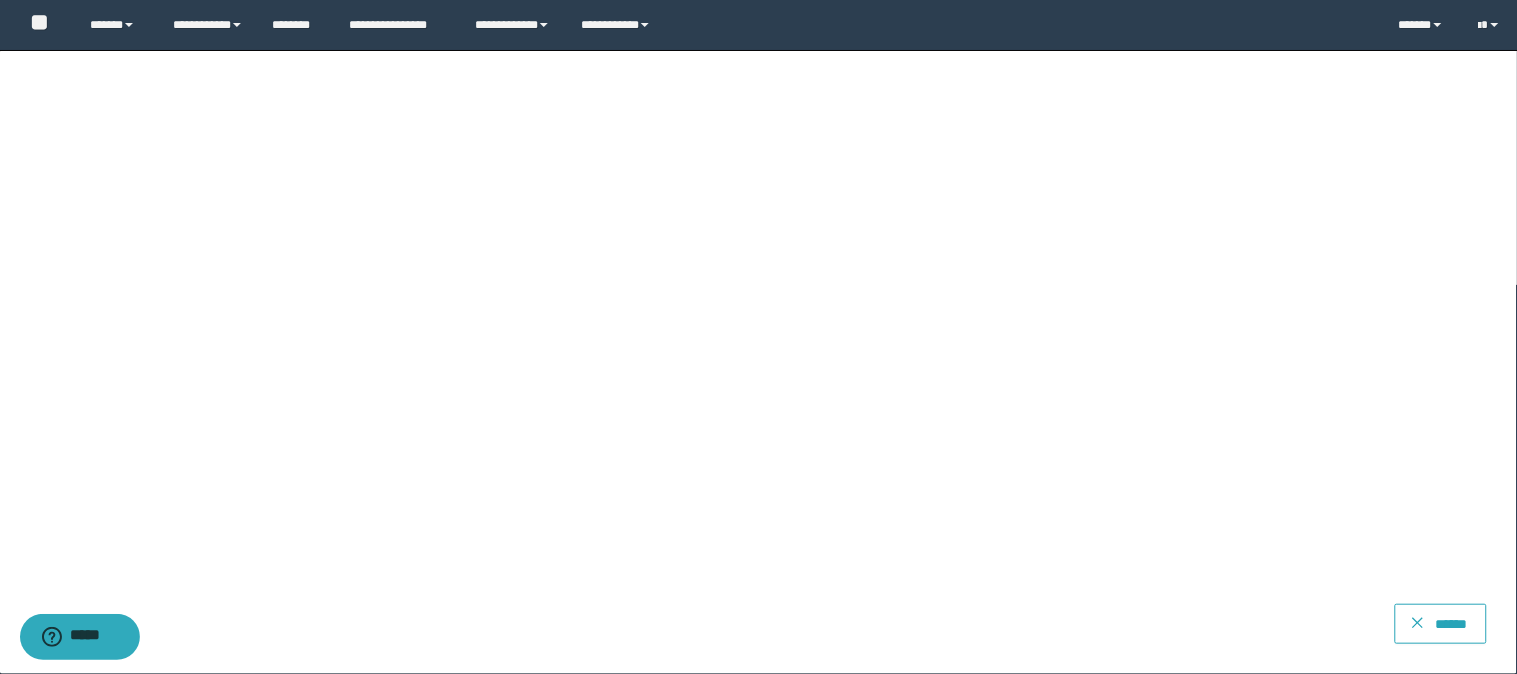 click on "******" at bounding box center (1452, 624) 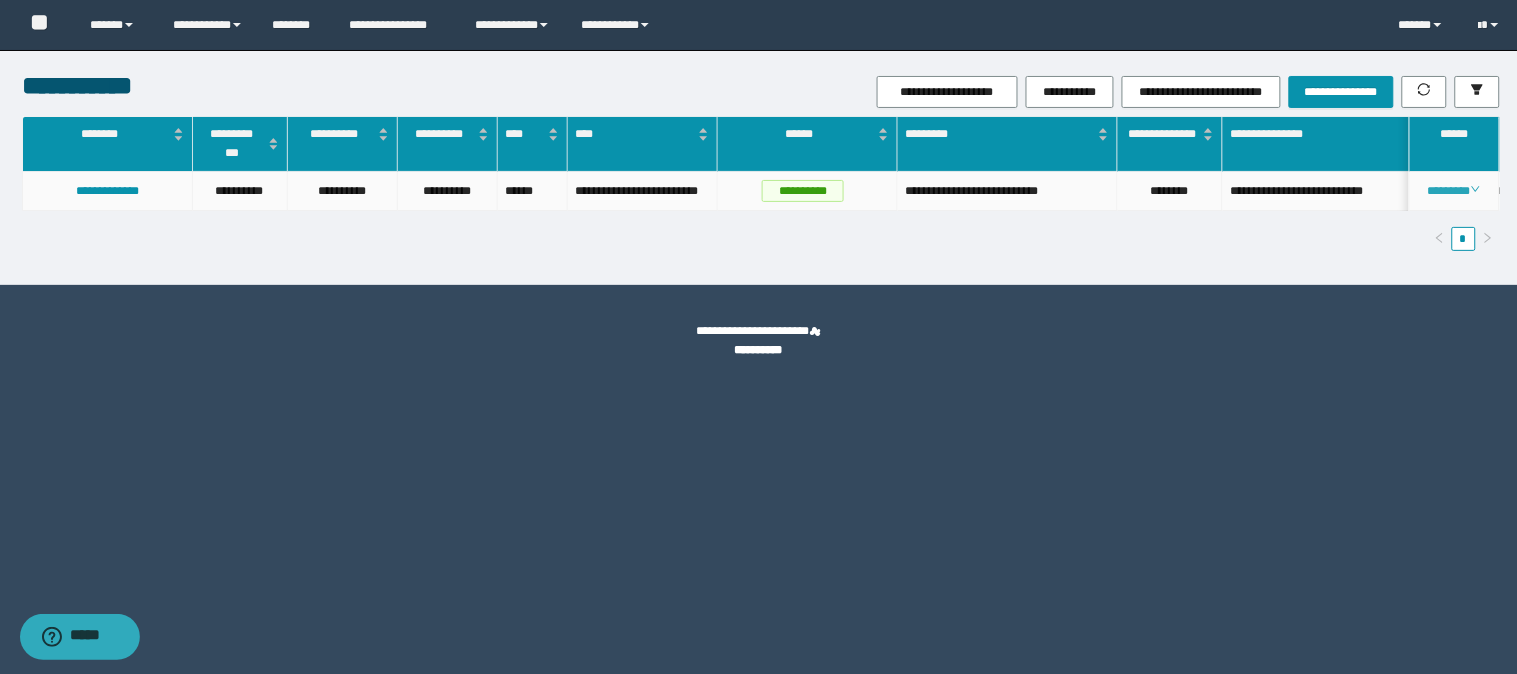 click on "********" at bounding box center (1454, 191) 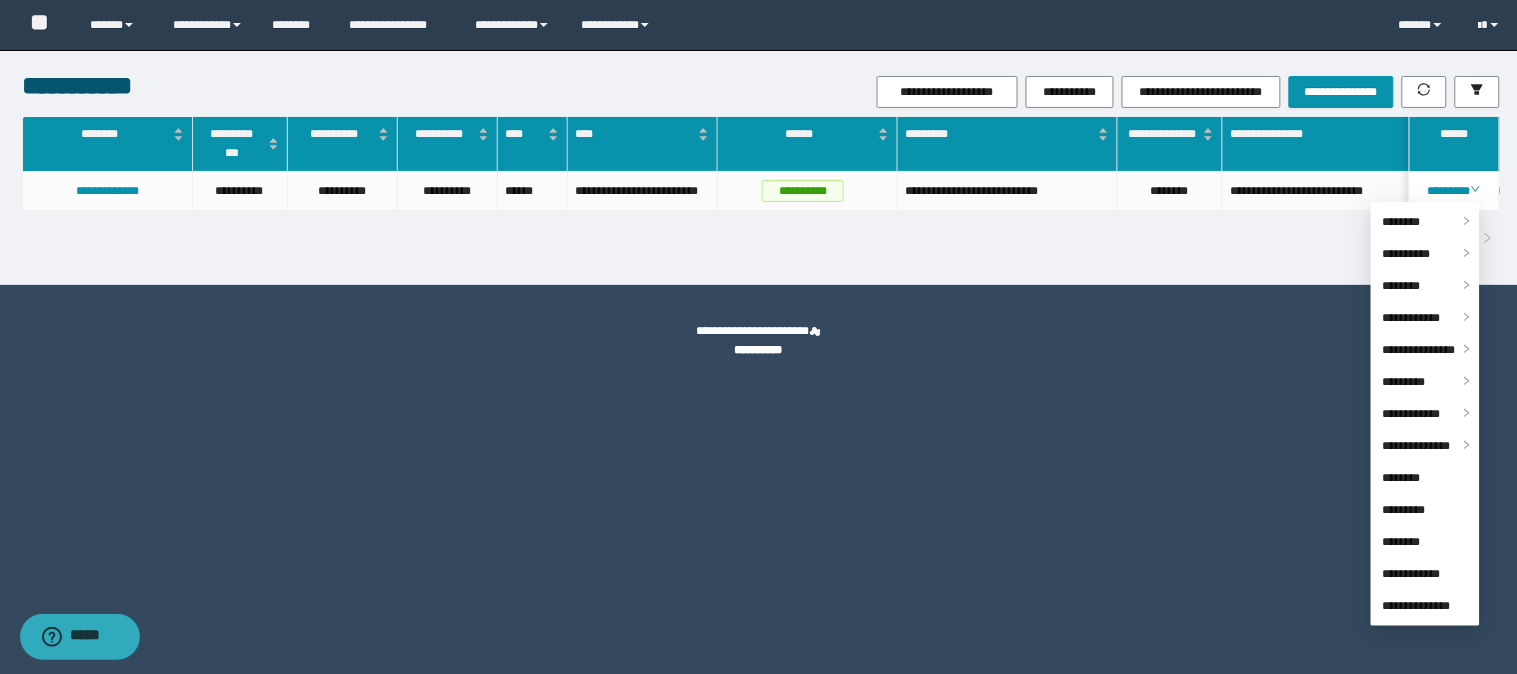 click on "*" at bounding box center (761, 239) 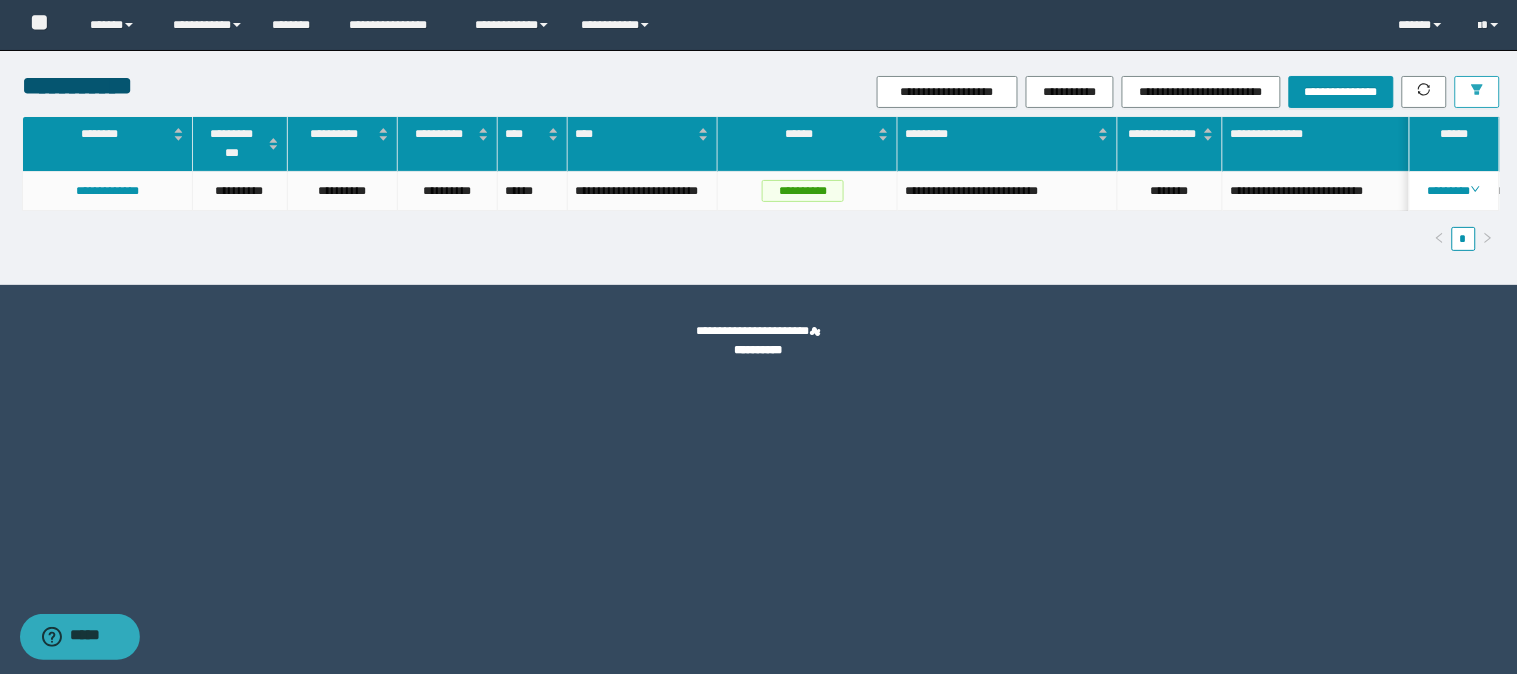 click at bounding box center (1477, 92) 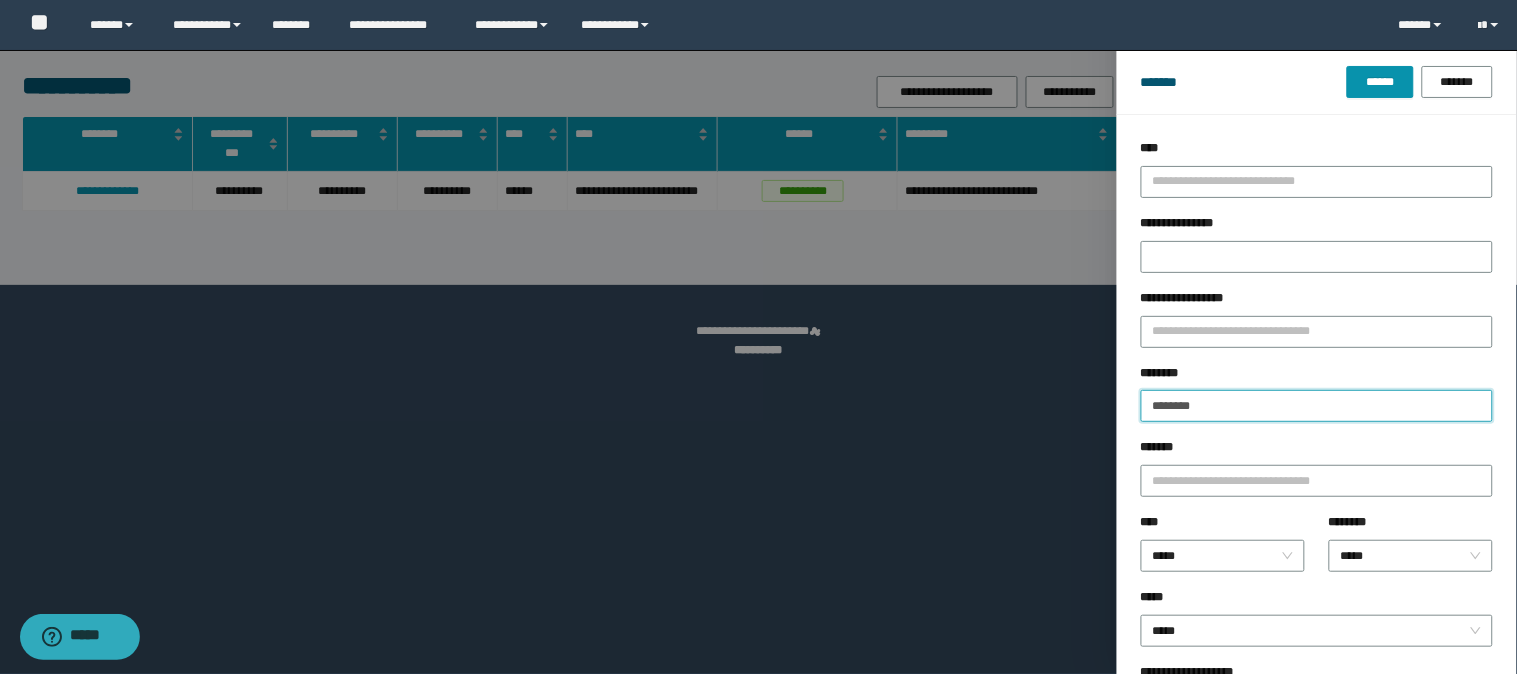 click on "********" at bounding box center (1317, 406) 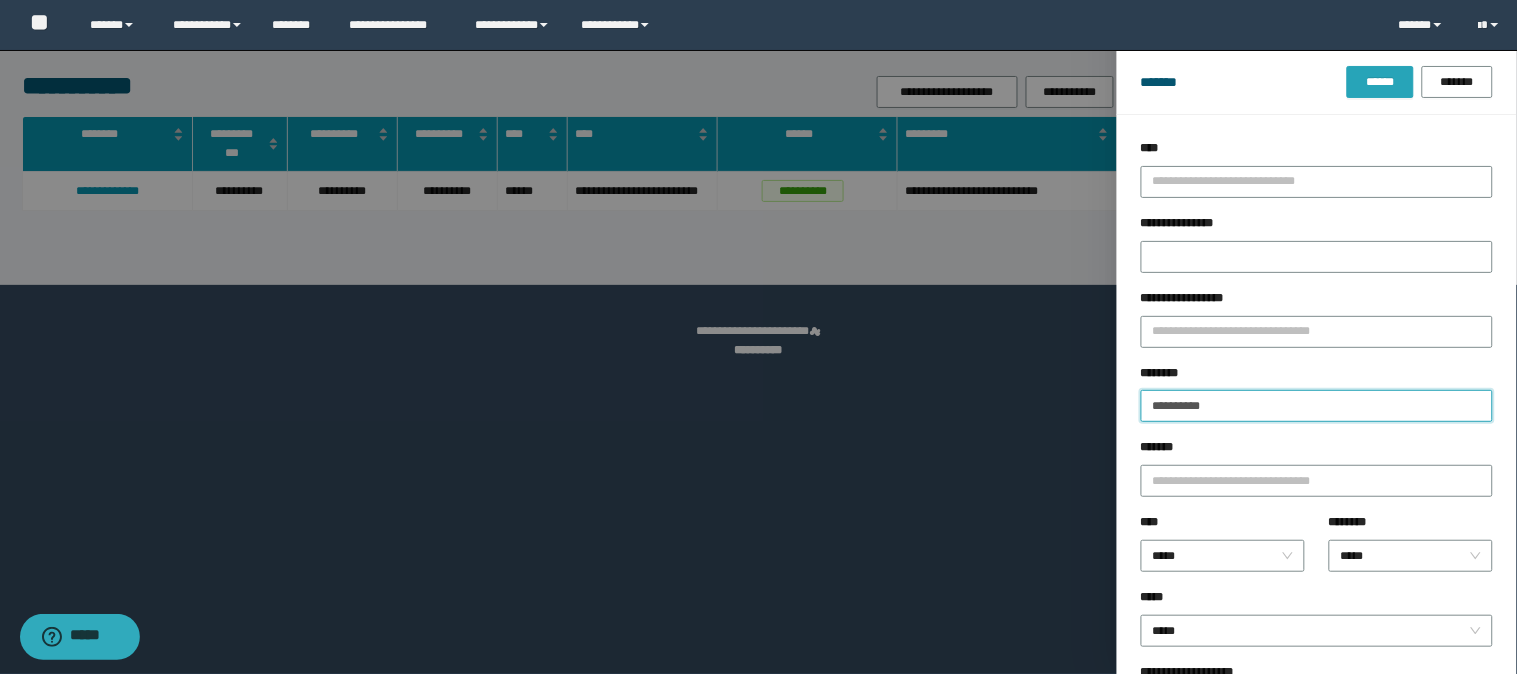 type on "**********" 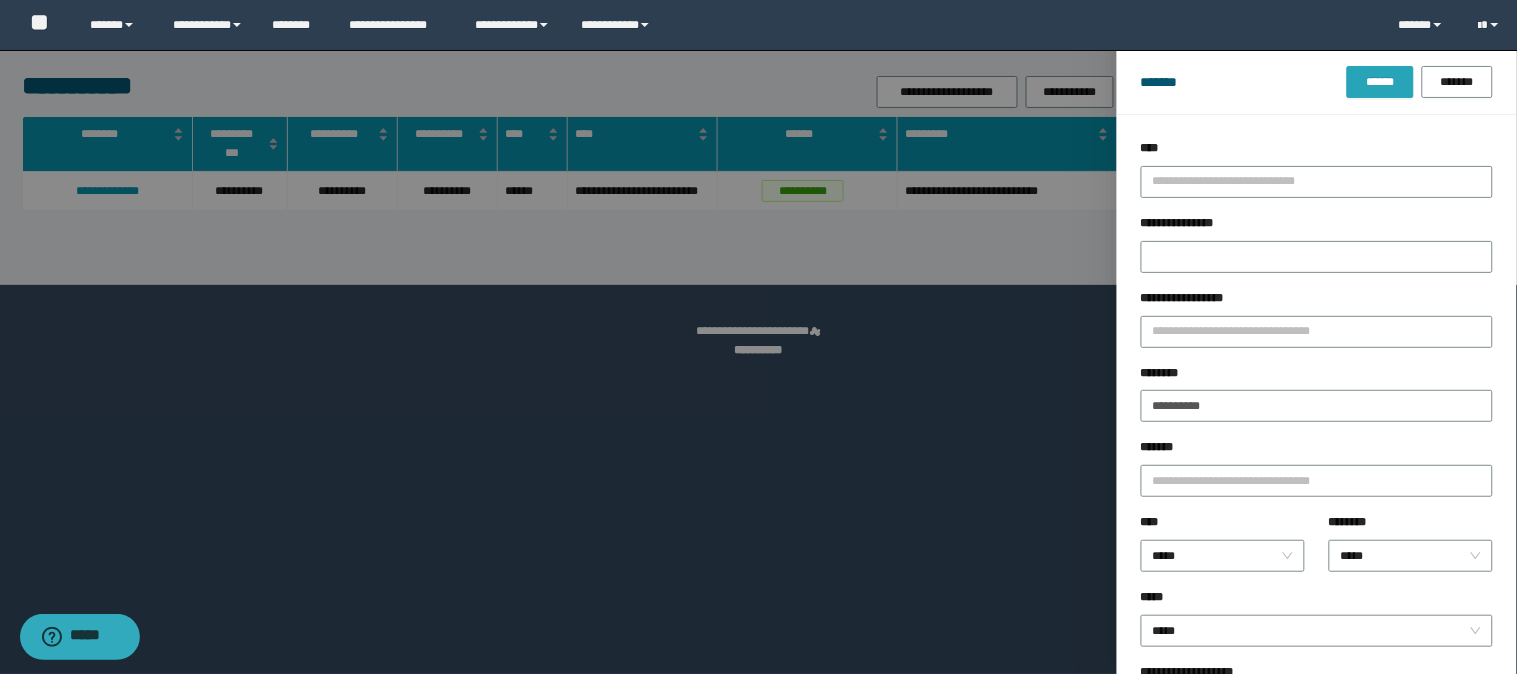 click on "******" at bounding box center [1380, 82] 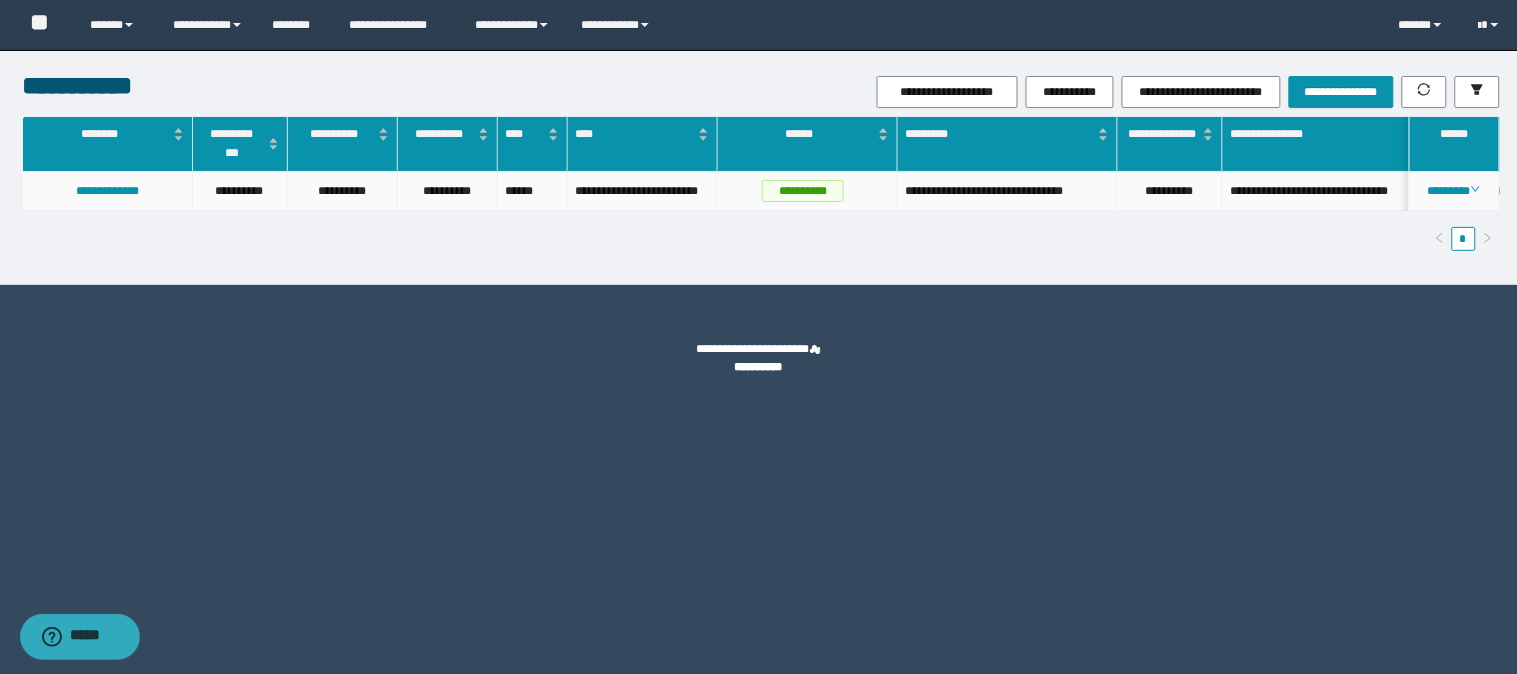 drag, startPoint x: 1477, startPoint y: 178, endPoint x: 1468, endPoint y: 206, distance: 29.410883 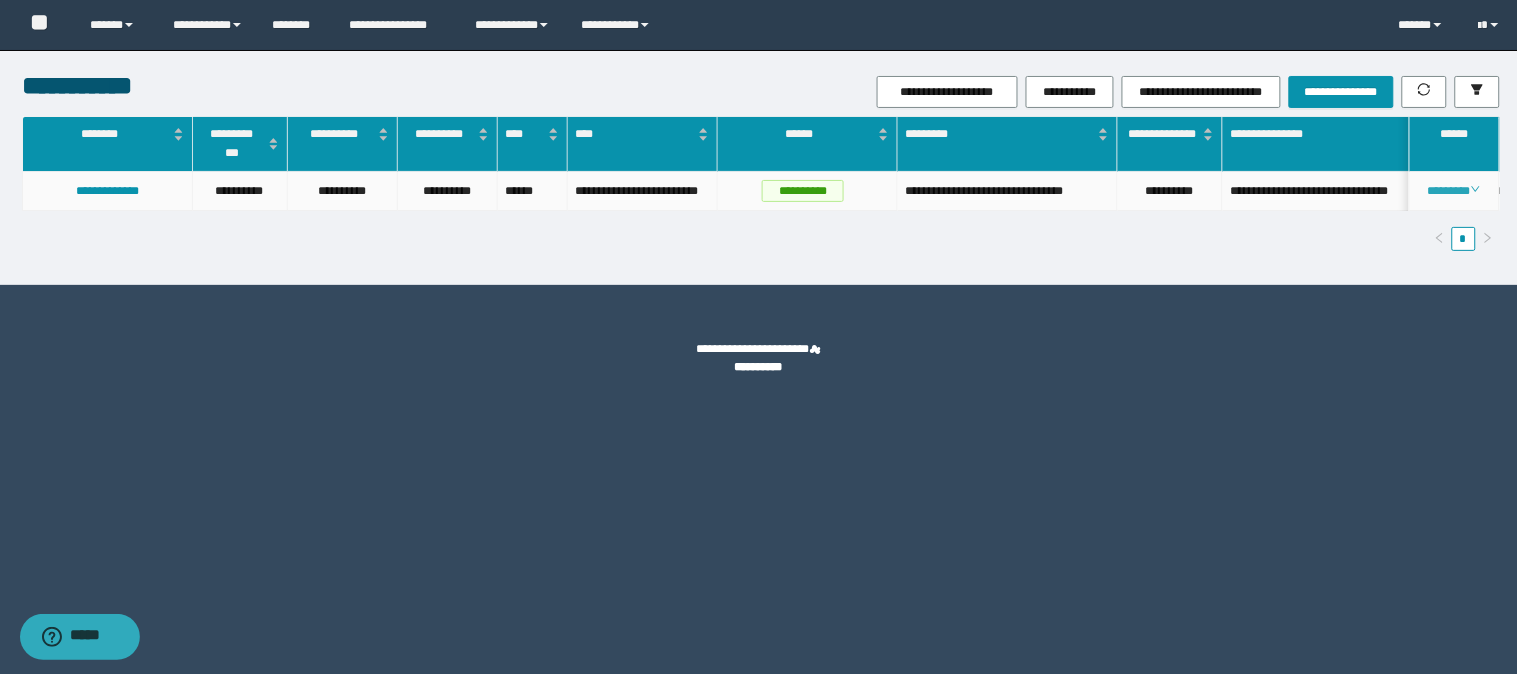click on "********" at bounding box center (1454, 191) 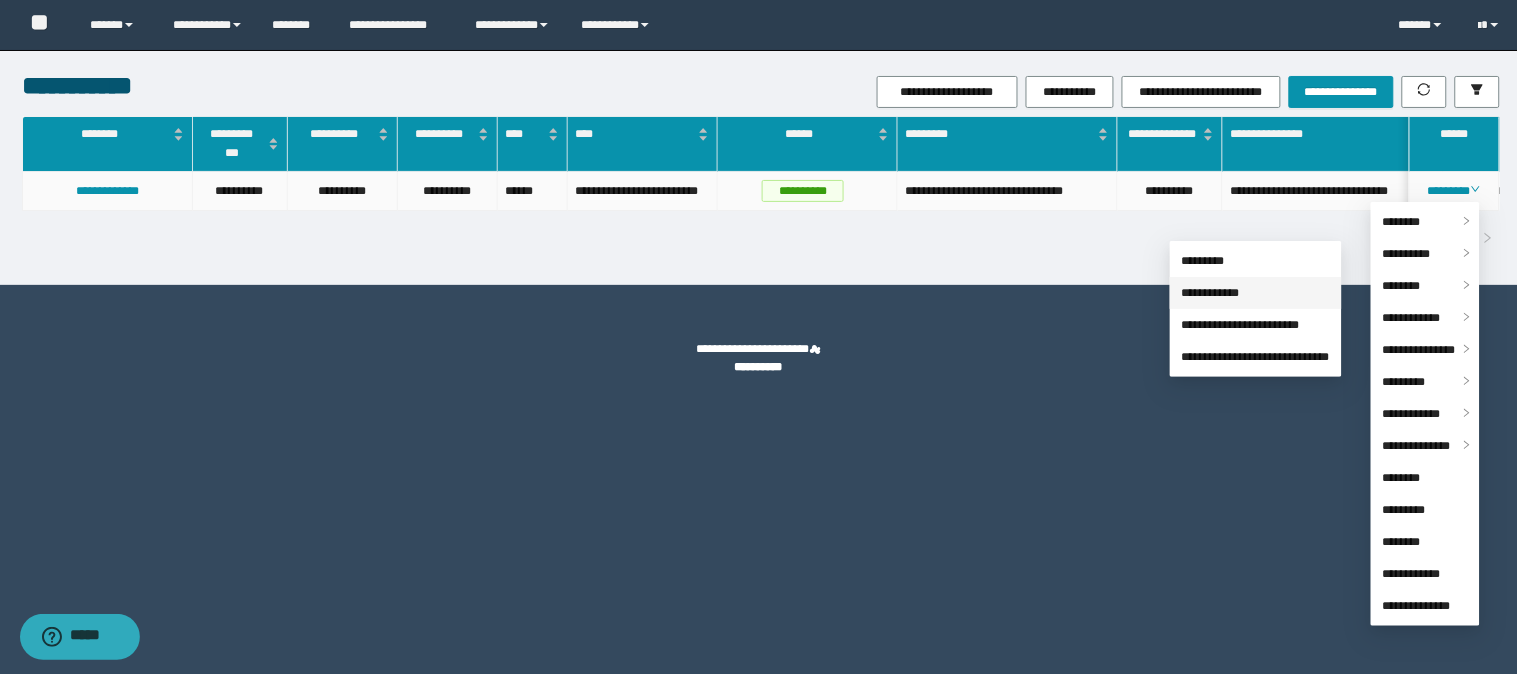 click on "**********" at bounding box center [1211, 293] 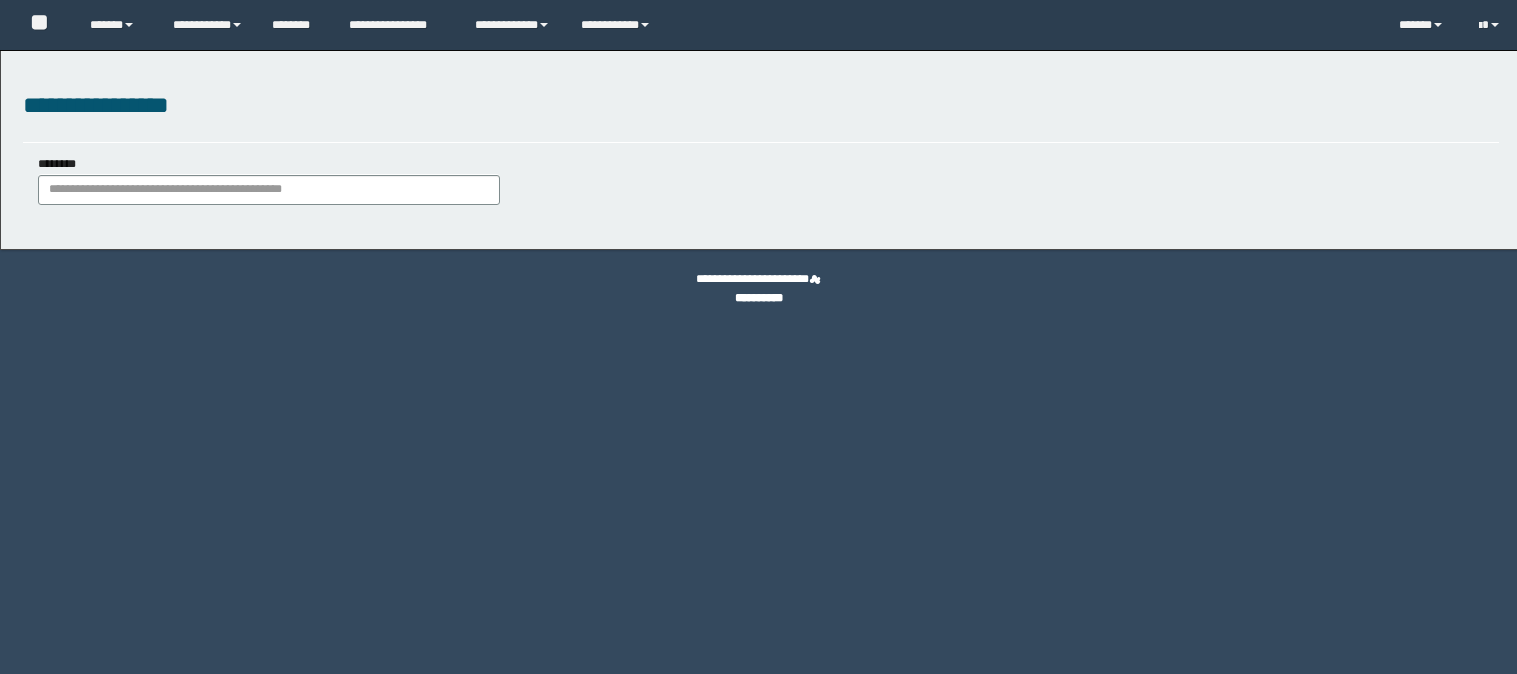 scroll, scrollTop: 0, scrollLeft: 0, axis: both 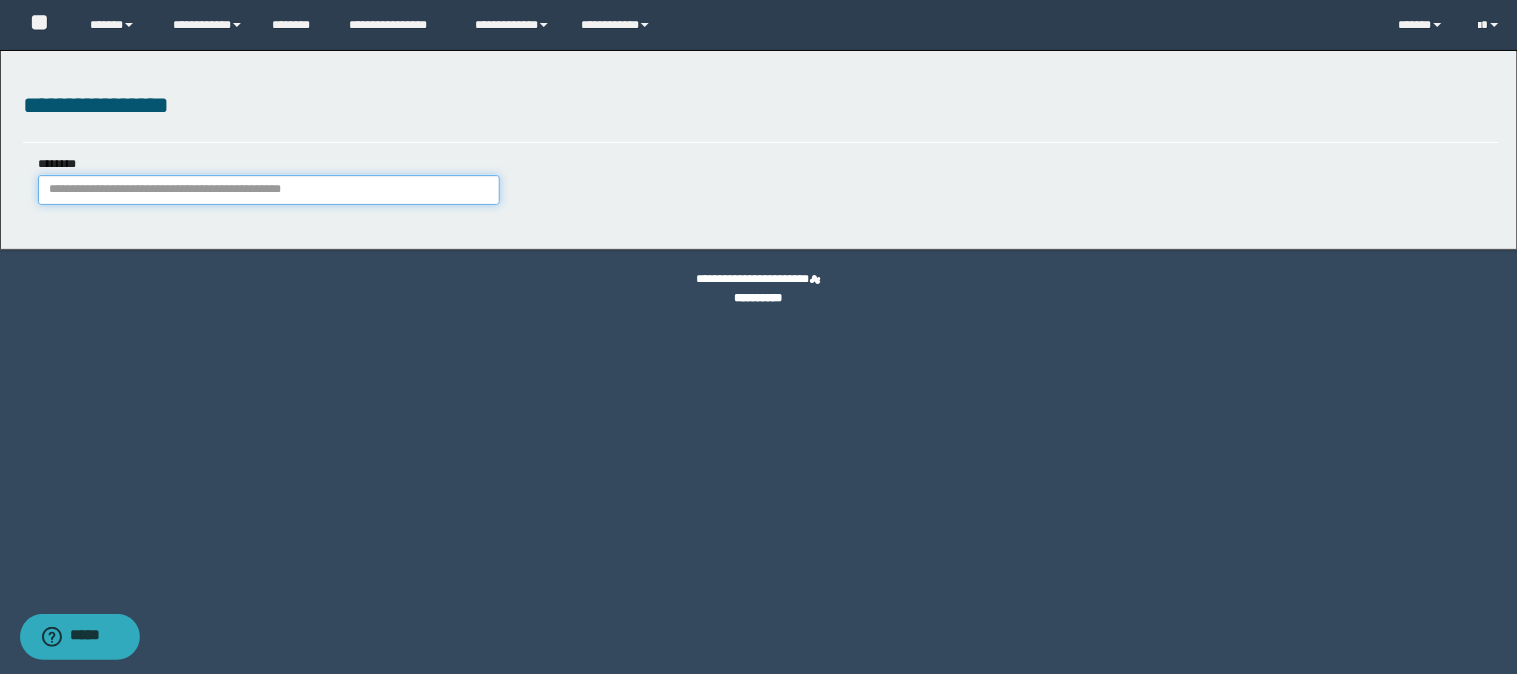 click on "********" at bounding box center (269, 190) 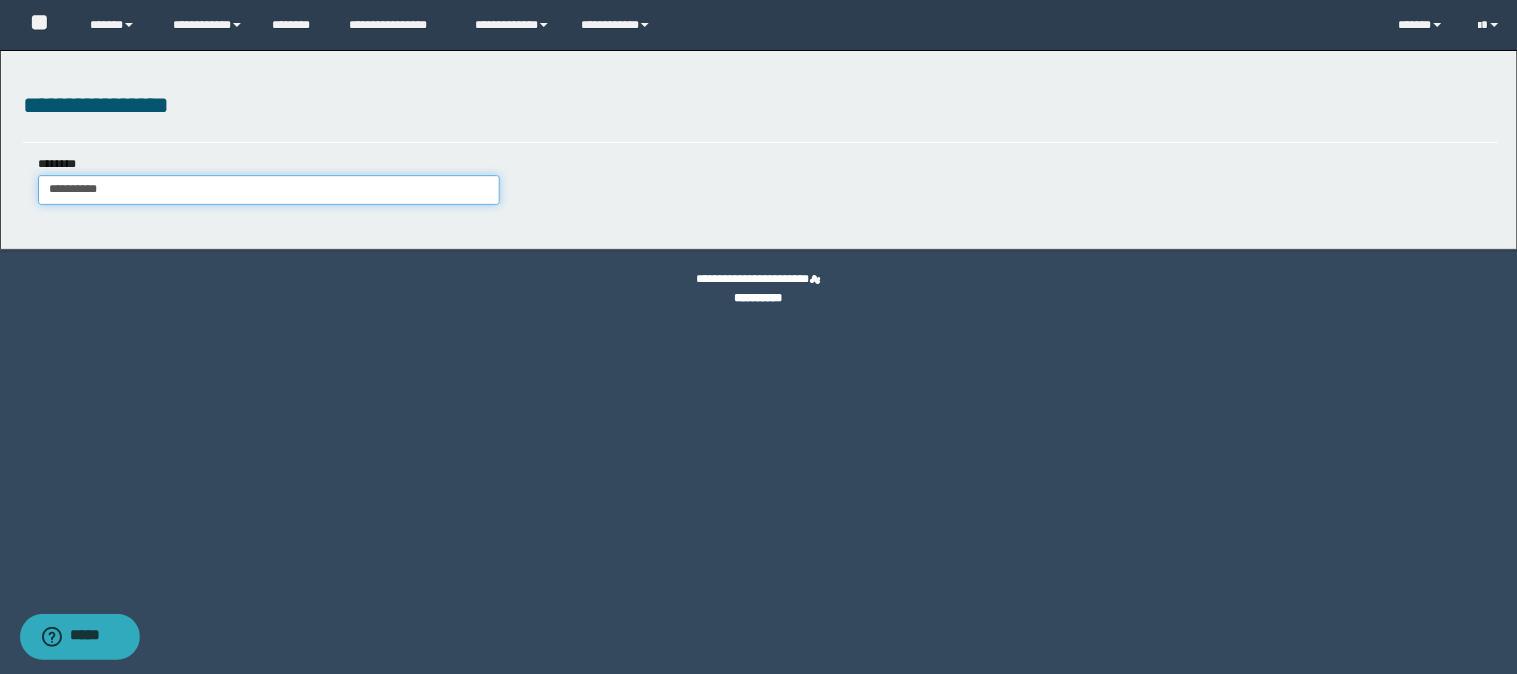 type on "**********" 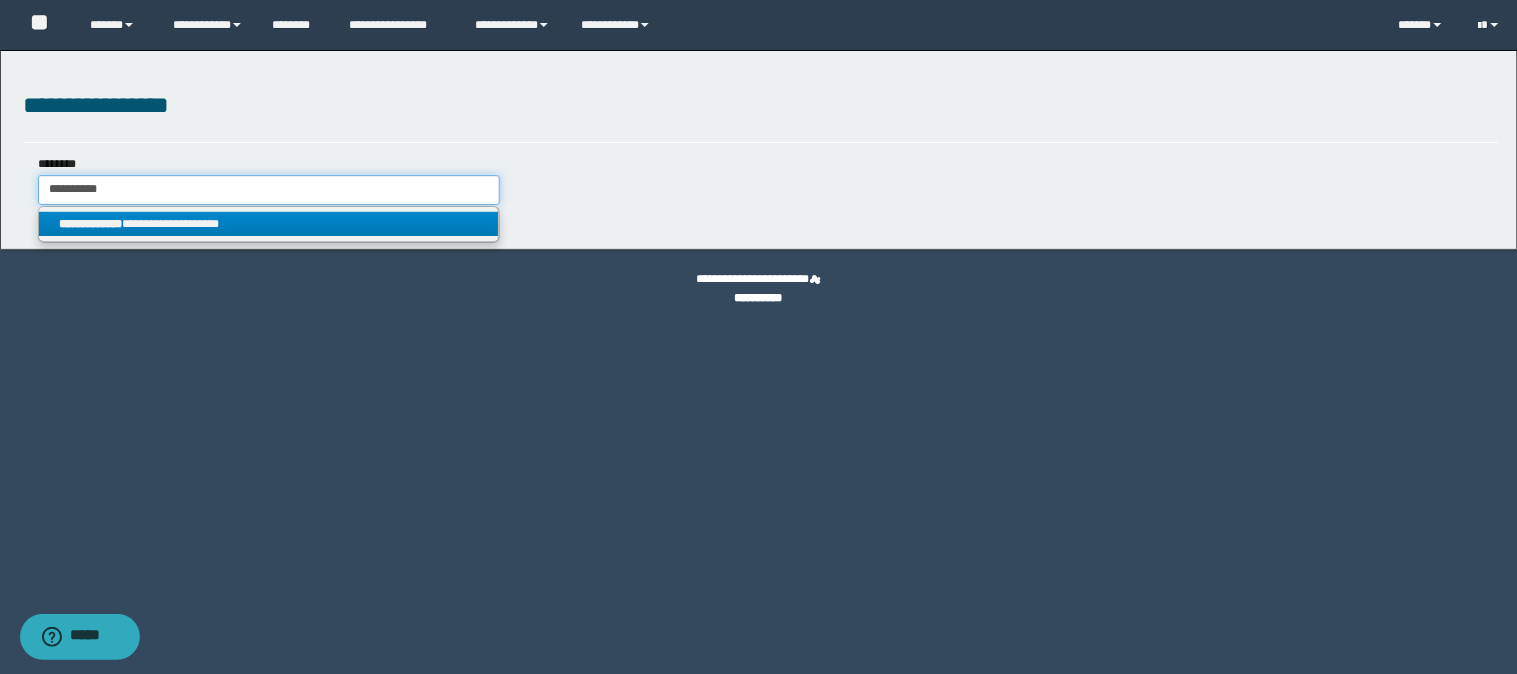 type on "**********" 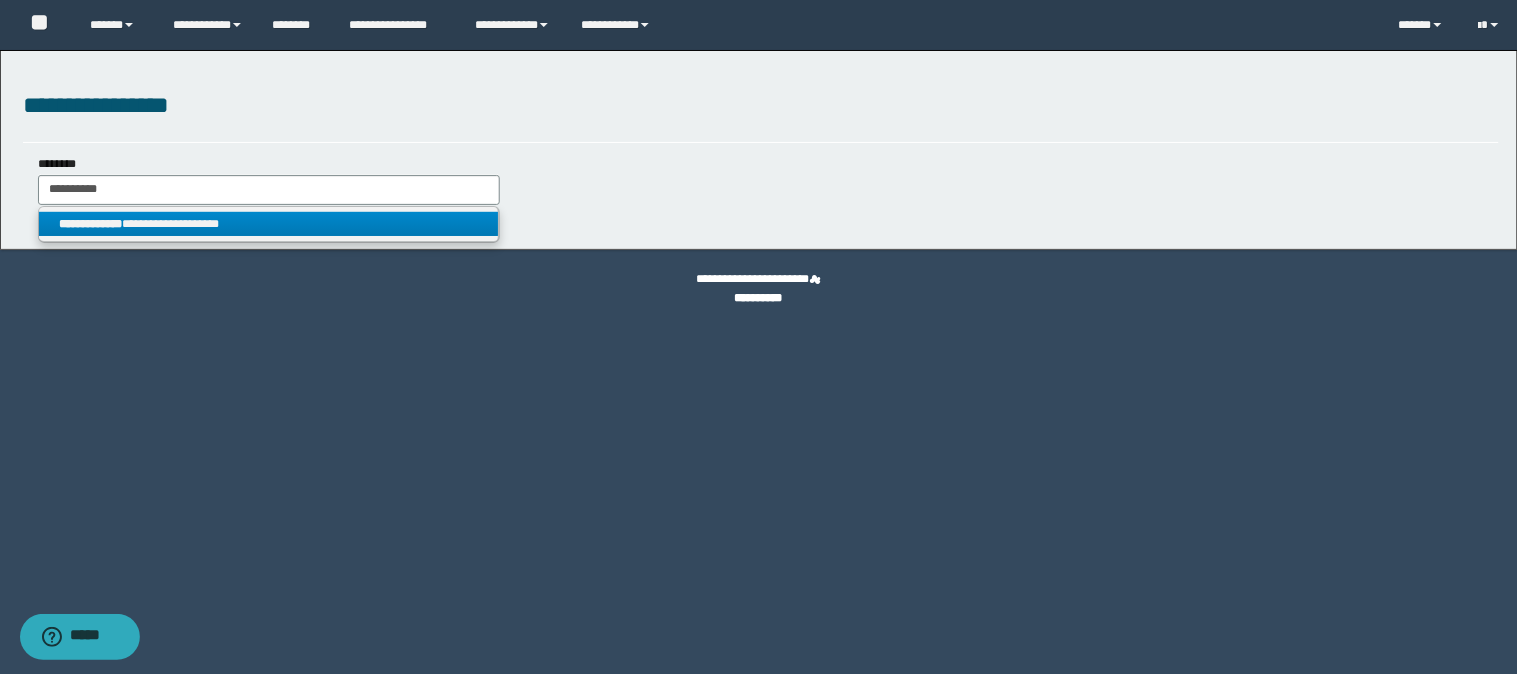 click on "**********" at bounding box center [269, 224] 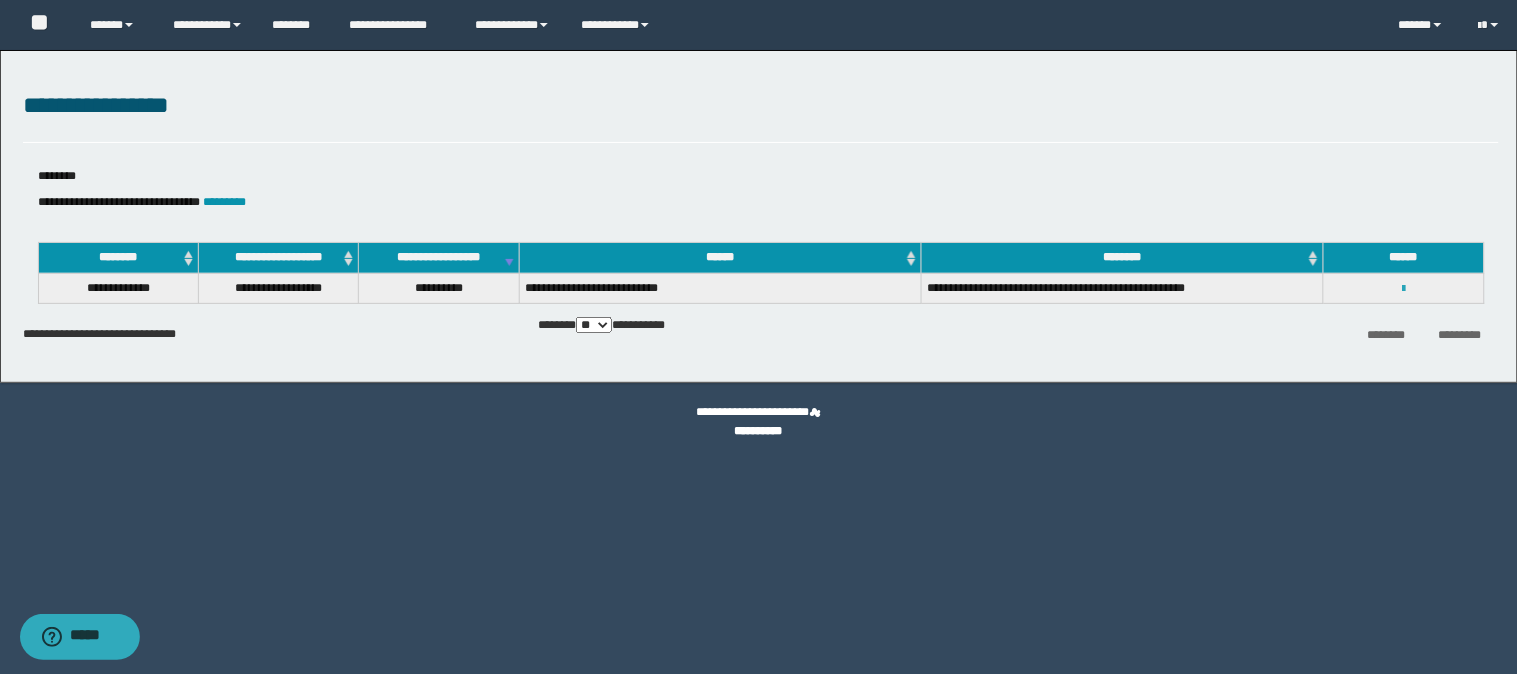 click at bounding box center [1403, 289] 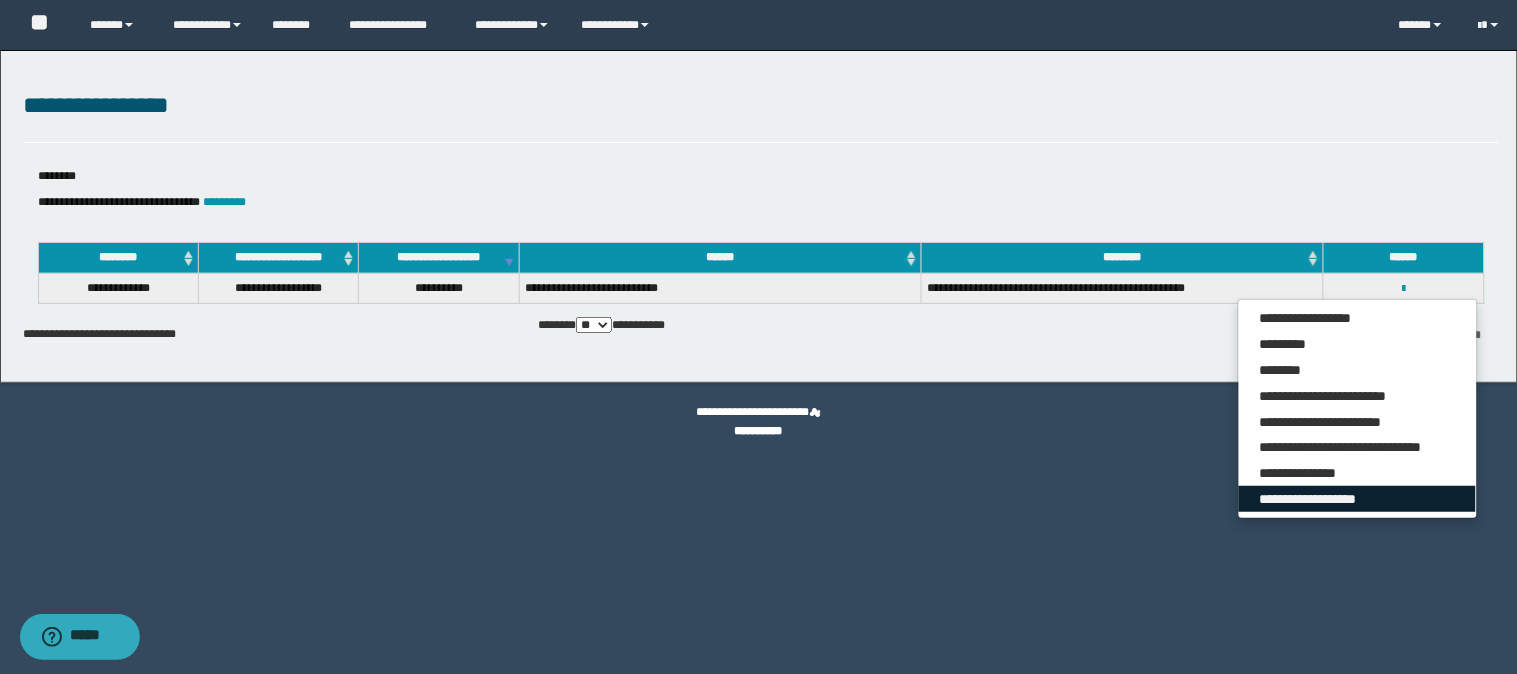 click on "**********" at bounding box center (1357, 499) 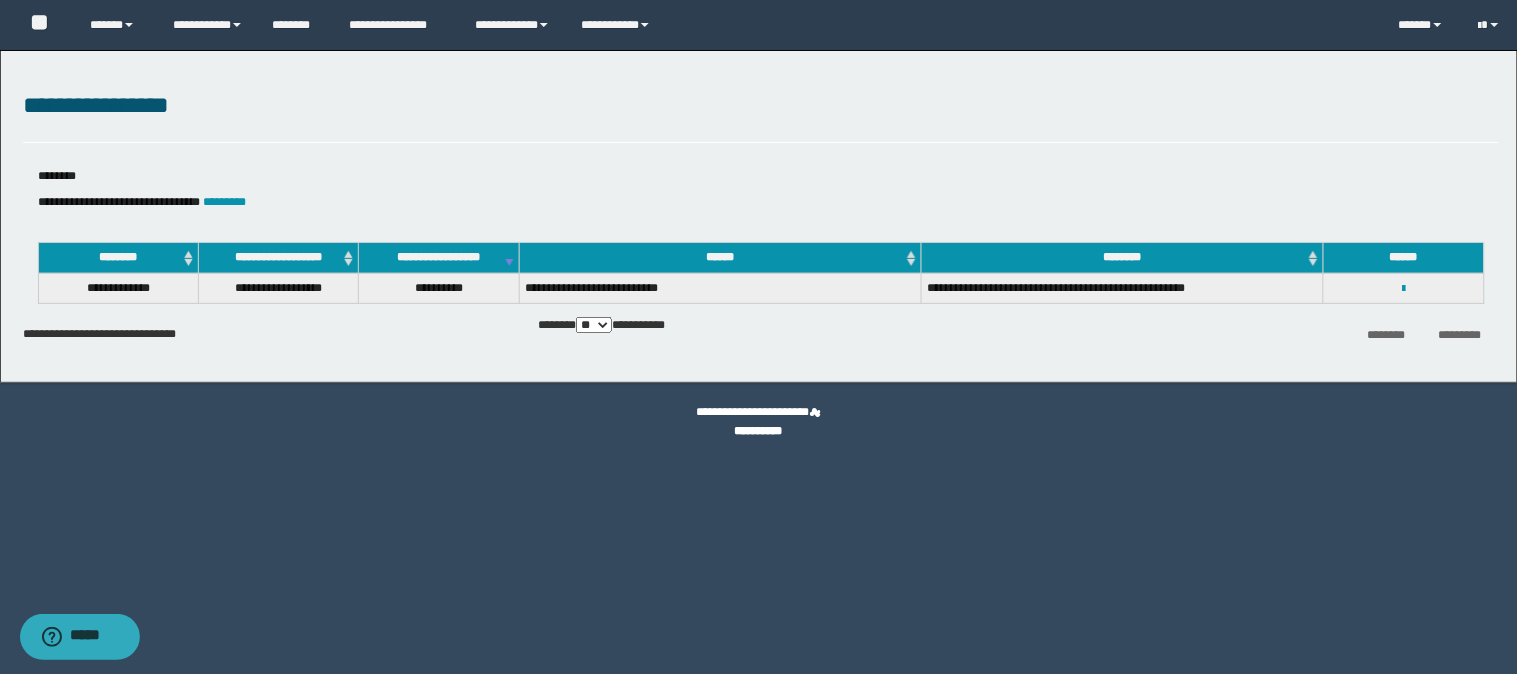 select on "*" 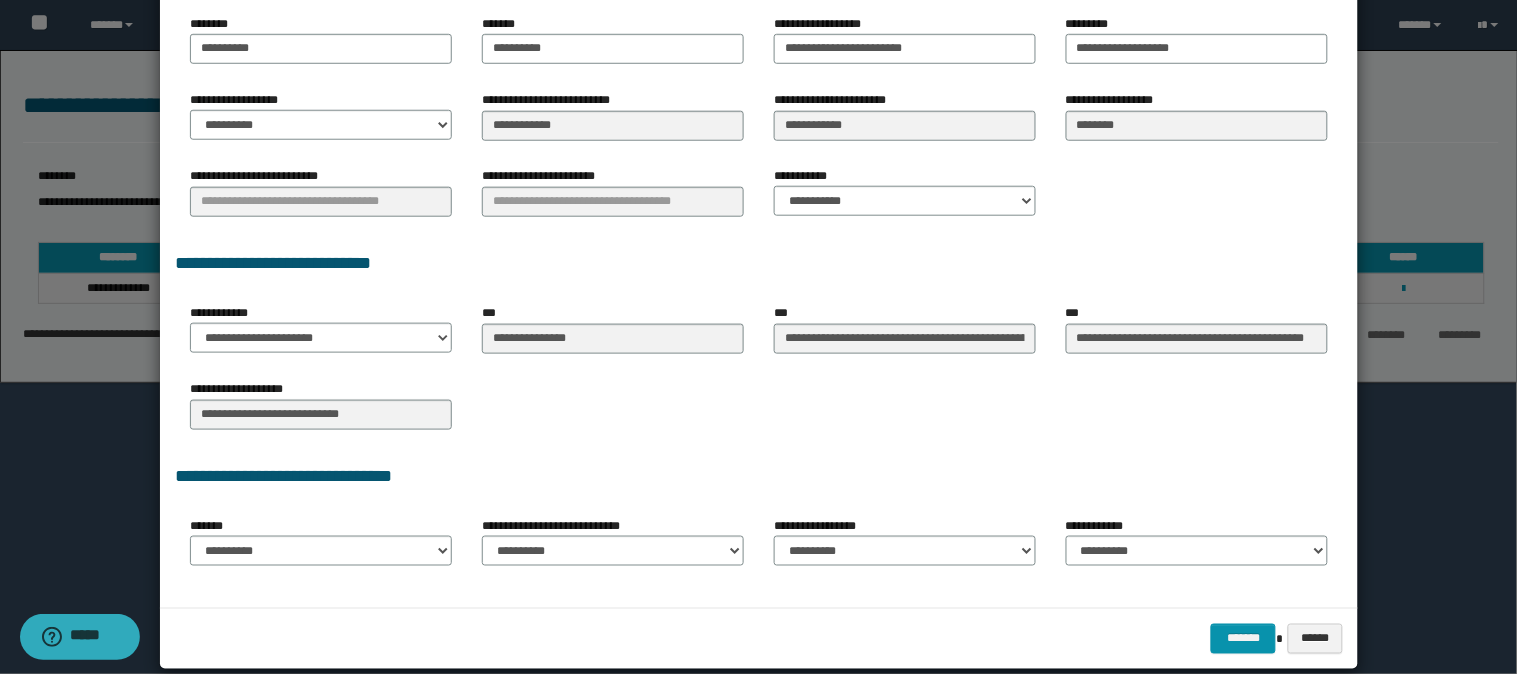 scroll, scrollTop: 405, scrollLeft: 0, axis: vertical 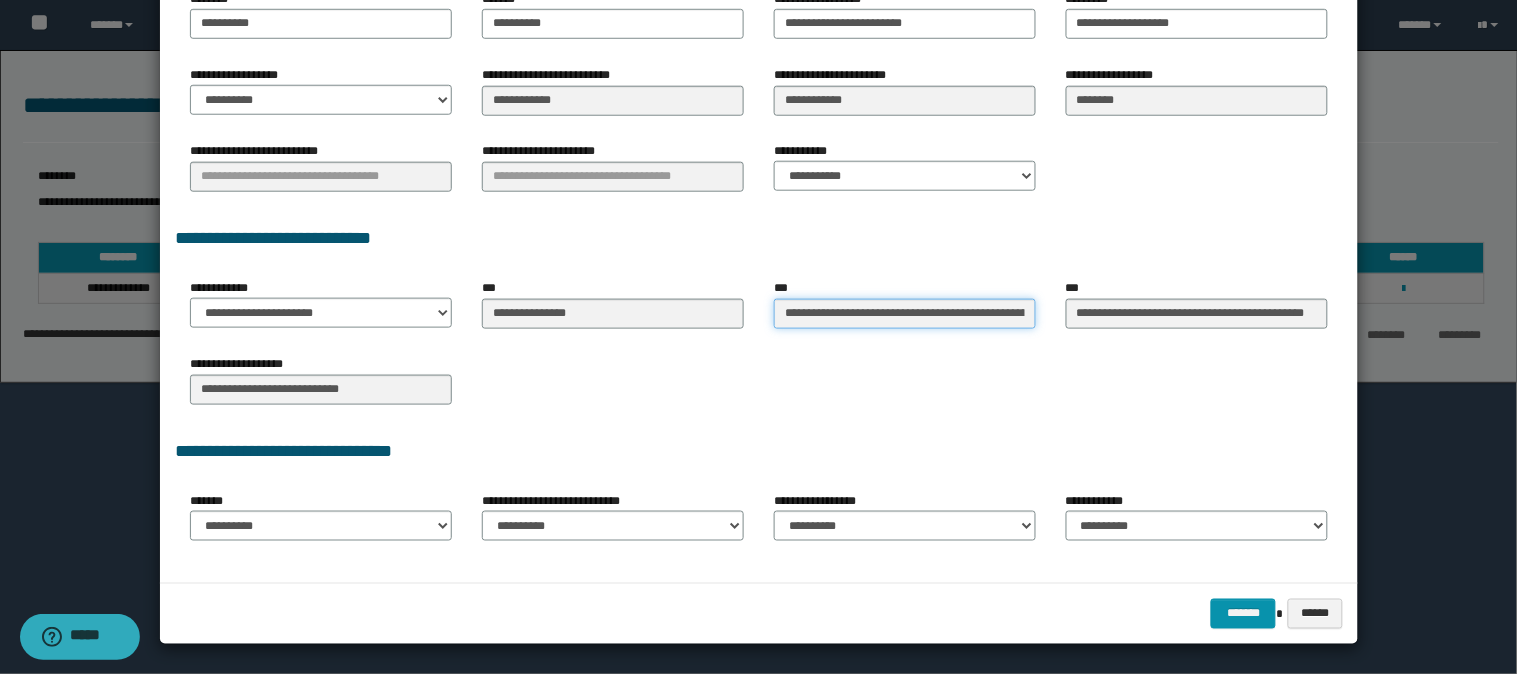 click on "**********" at bounding box center [905, 314] 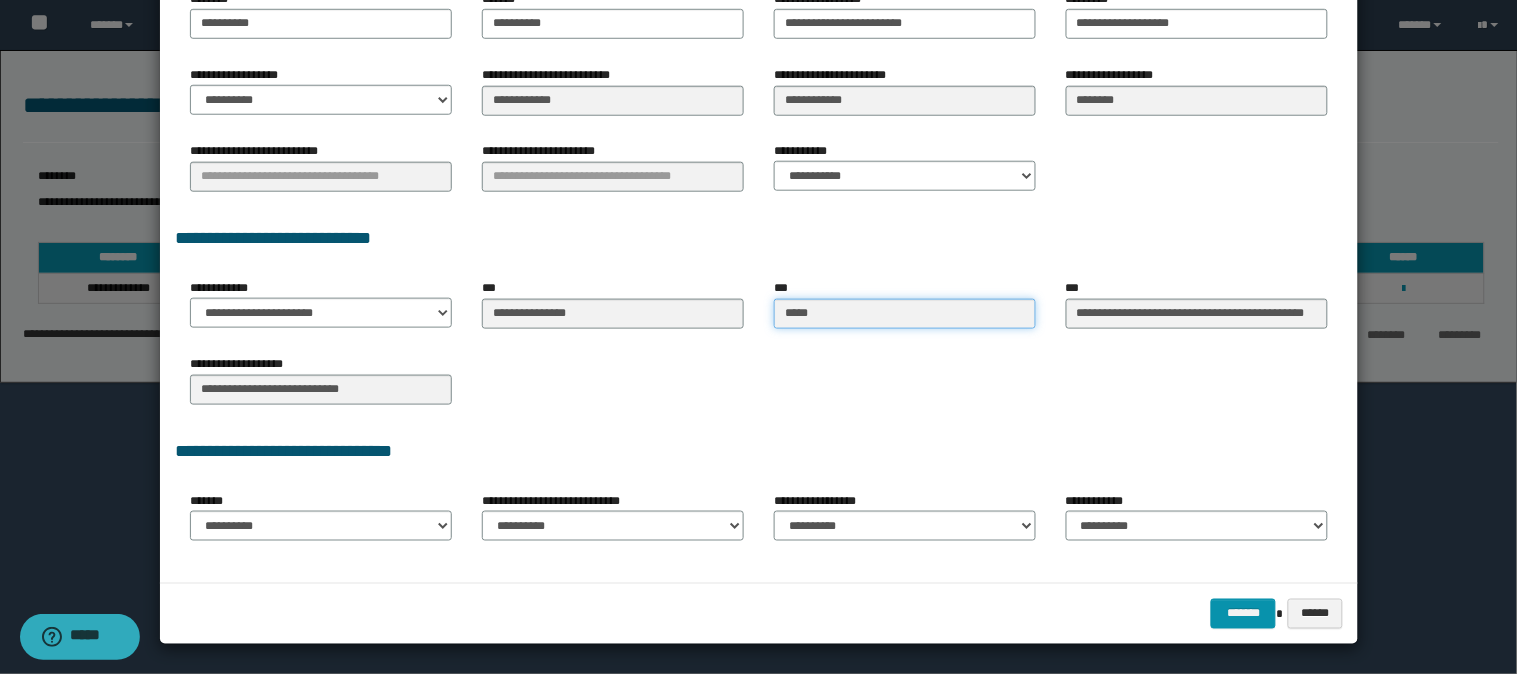type on "******" 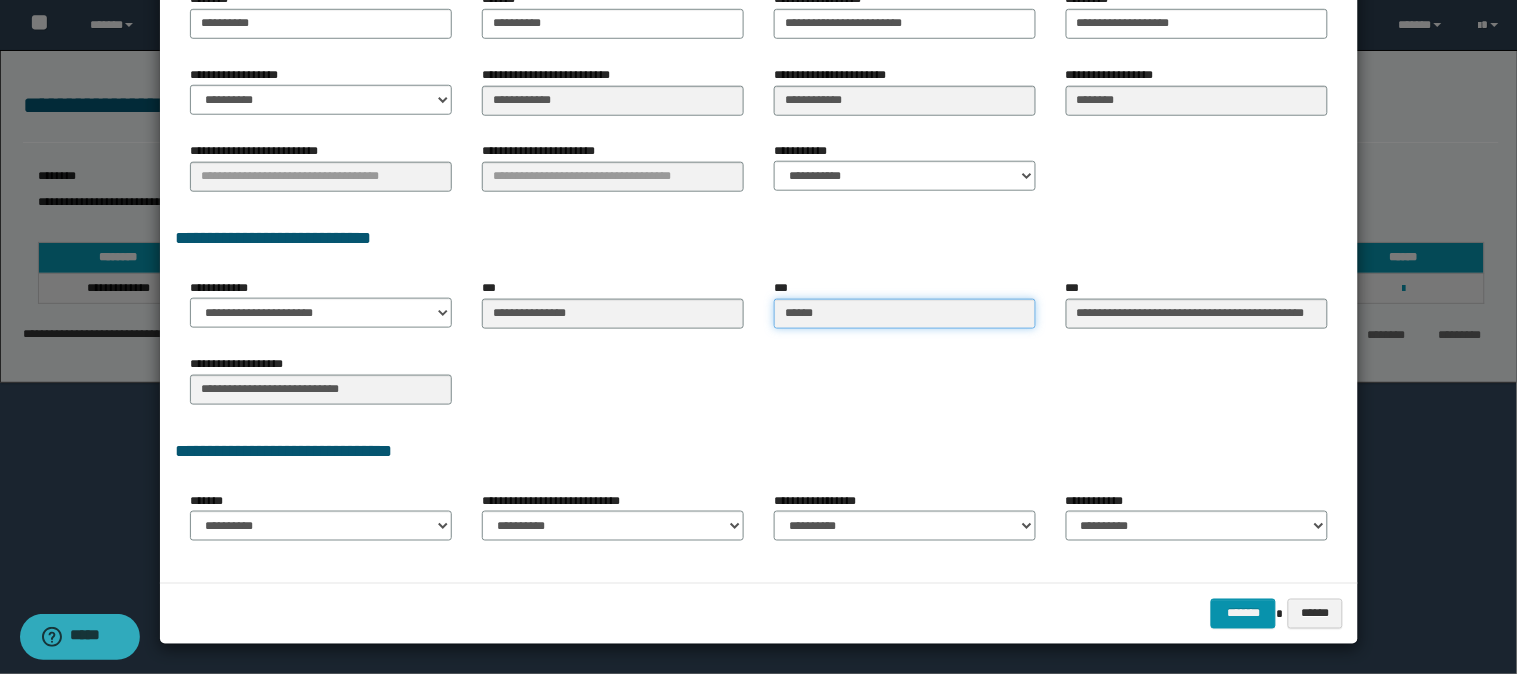 type on "******" 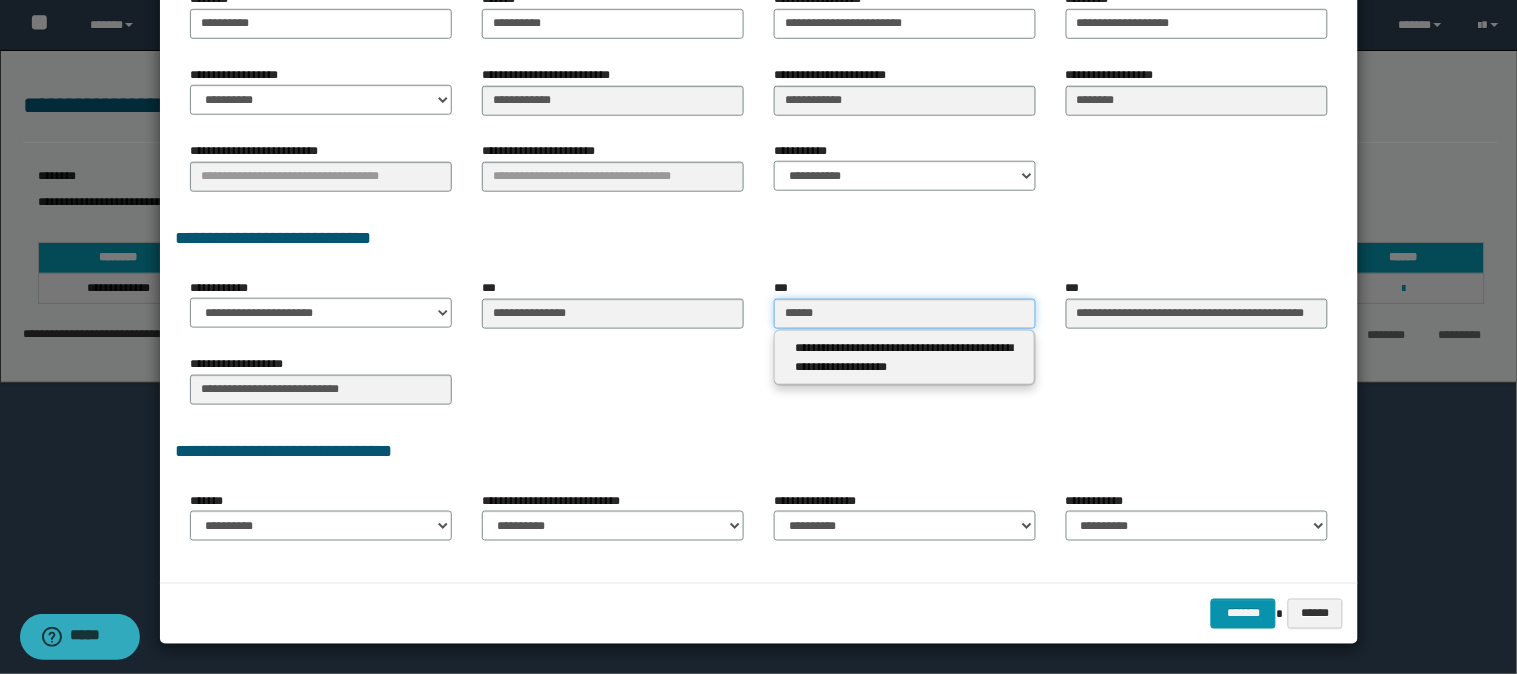 type 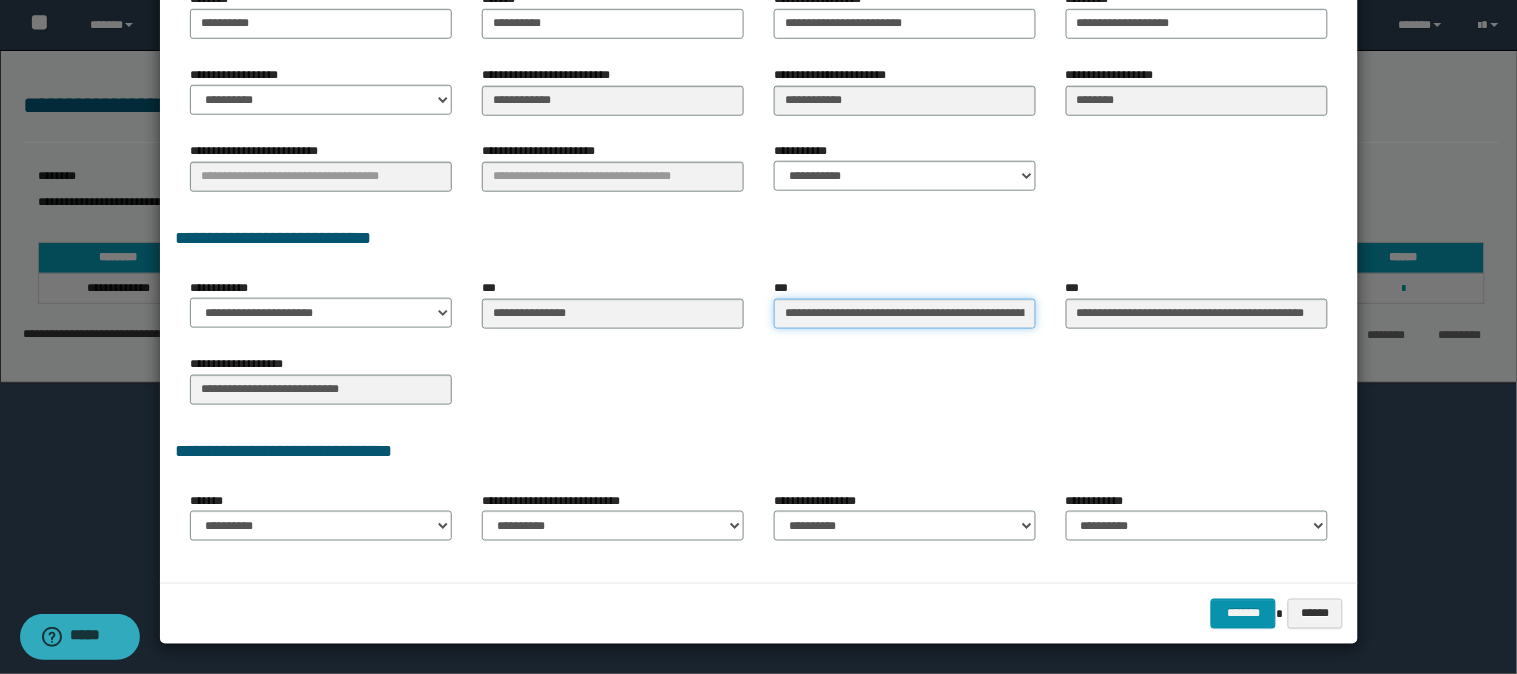 type on "**********" 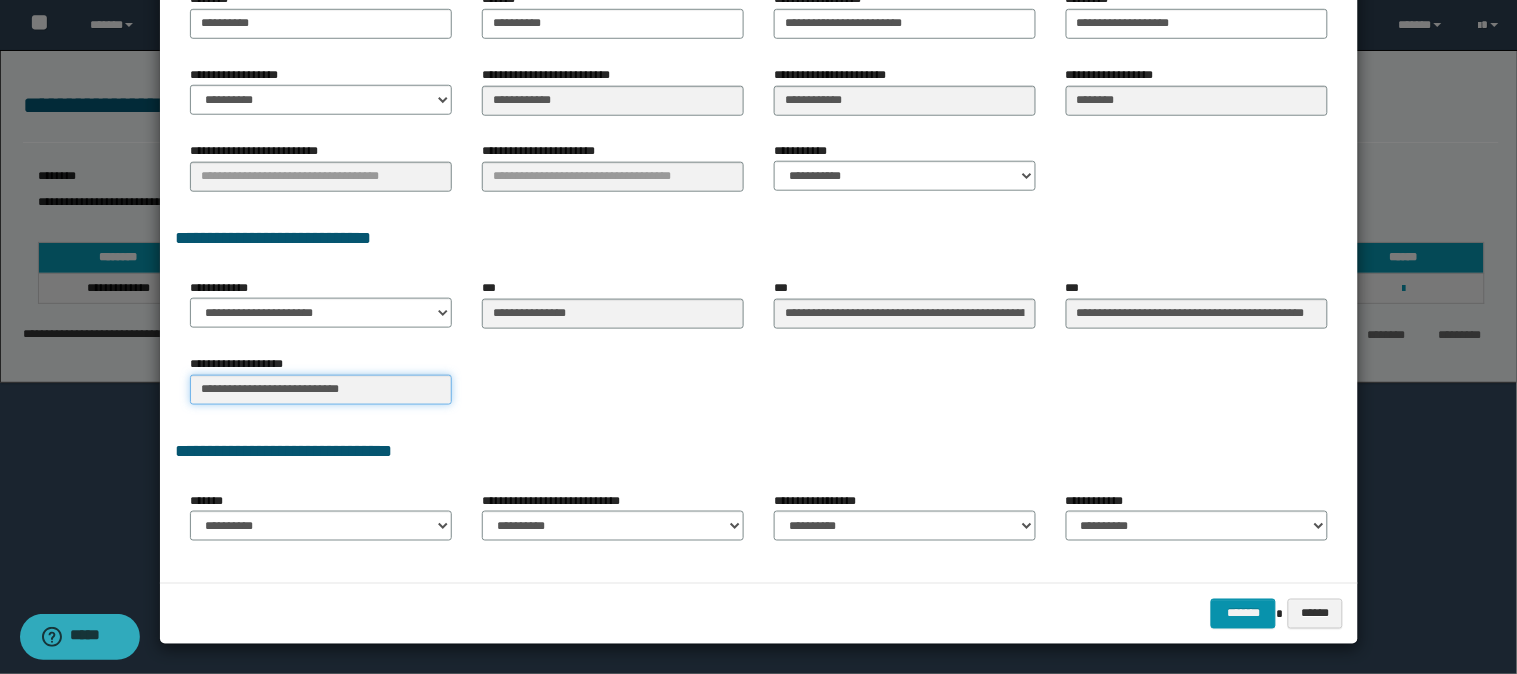 click on "**********" at bounding box center [321, 390] 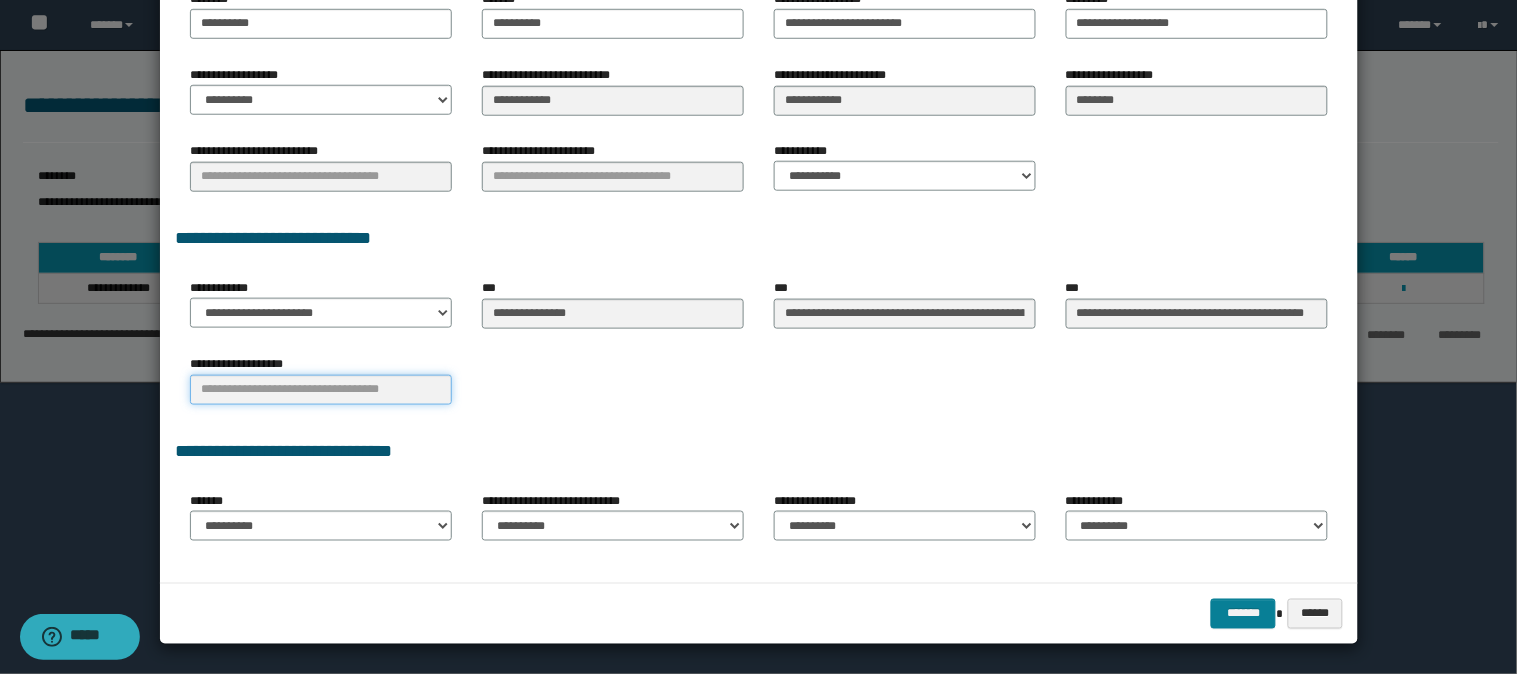 type 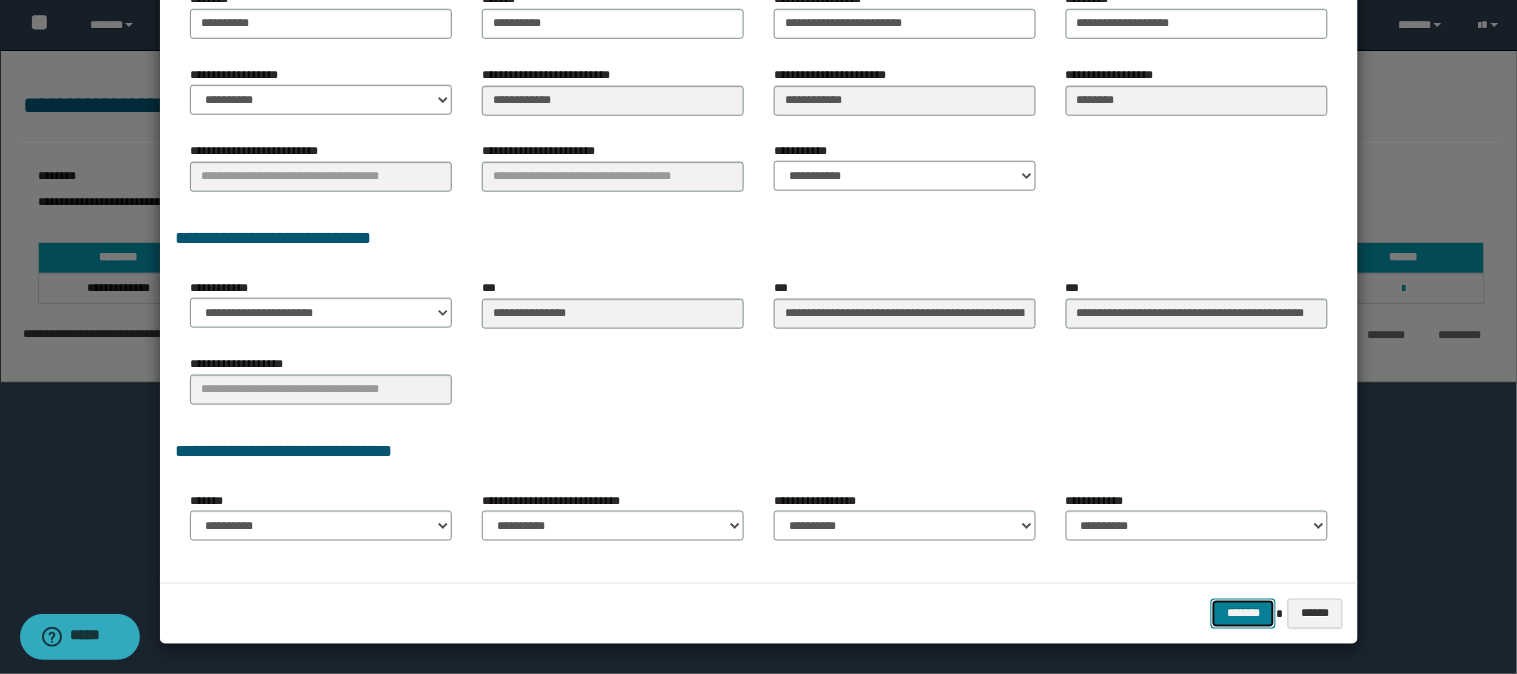 click on "*******" at bounding box center (1243, 614) 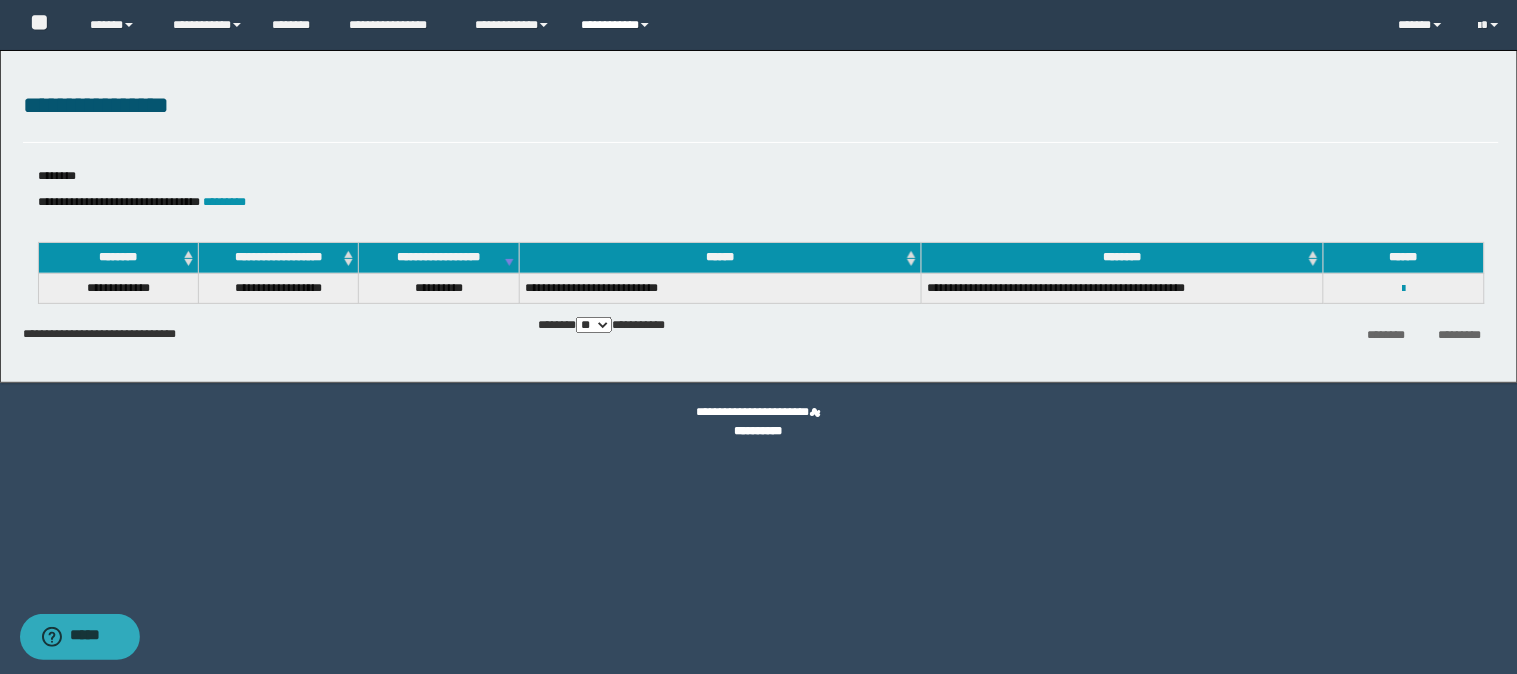 click on "**********" at bounding box center (617, 25) 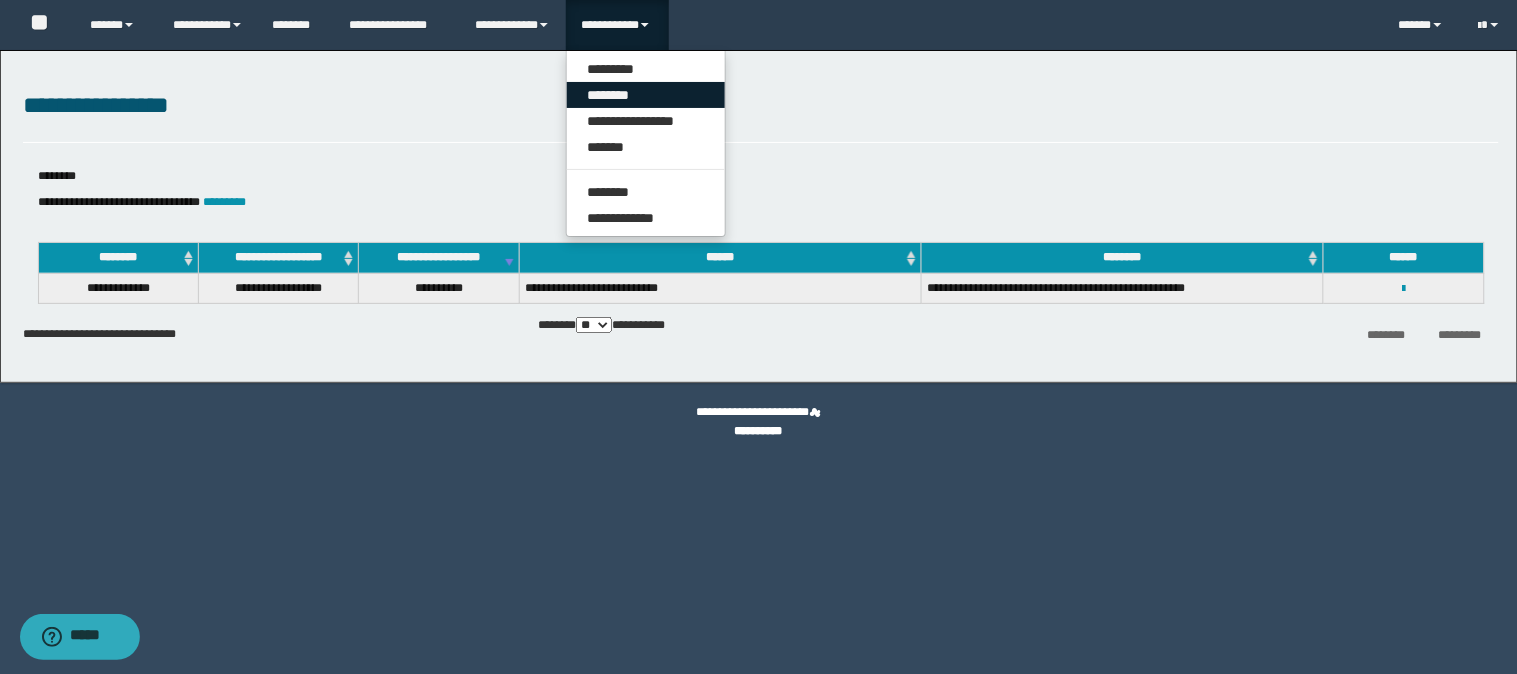 click on "********" at bounding box center (646, 95) 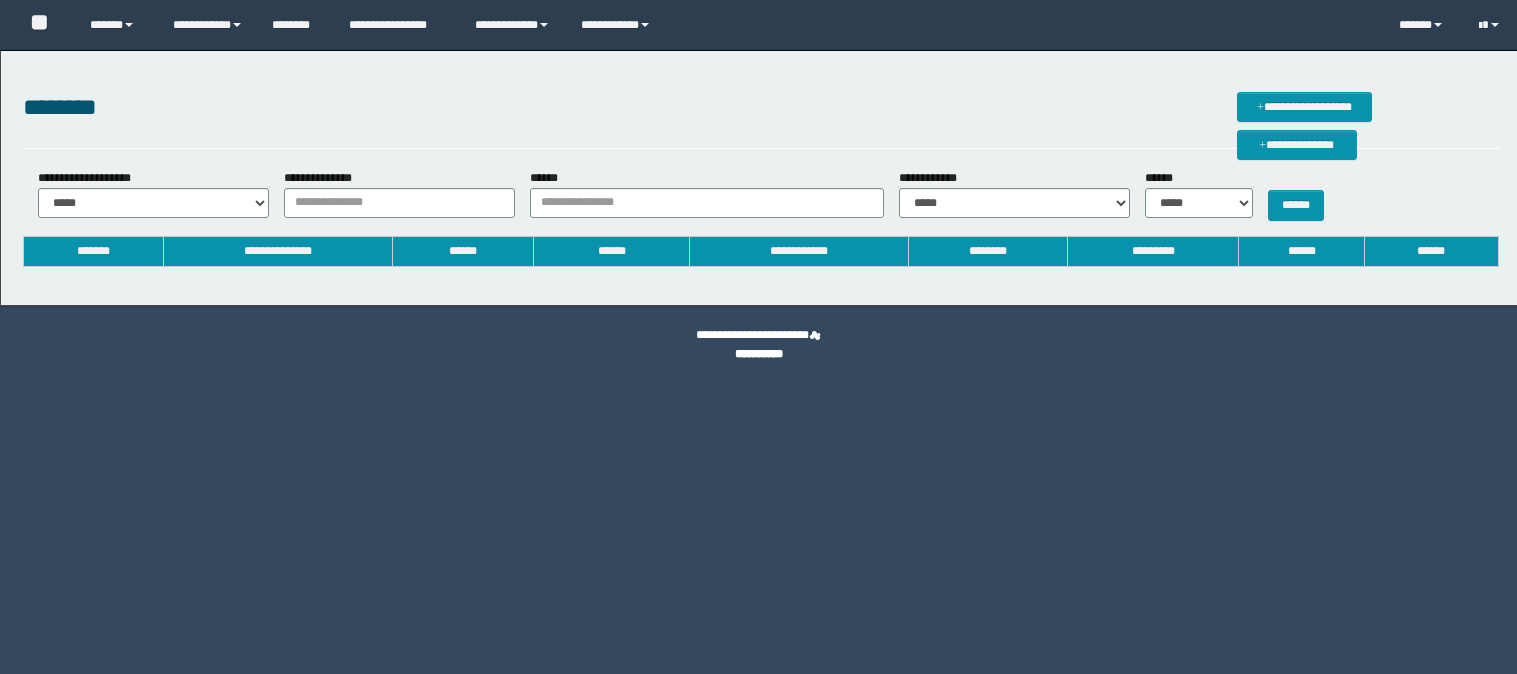 scroll, scrollTop: 0, scrollLeft: 0, axis: both 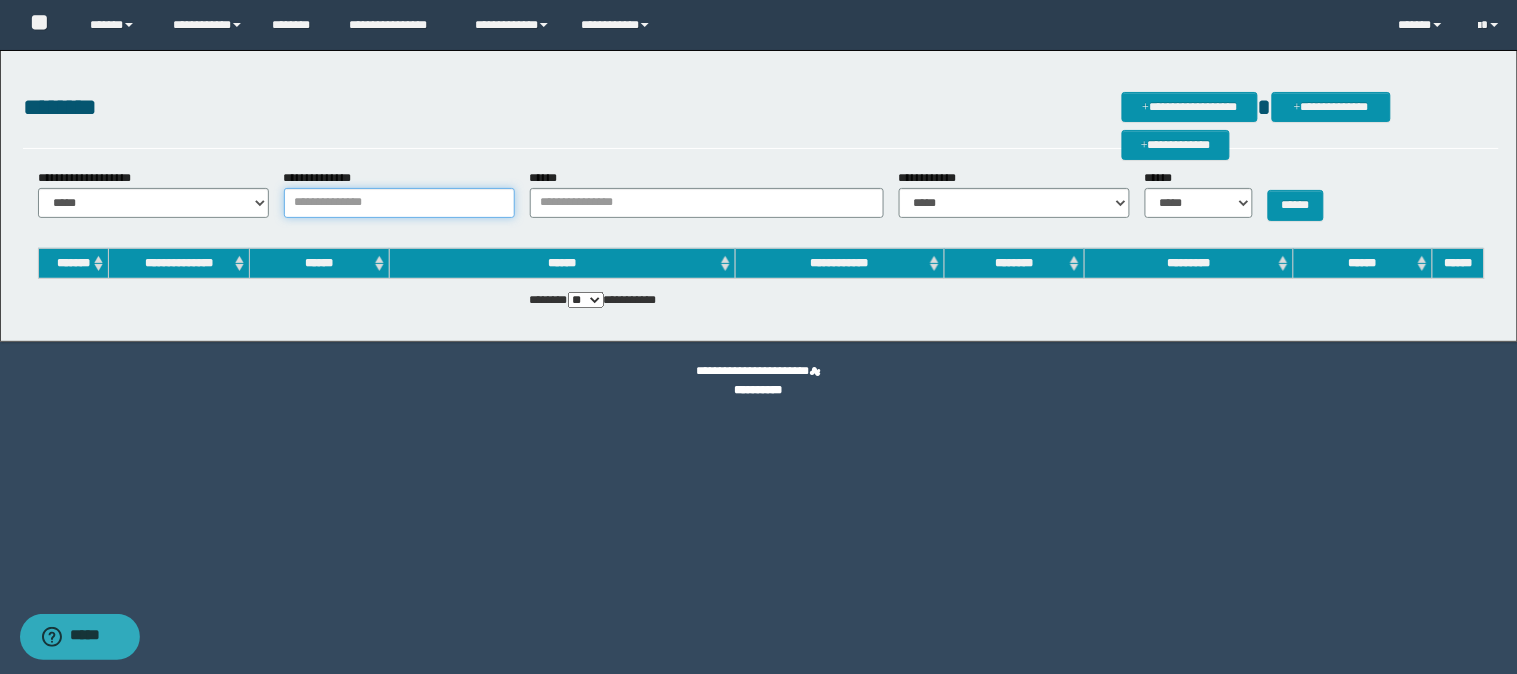 drag, startPoint x: 464, startPoint y: 195, endPoint x: 521, endPoint y: 217, distance: 61.09828 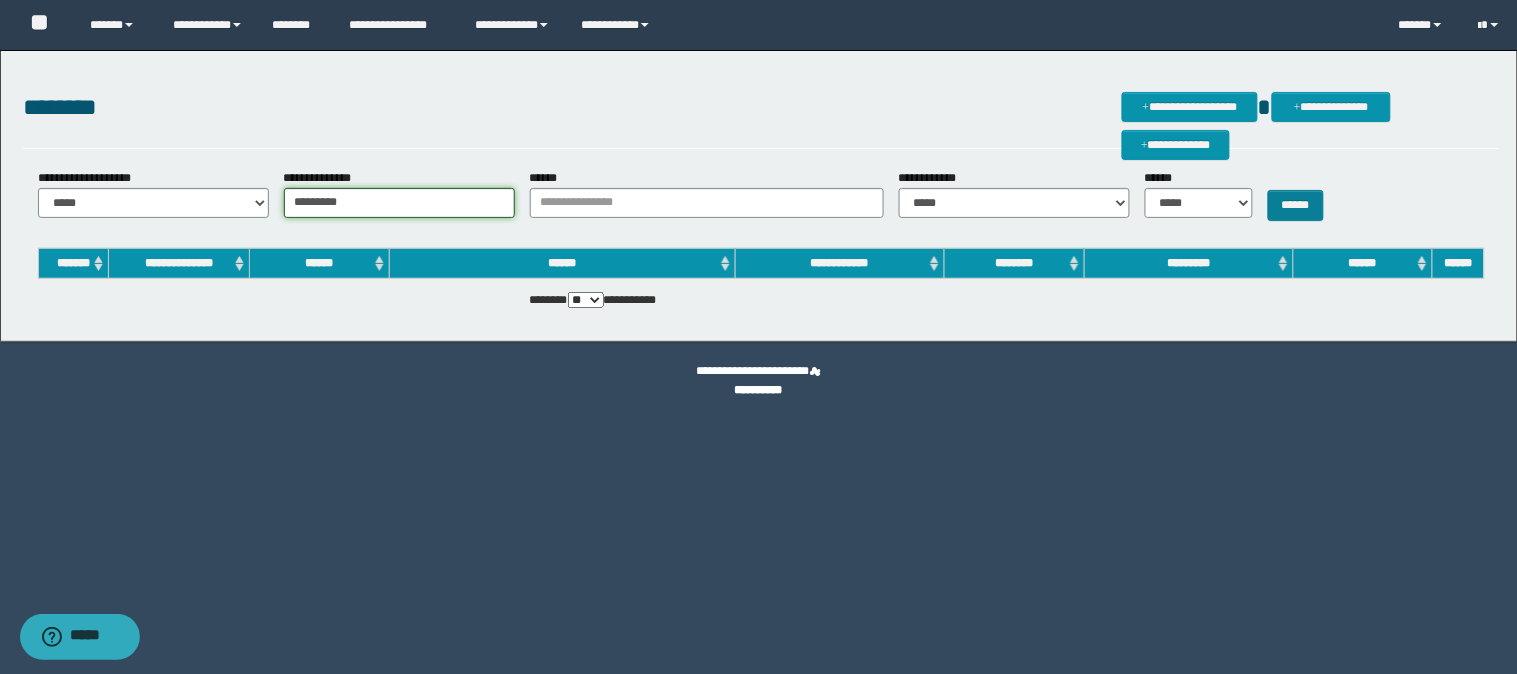 type on "*********" 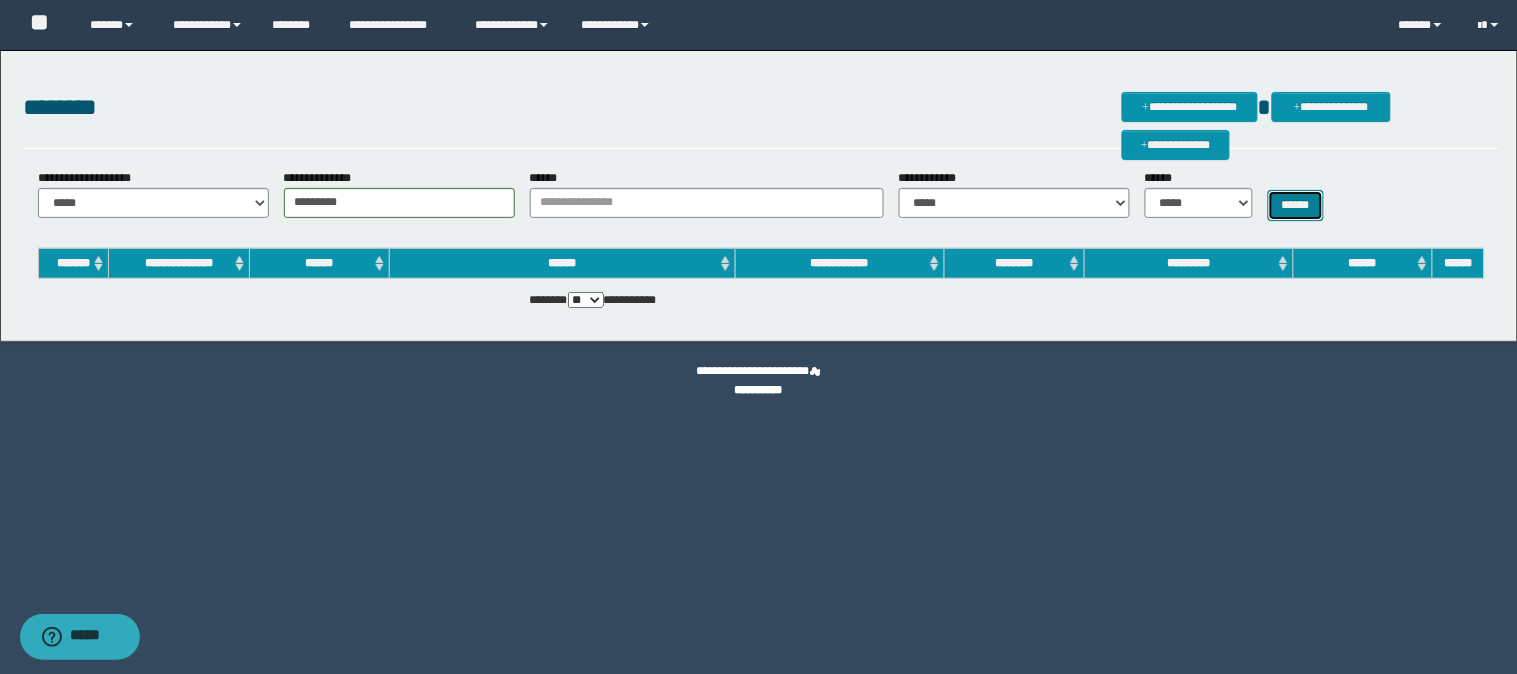 click on "******" at bounding box center [1296, 205] 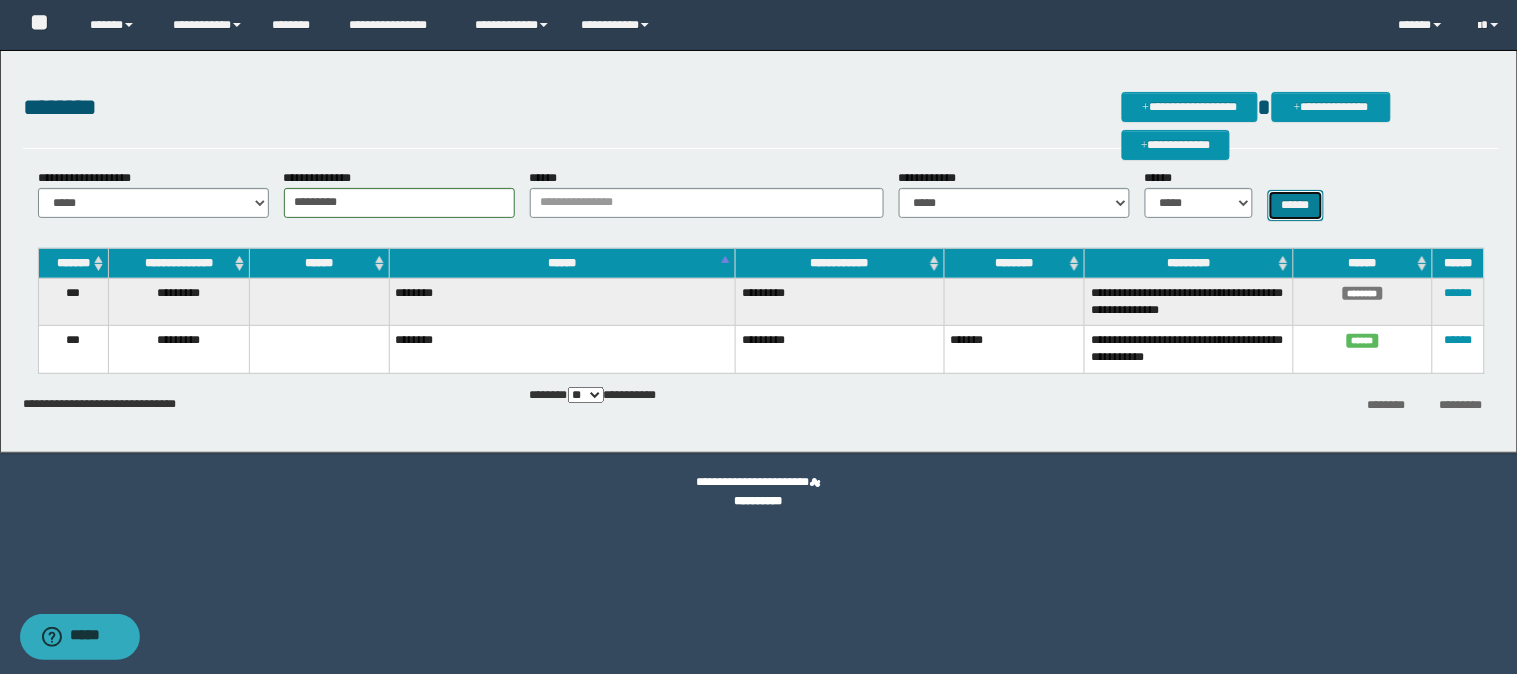 type 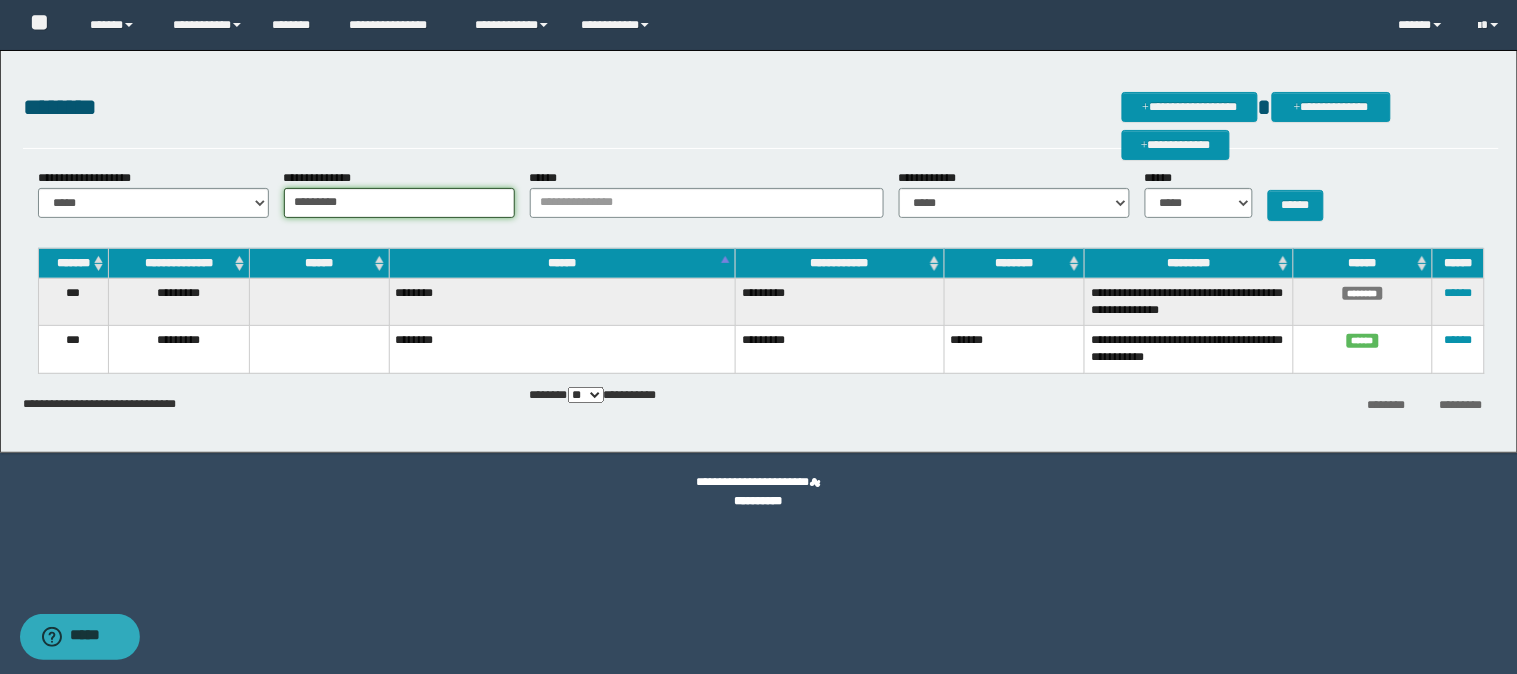 click on "*********" at bounding box center [399, 203] 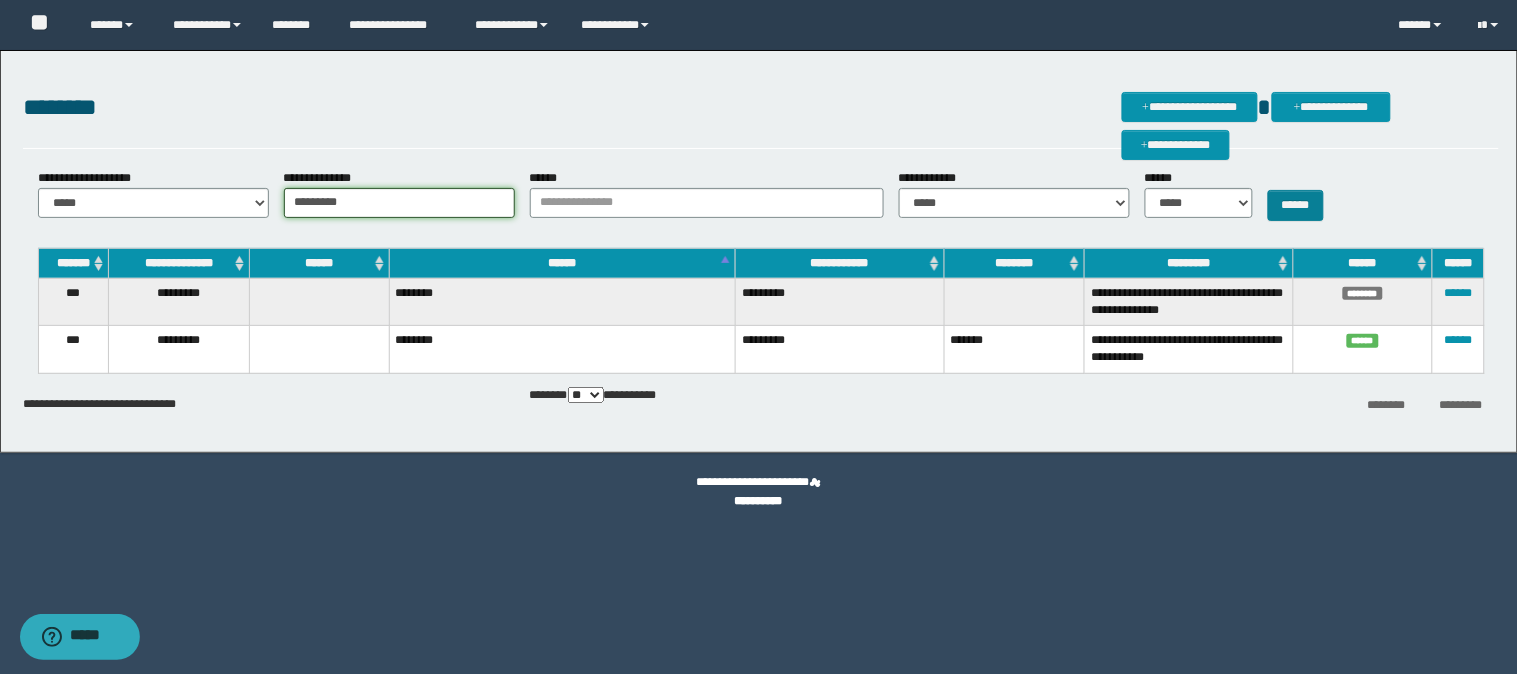 type on "*********" 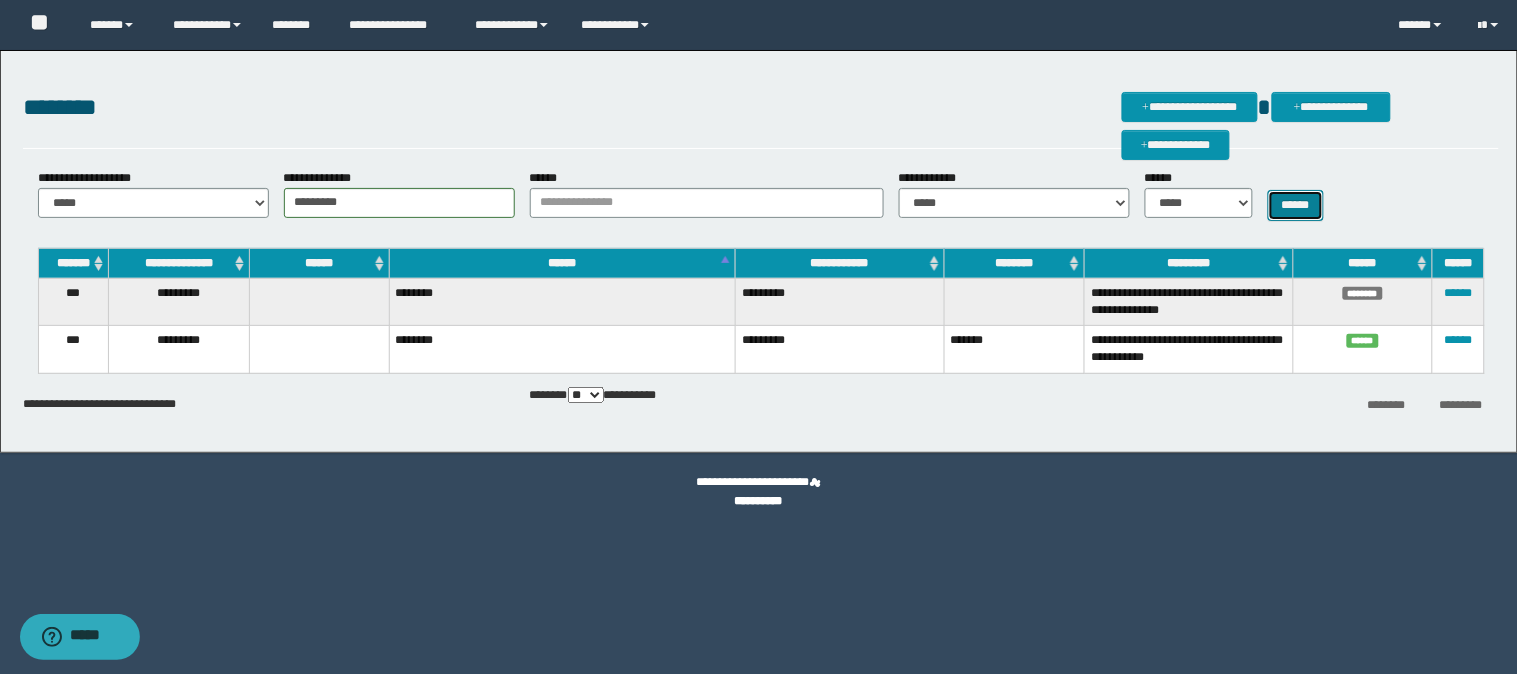click on "******" at bounding box center (1296, 205) 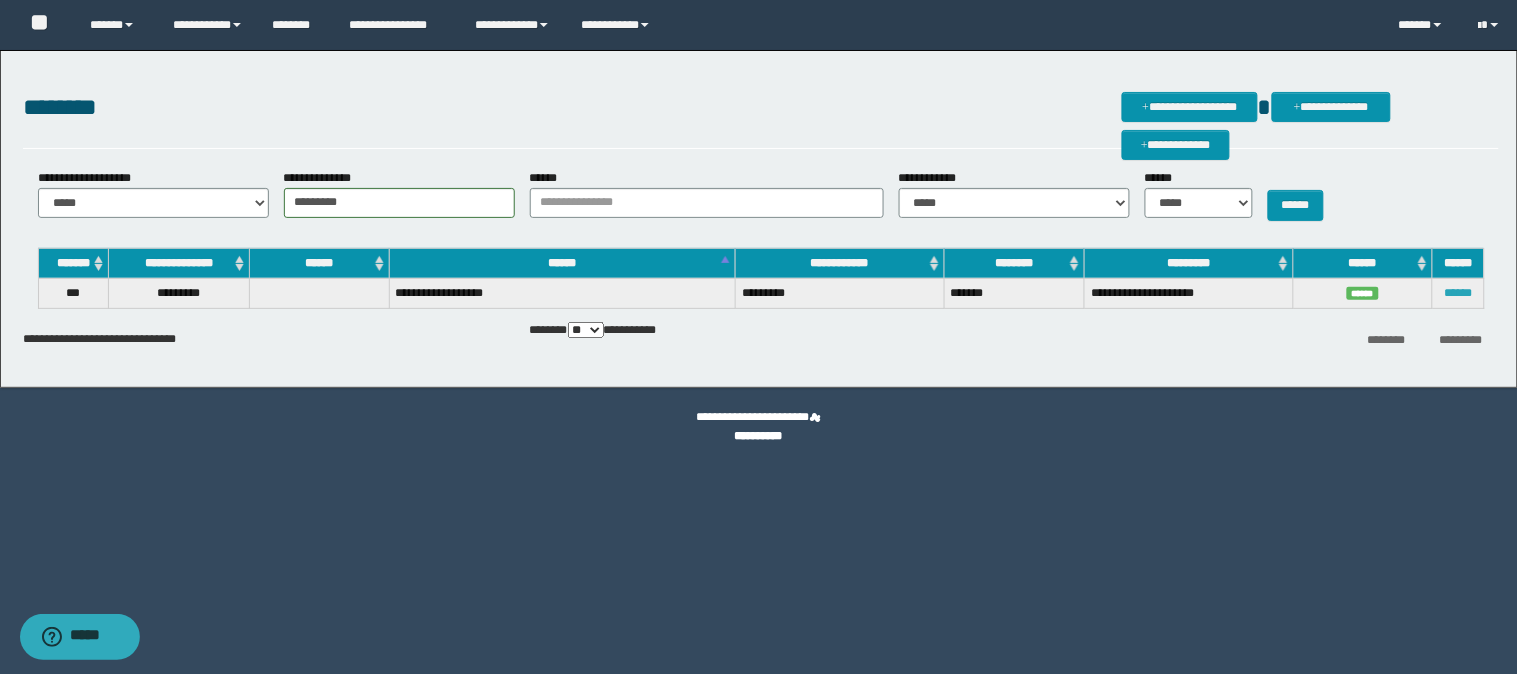 click on "******" at bounding box center (1458, 293) 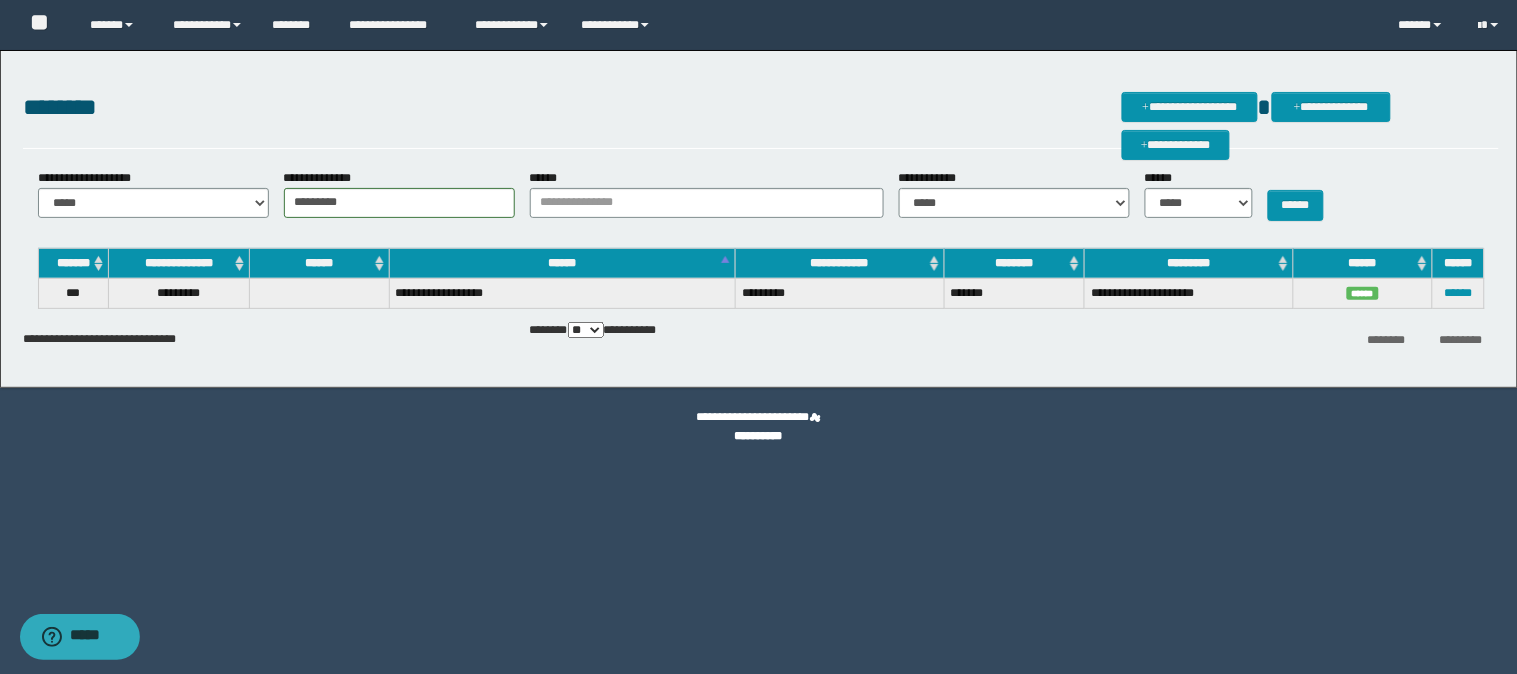 click on "******" at bounding box center (1458, 293) 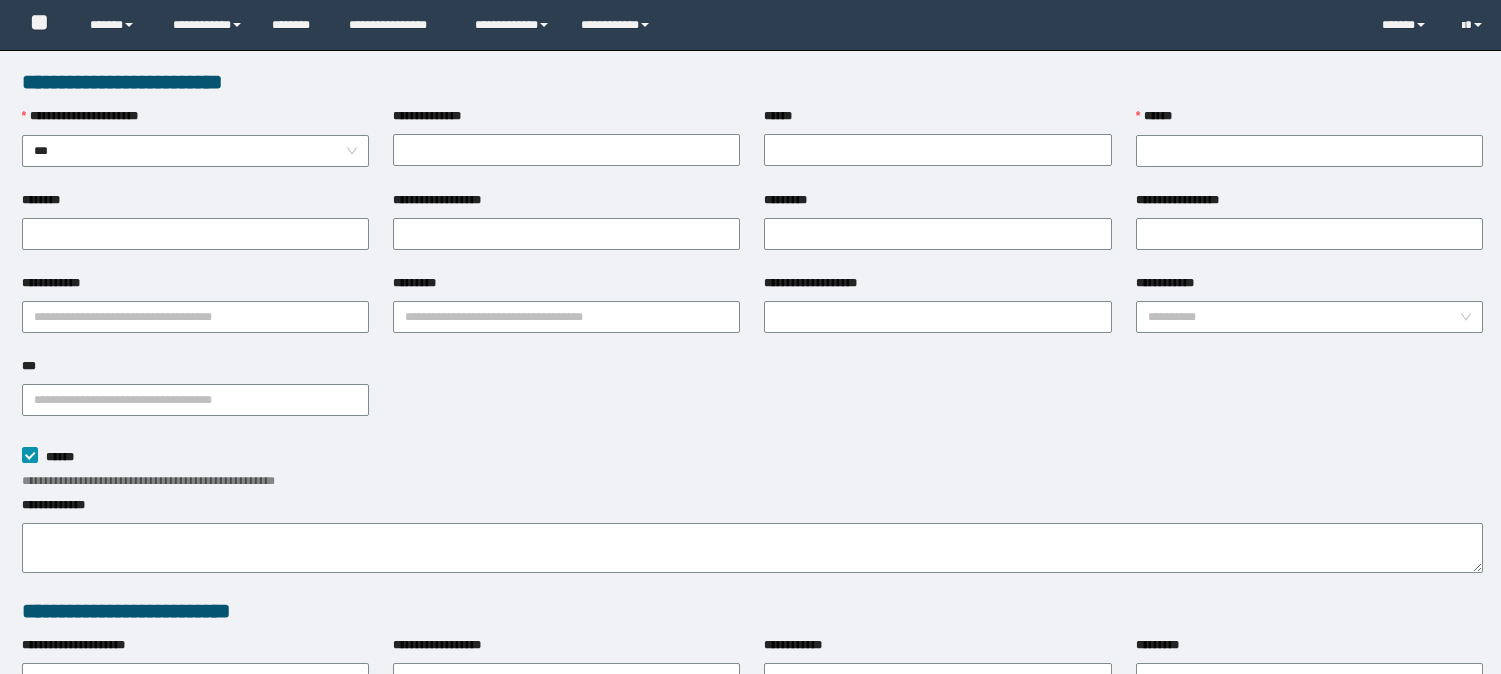 scroll, scrollTop: 0, scrollLeft: 0, axis: both 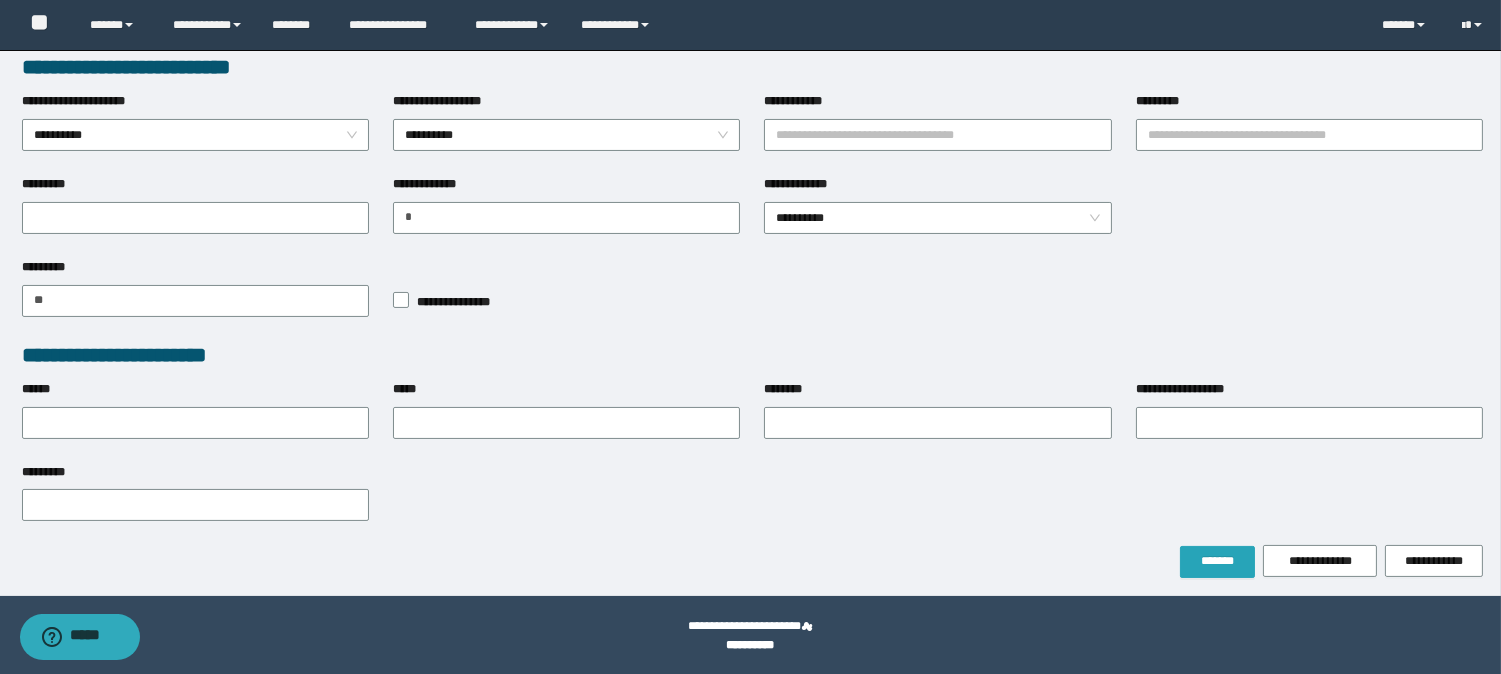 click on "*******" at bounding box center [1217, 561] 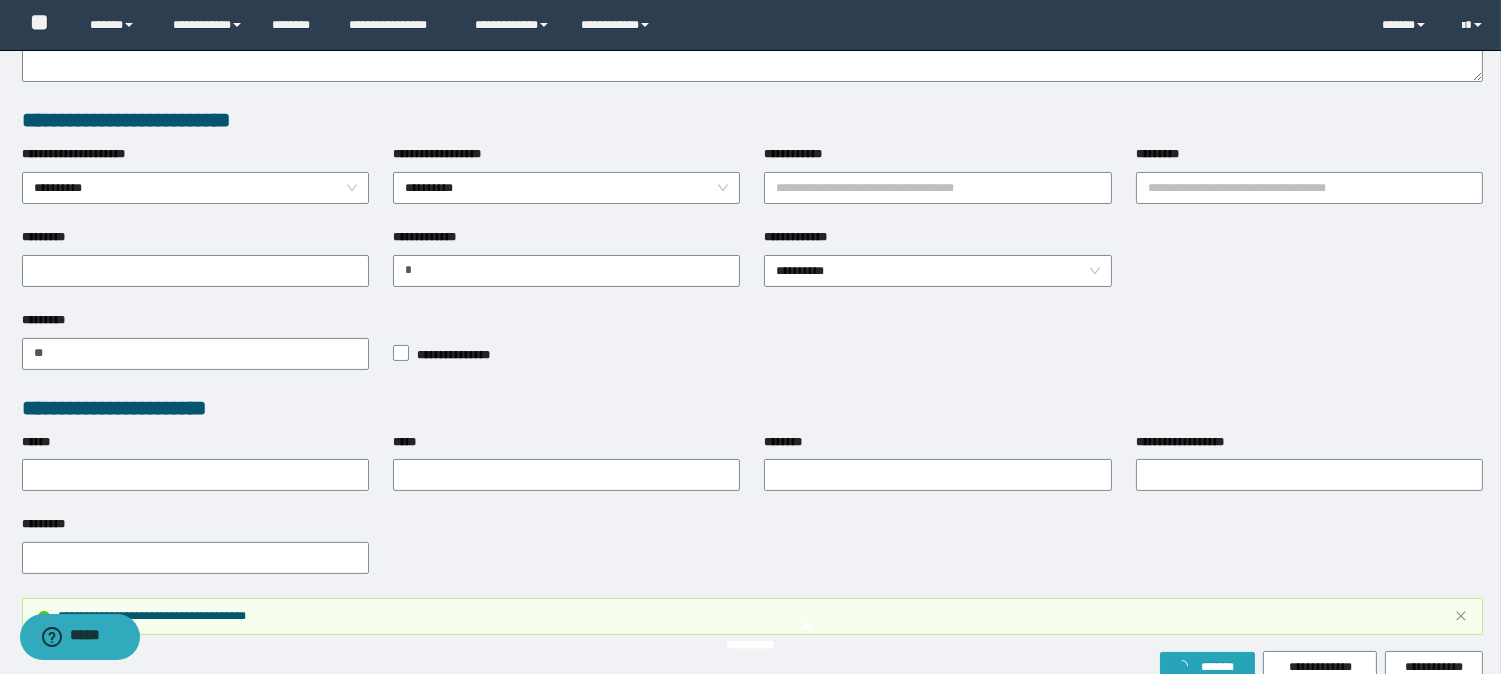 scroll, scrollTop: 597, scrollLeft: 0, axis: vertical 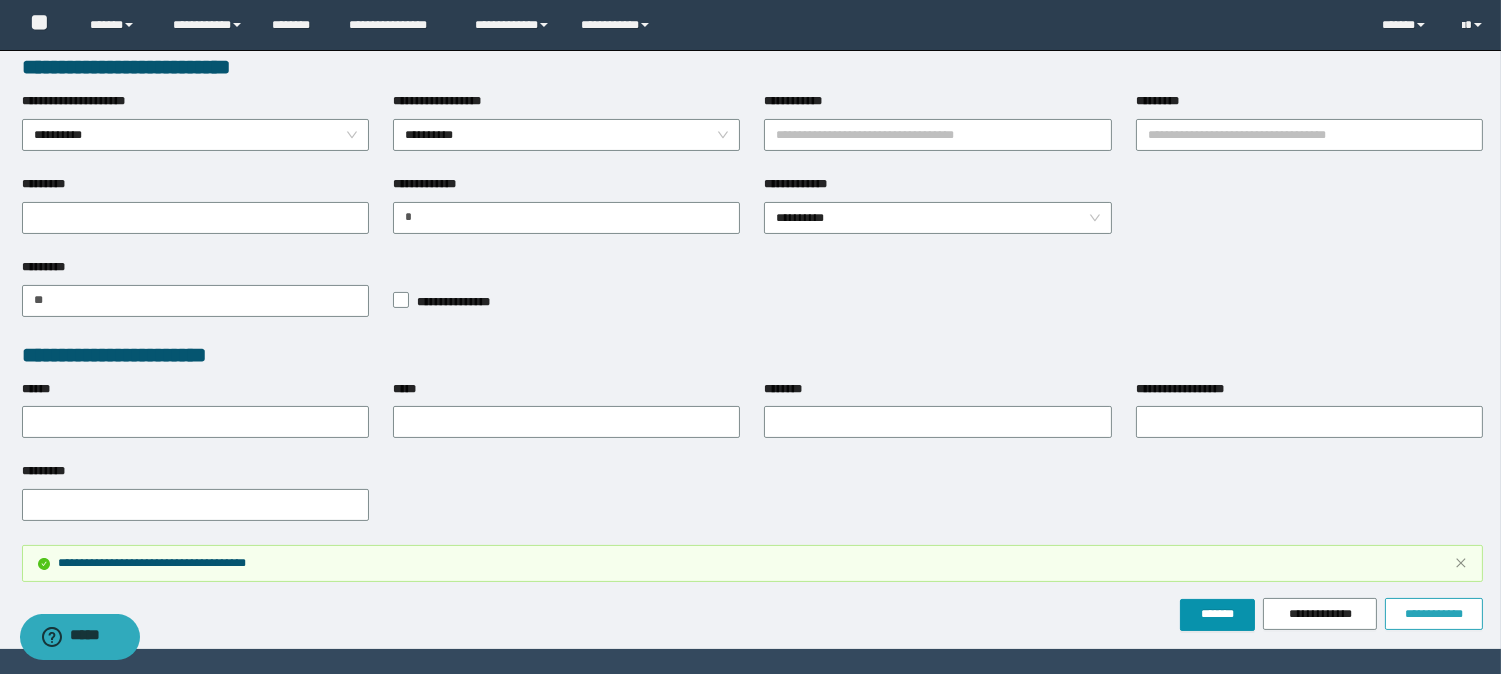 click on "**********" at bounding box center (1434, 614) 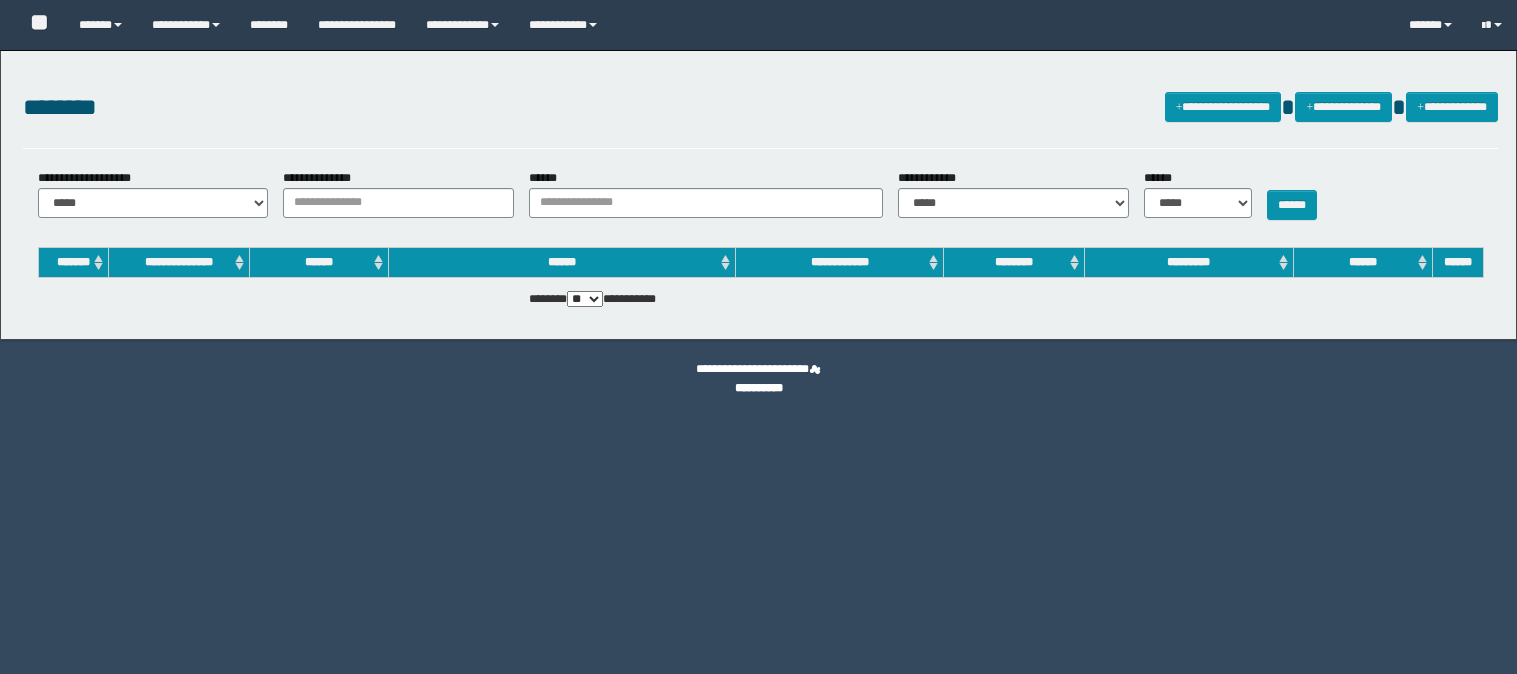scroll, scrollTop: 0, scrollLeft: 0, axis: both 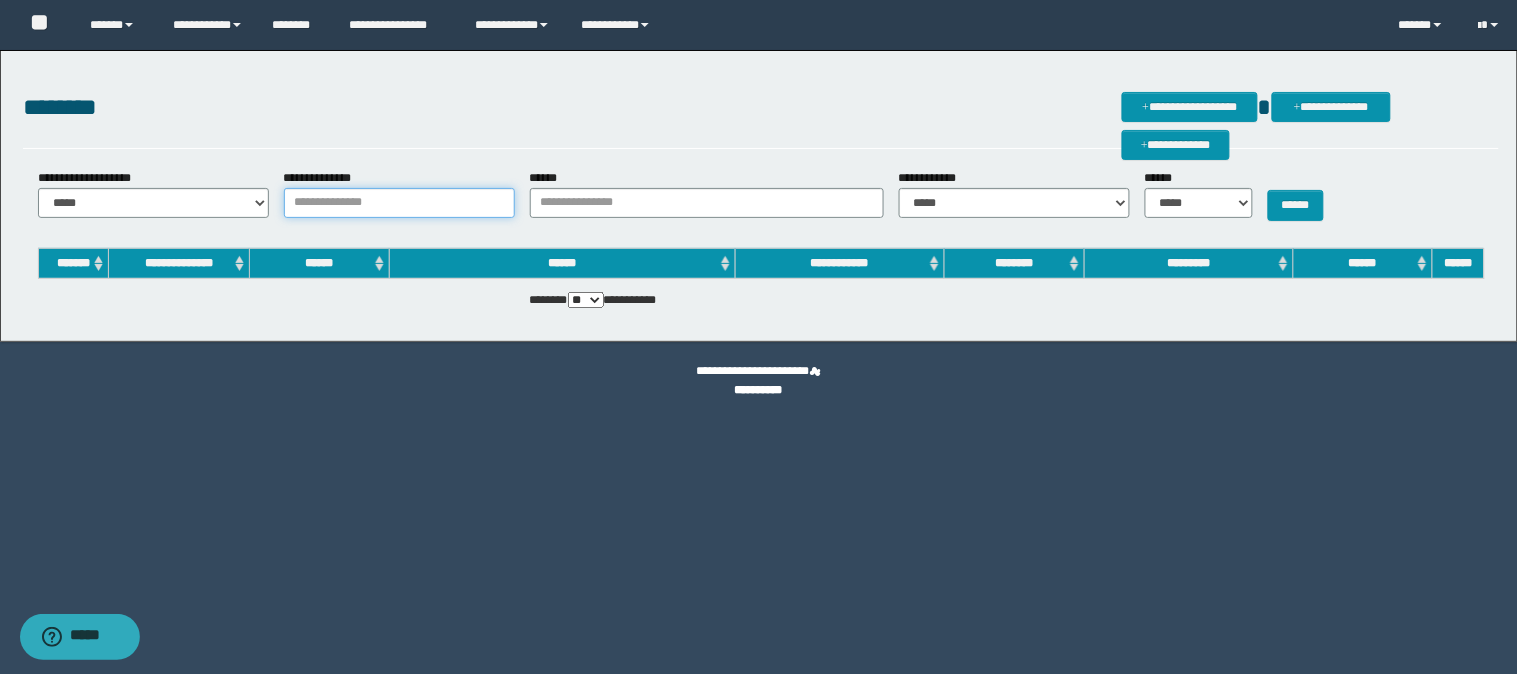 click on "**********" at bounding box center (399, 203) 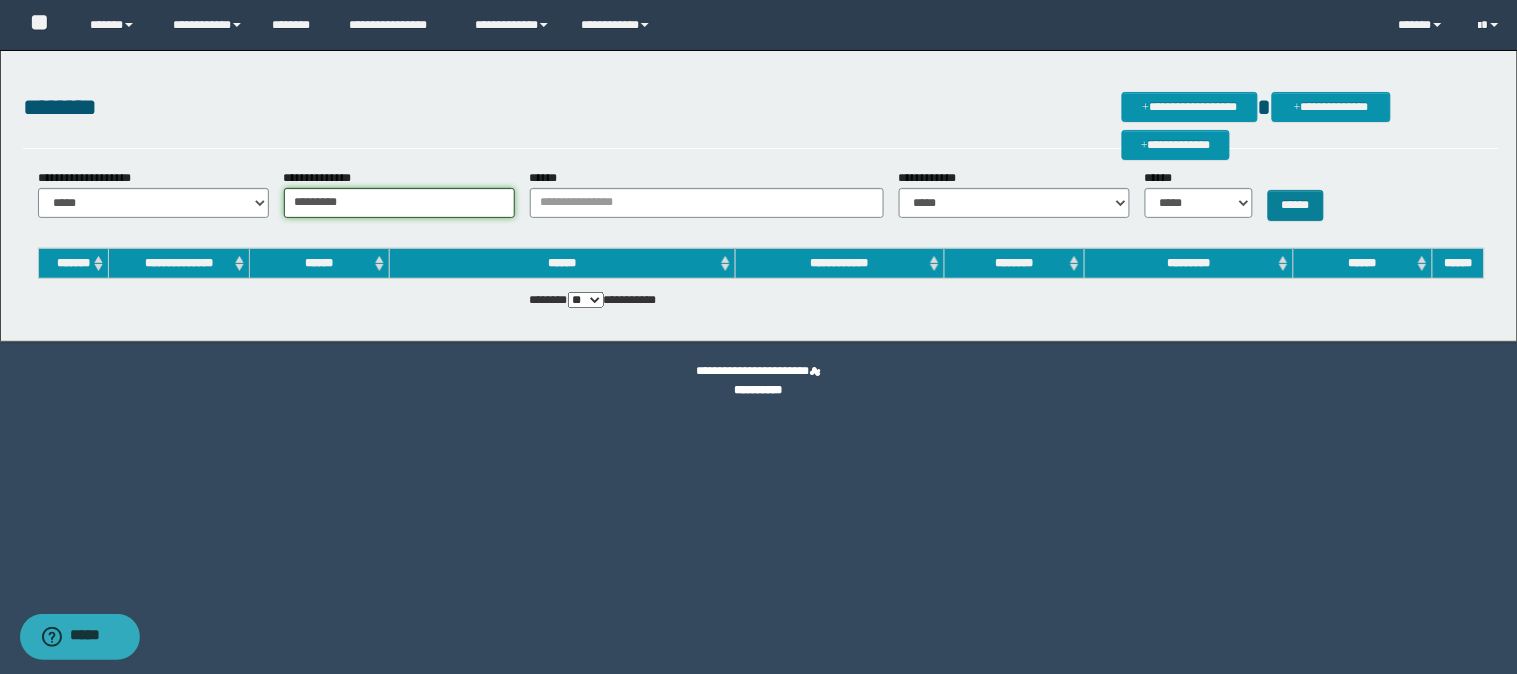 type on "*********" 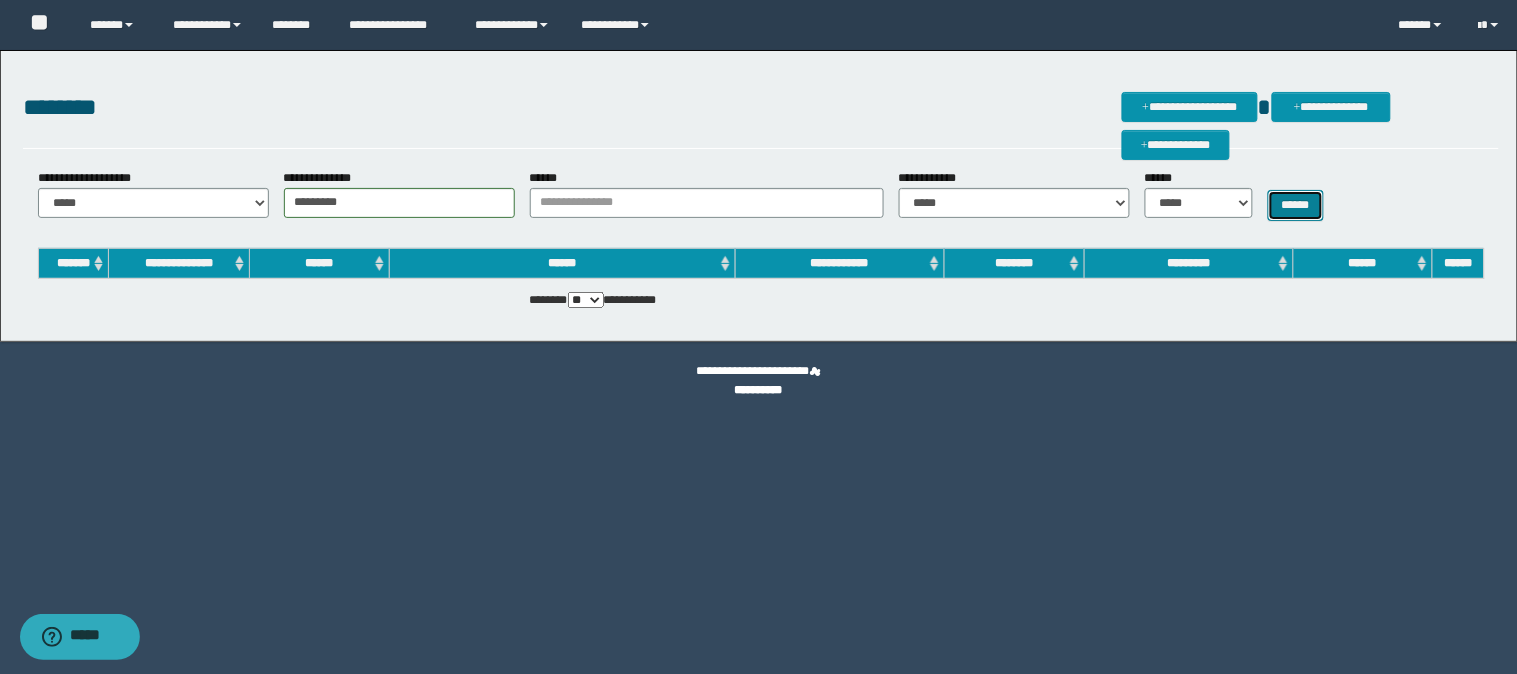 click on "******" at bounding box center (1296, 205) 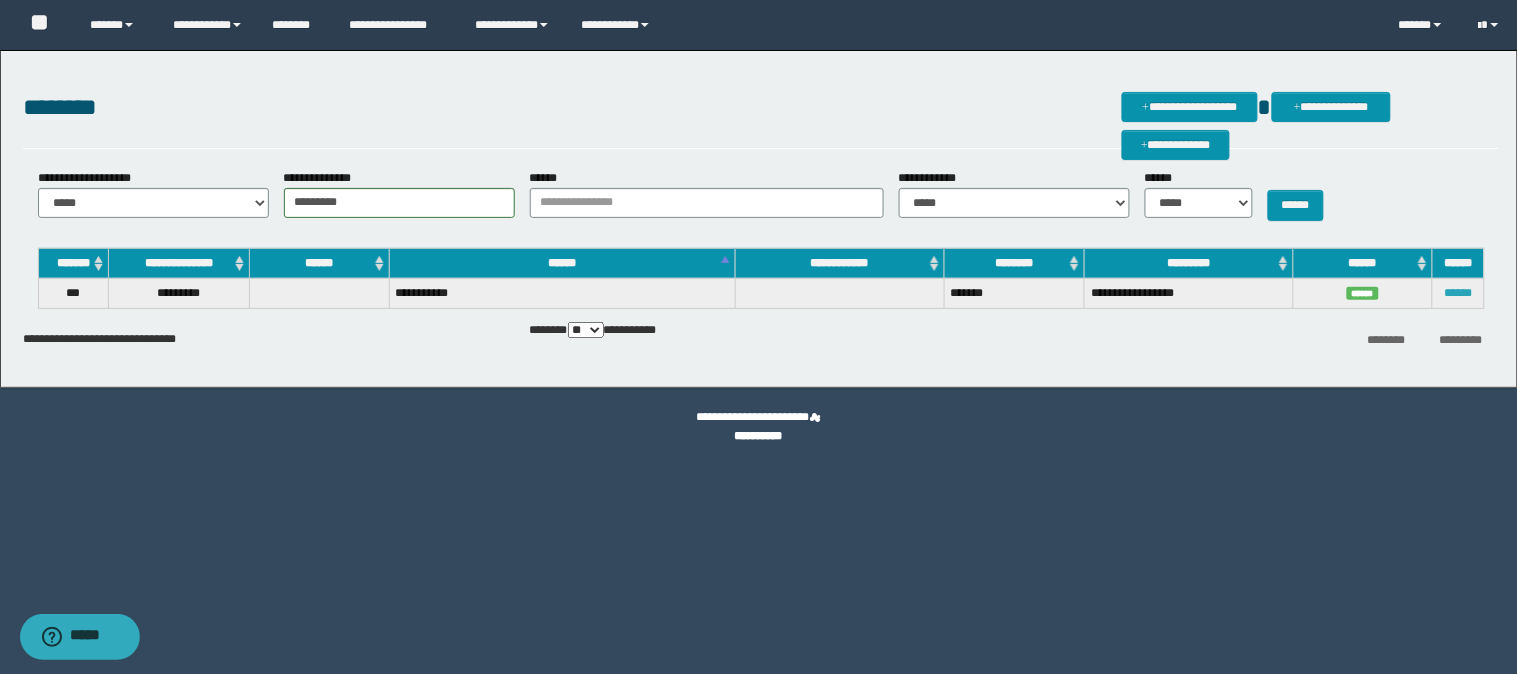 click on "******" at bounding box center (1458, 293) 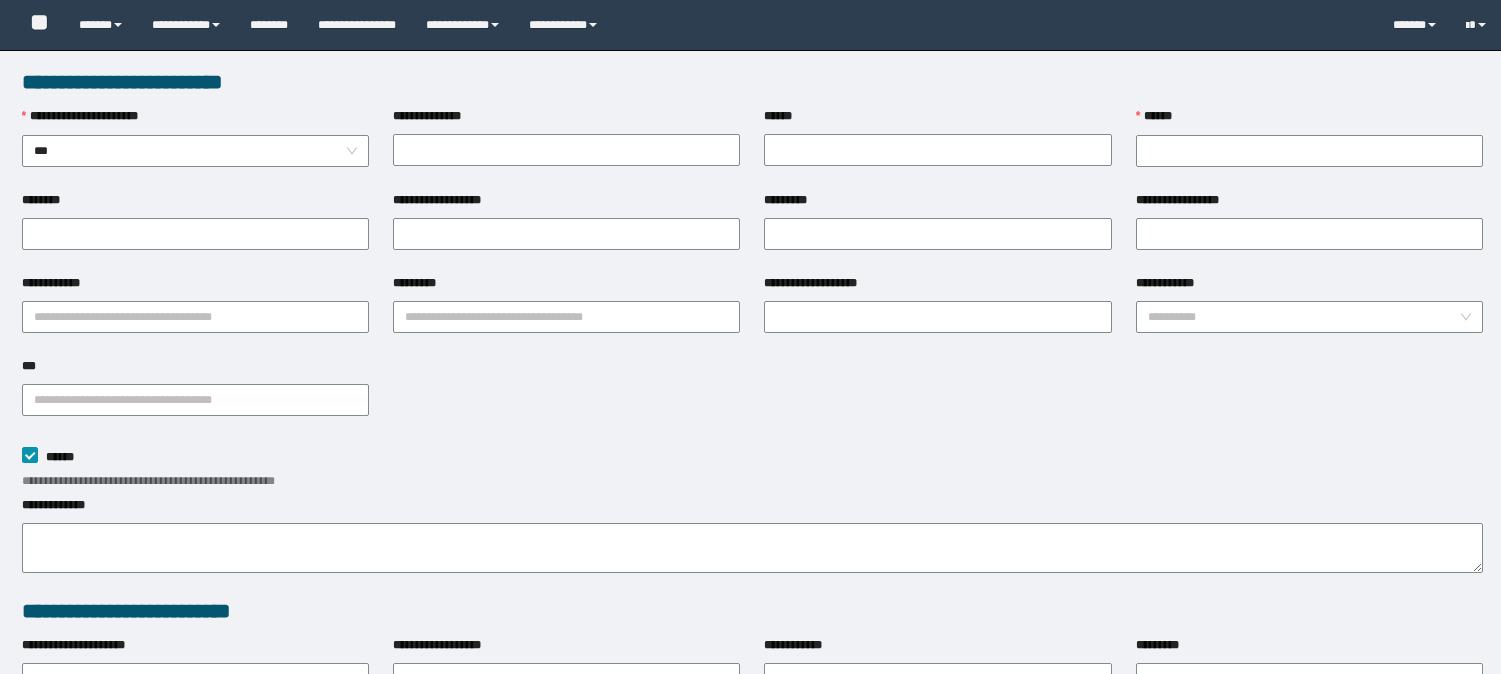 scroll, scrollTop: 0, scrollLeft: 0, axis: both 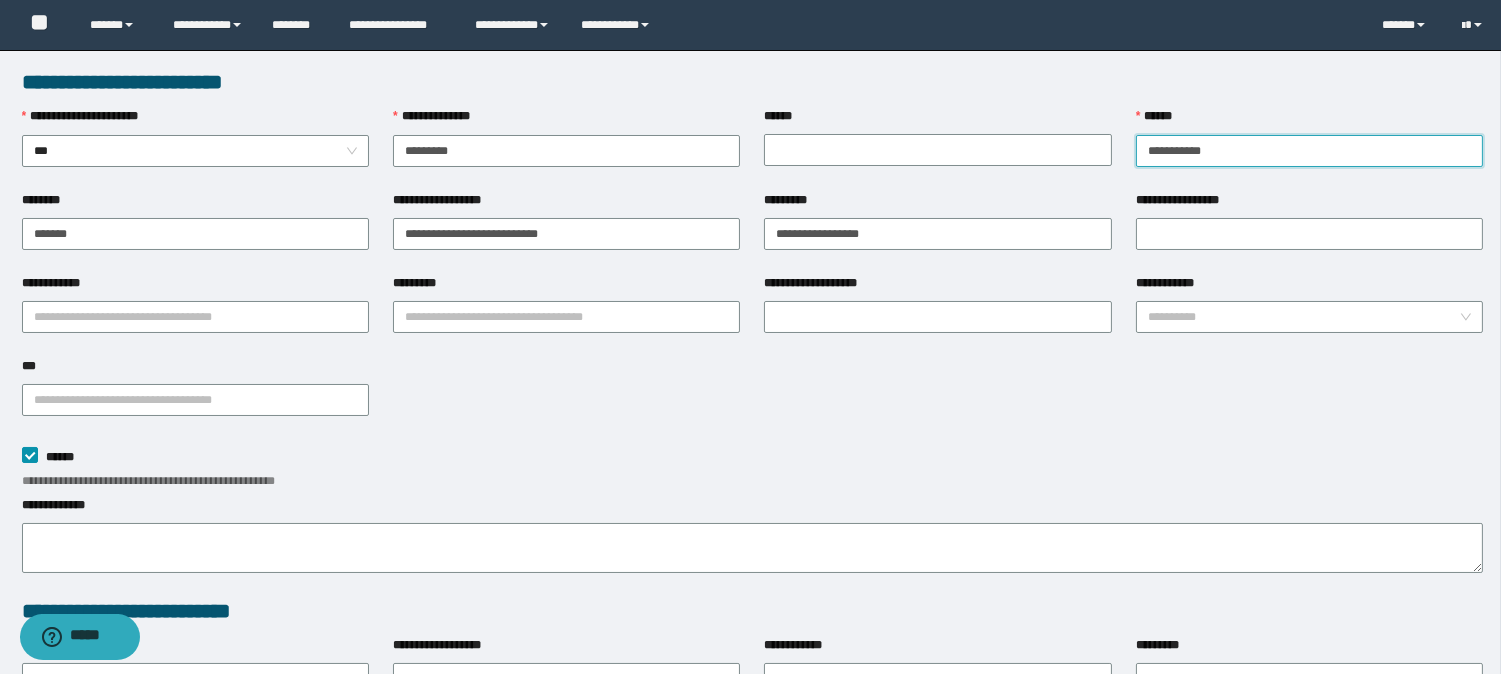click on "******" at bounding box center [1309, 151] 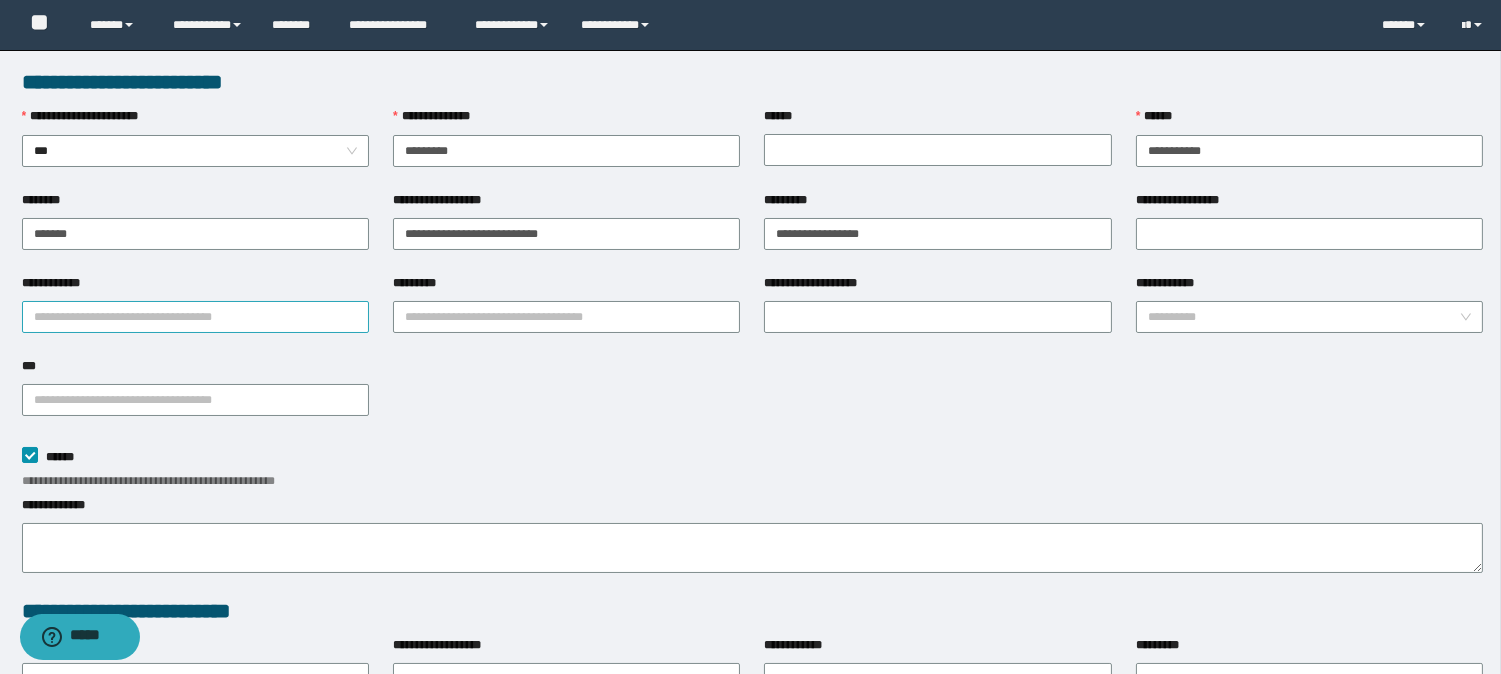 click on "**********" at bounding box center [195, 317] 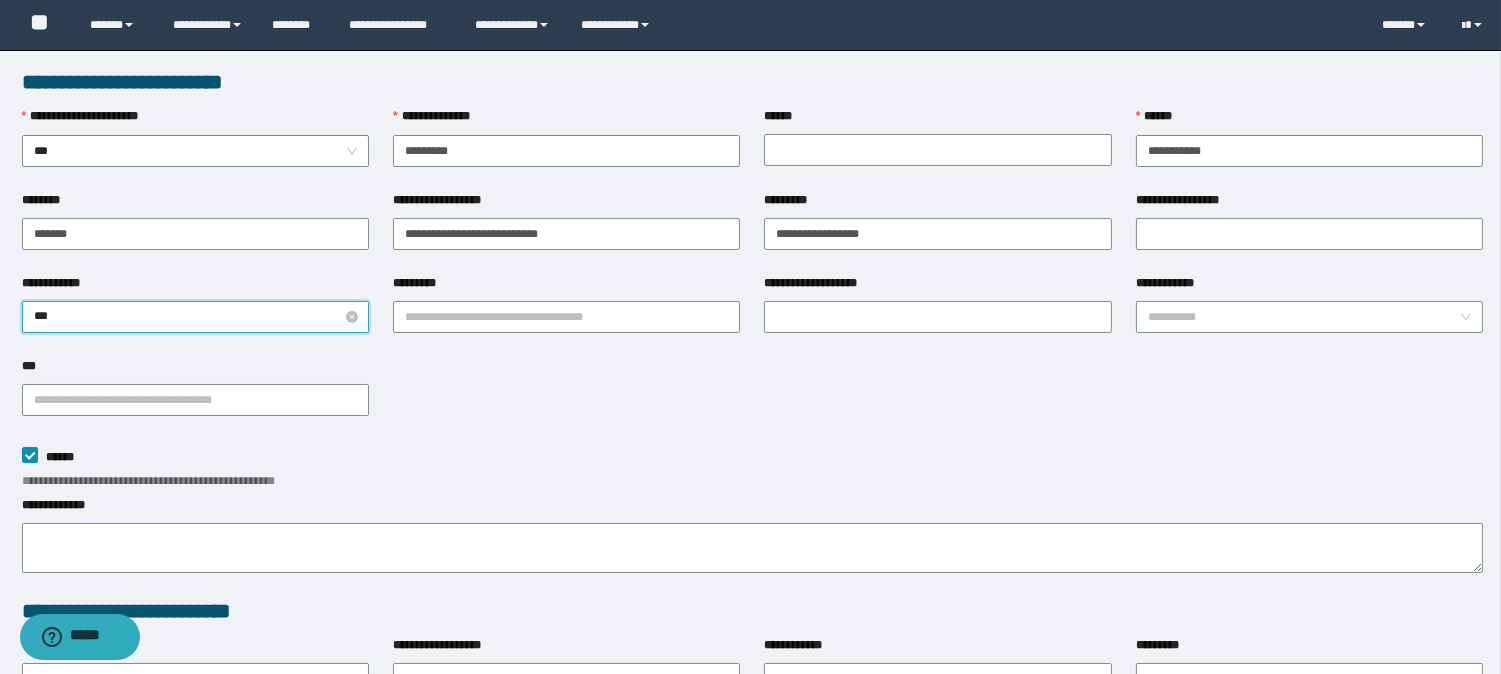 type on "****" 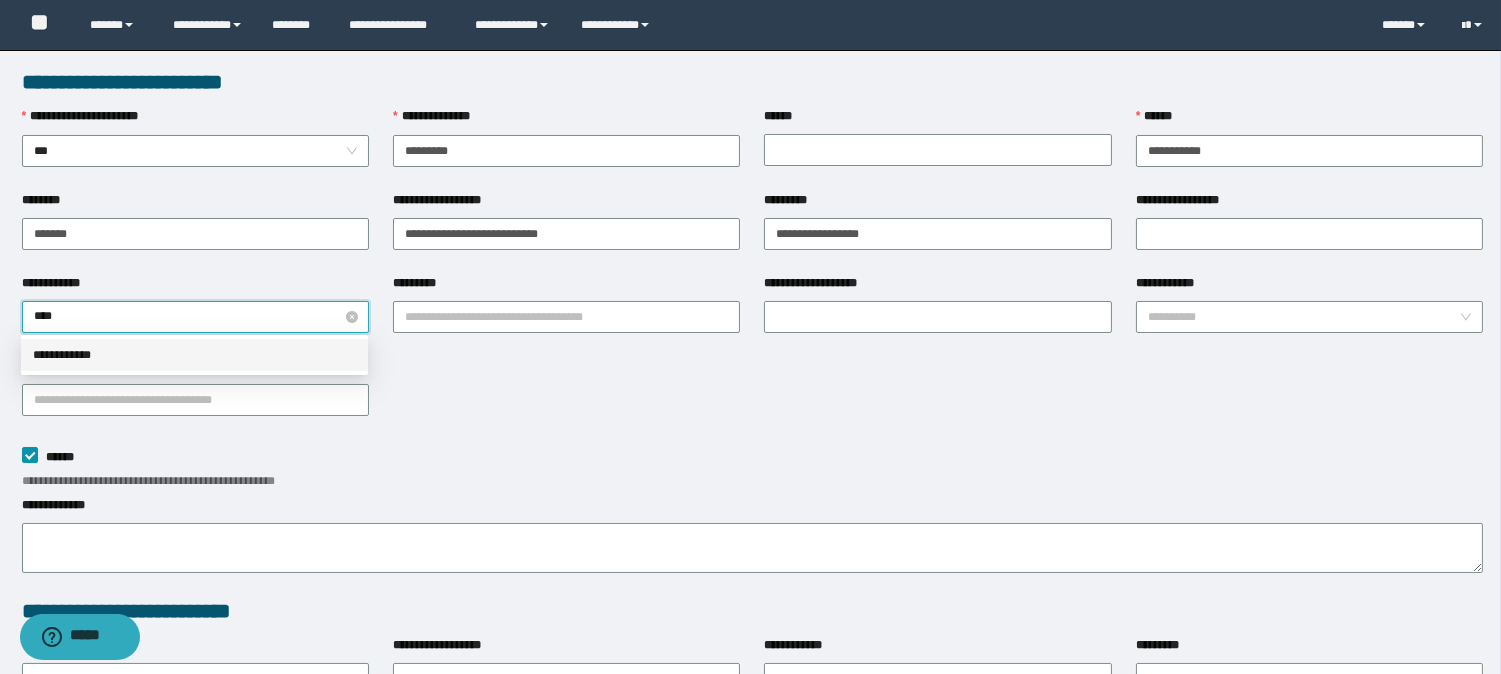 type 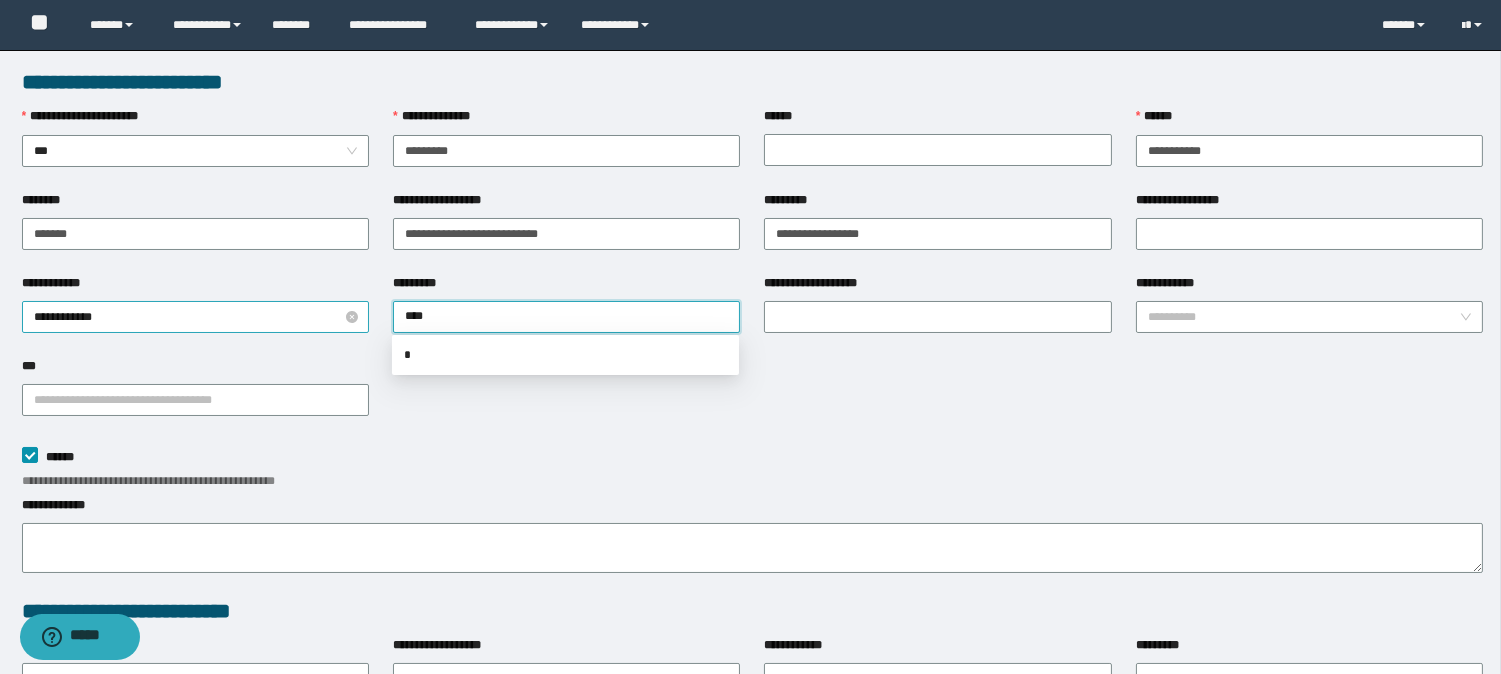 type on "*****" 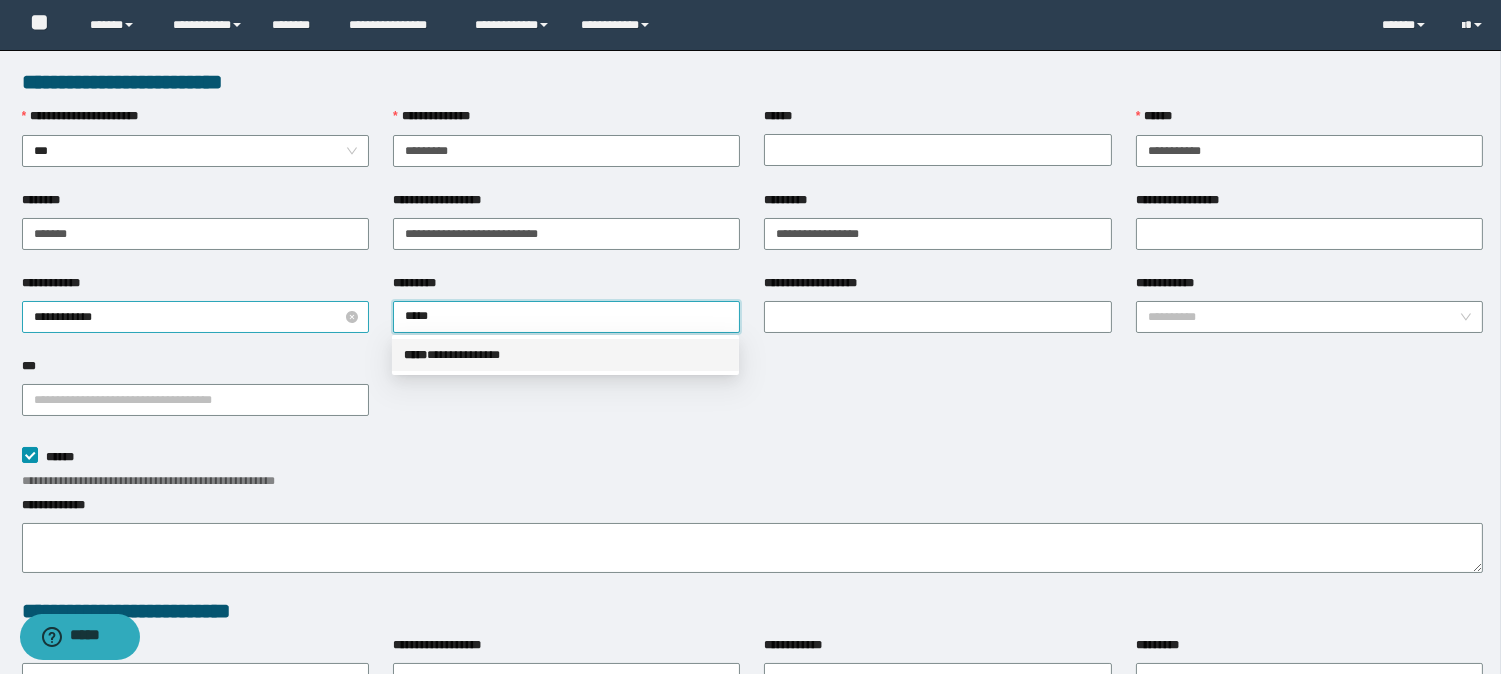 type 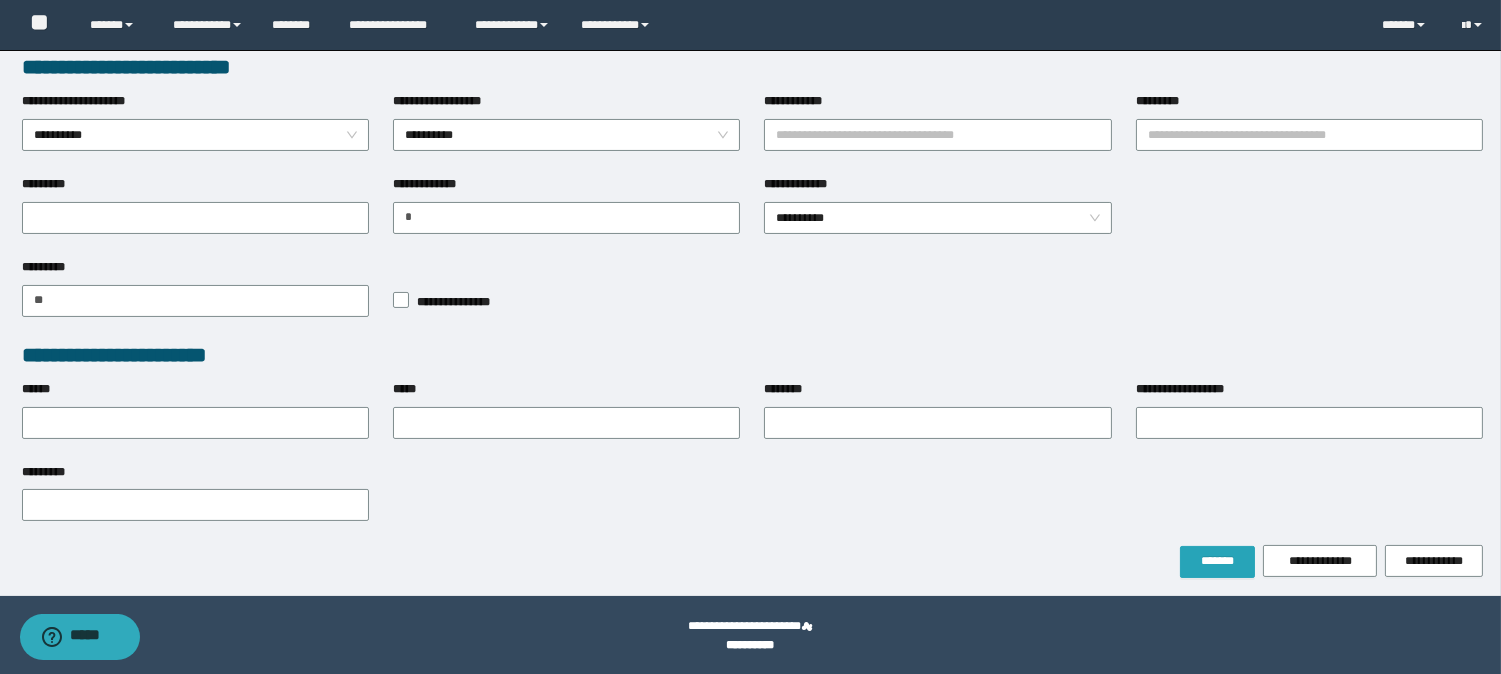 click on "*******" at bounding box center (1217, 561) 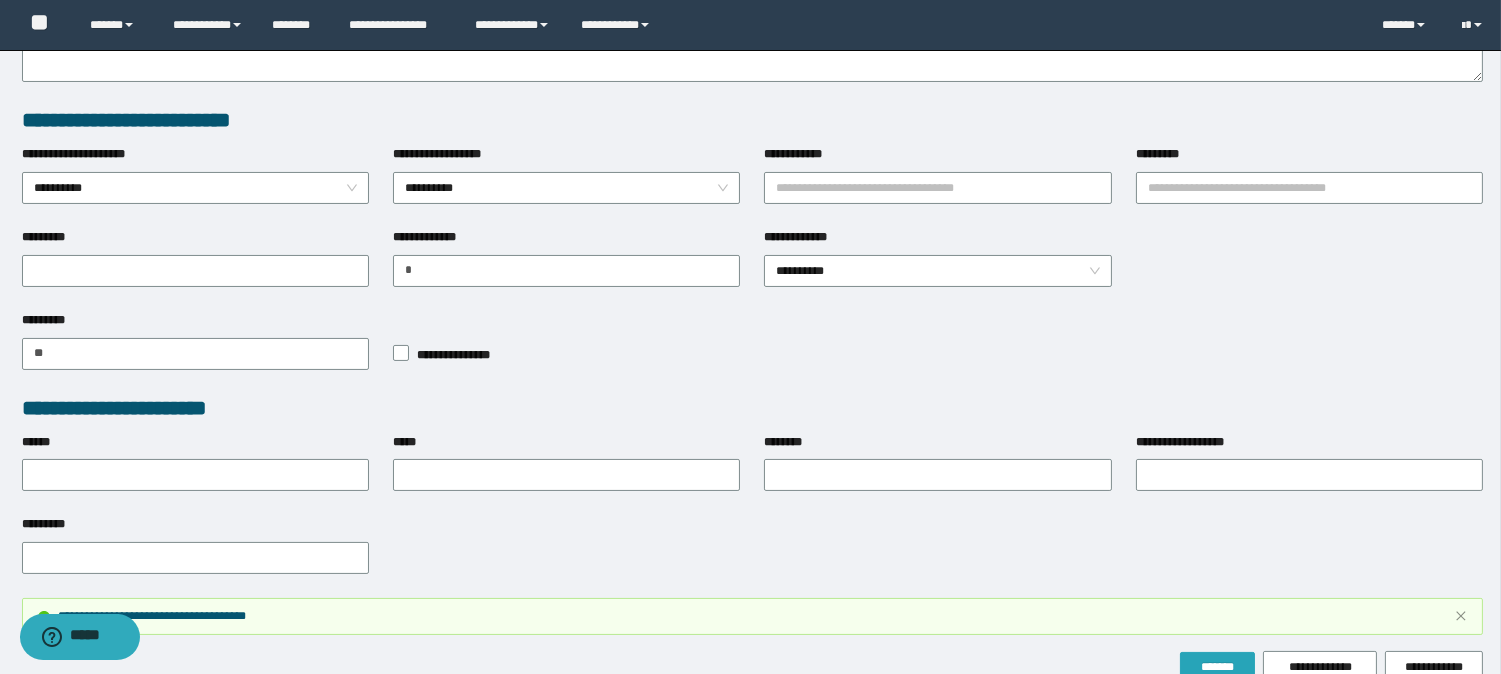 scroll, scrollTop: 597, scrollLeft: 0, axis: vertical 